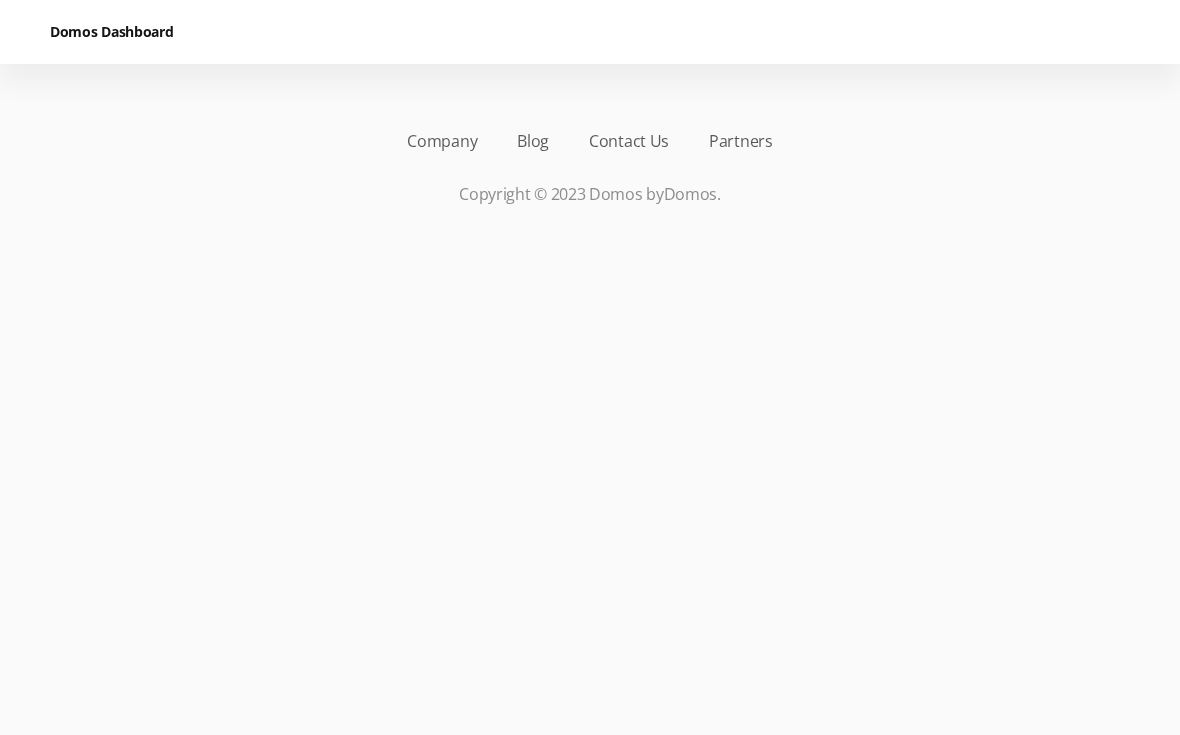scroll, scrollTop: 0, scrollLeft: 0, axis: both 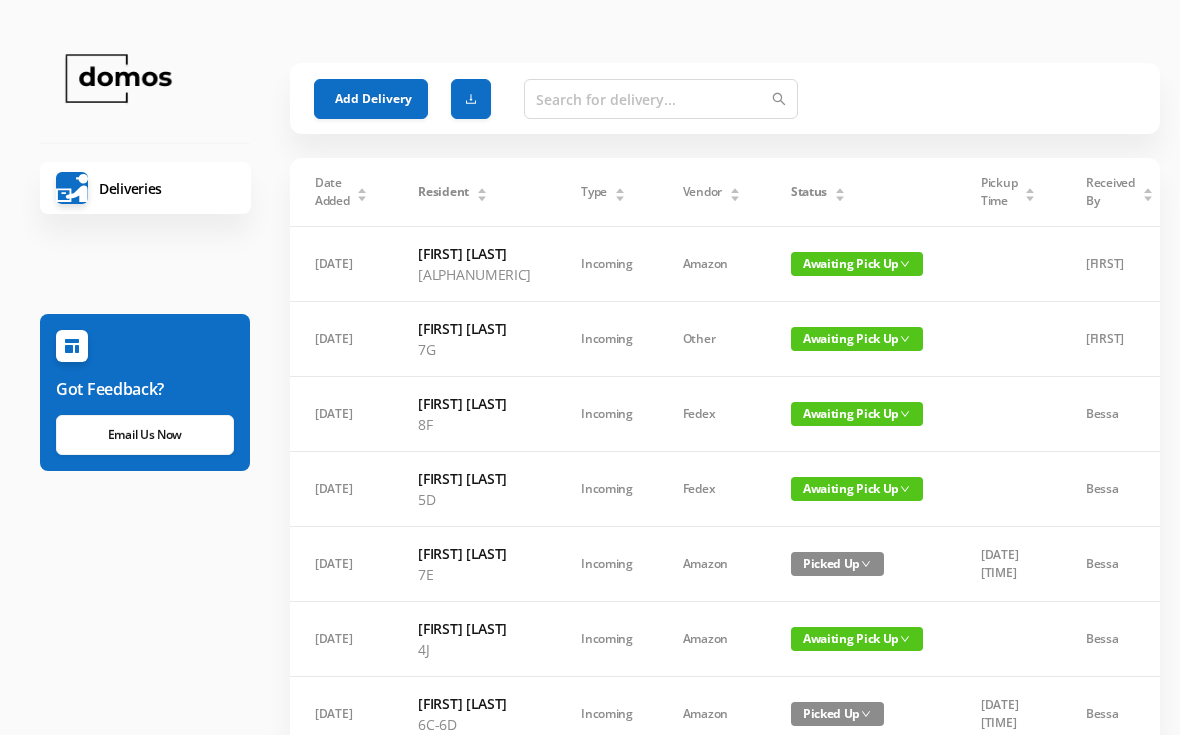click 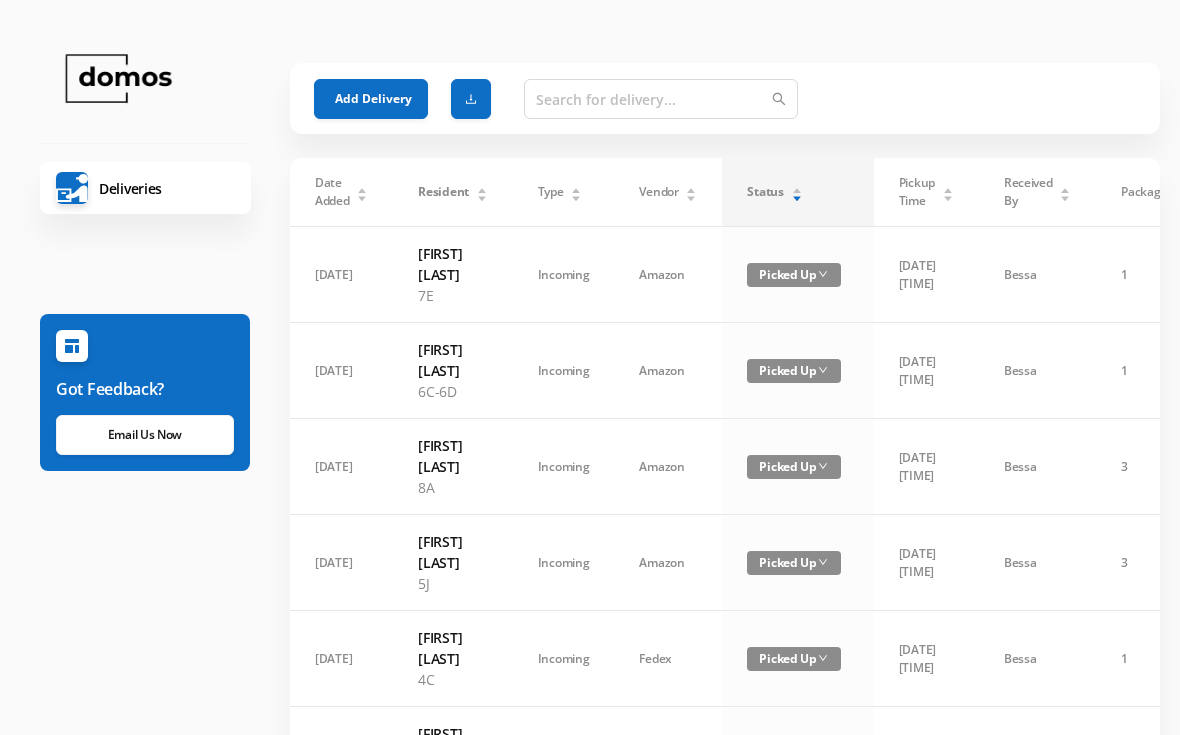 click on "Status" at bounding box center (774, 192) 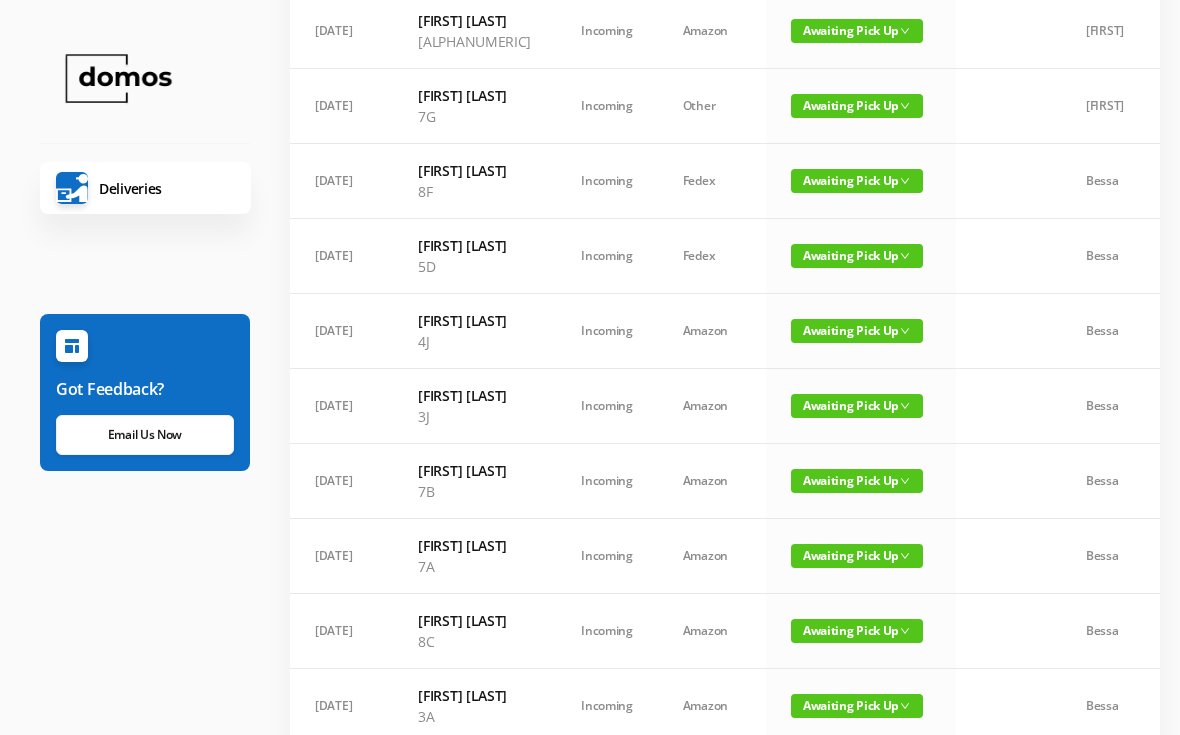 scroll, scrollTop: 240, scrollLeft: 0, axis: vertical 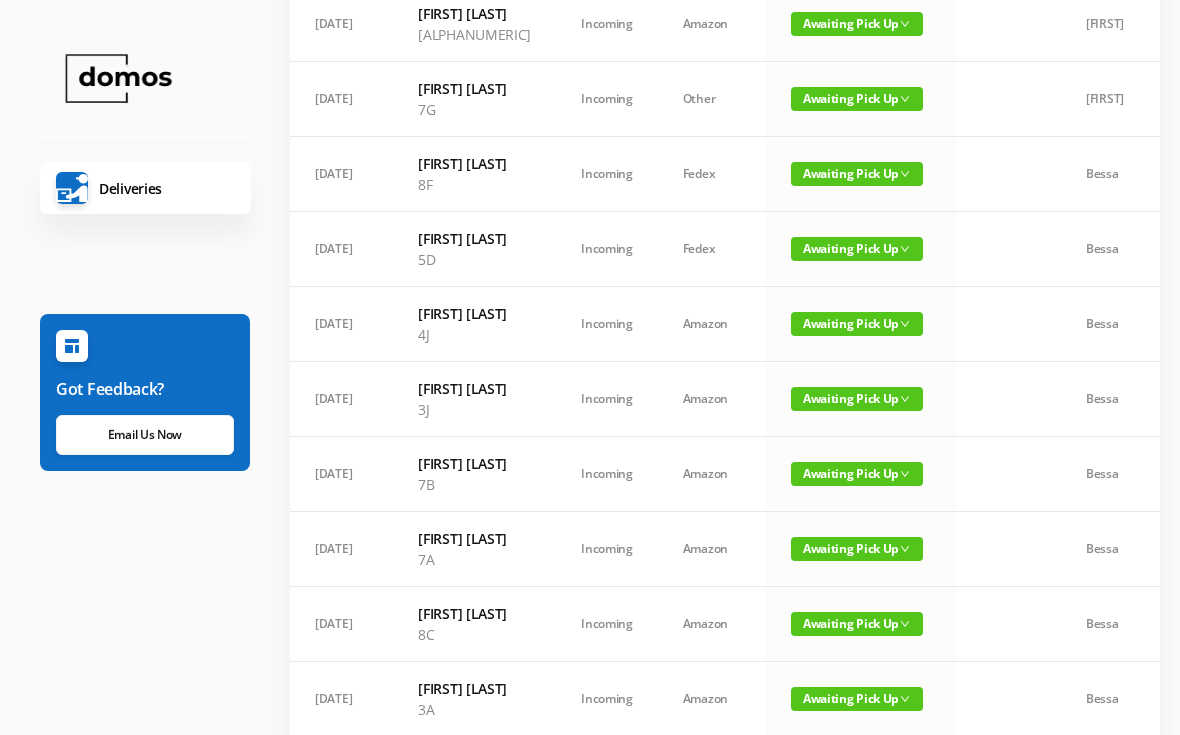 click on "Awaiting Pick Up" at bounding box center [857, 249] 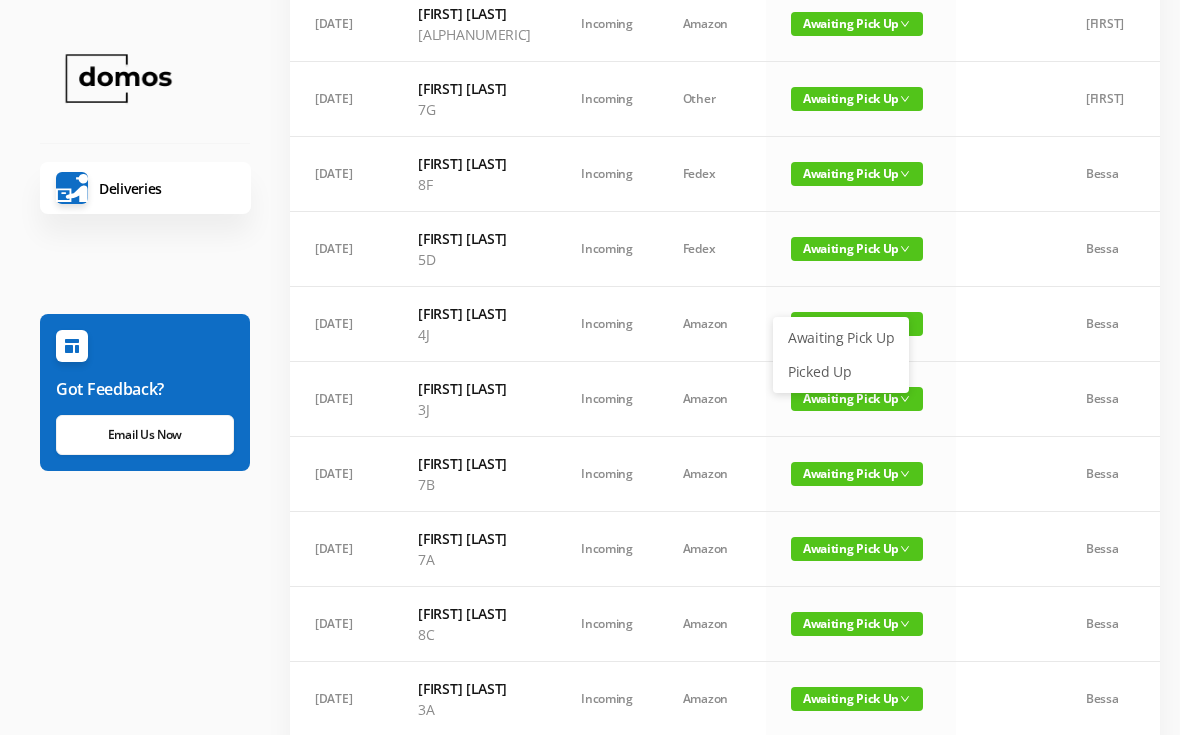 click on "Picked Up" at bounding box center [841, 372] 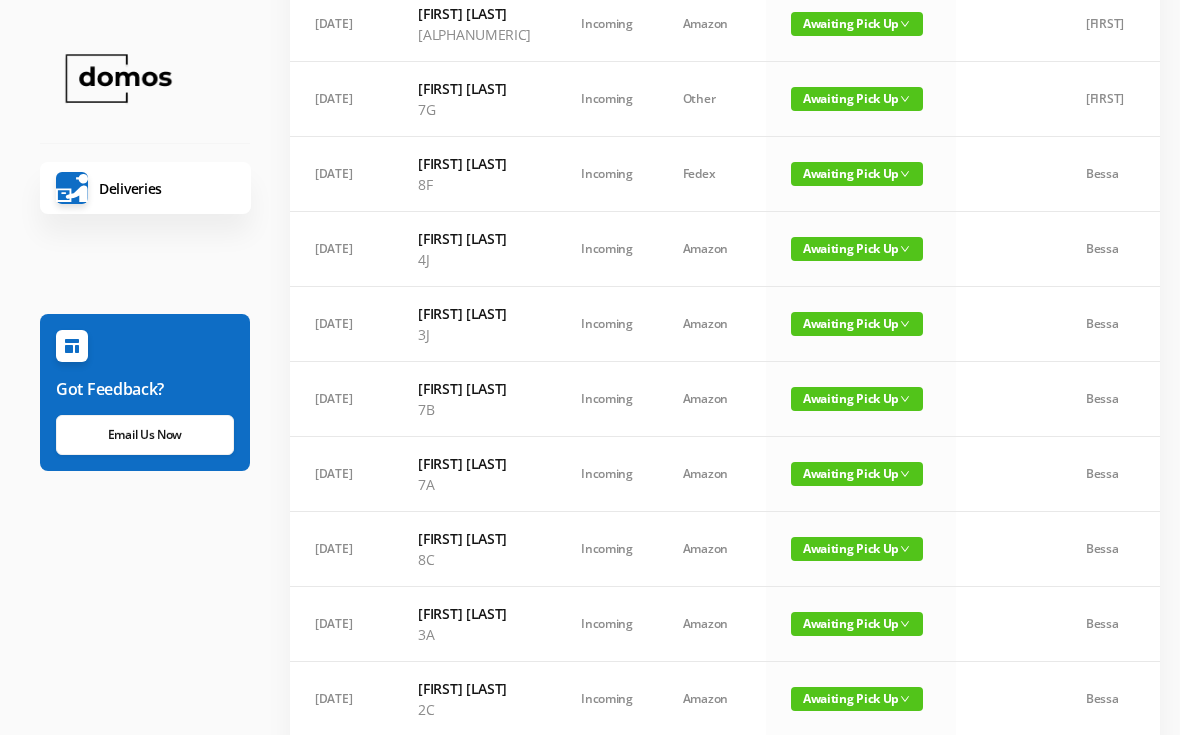click on "Awaiting Pick Up" at bounding box center (857, 174) 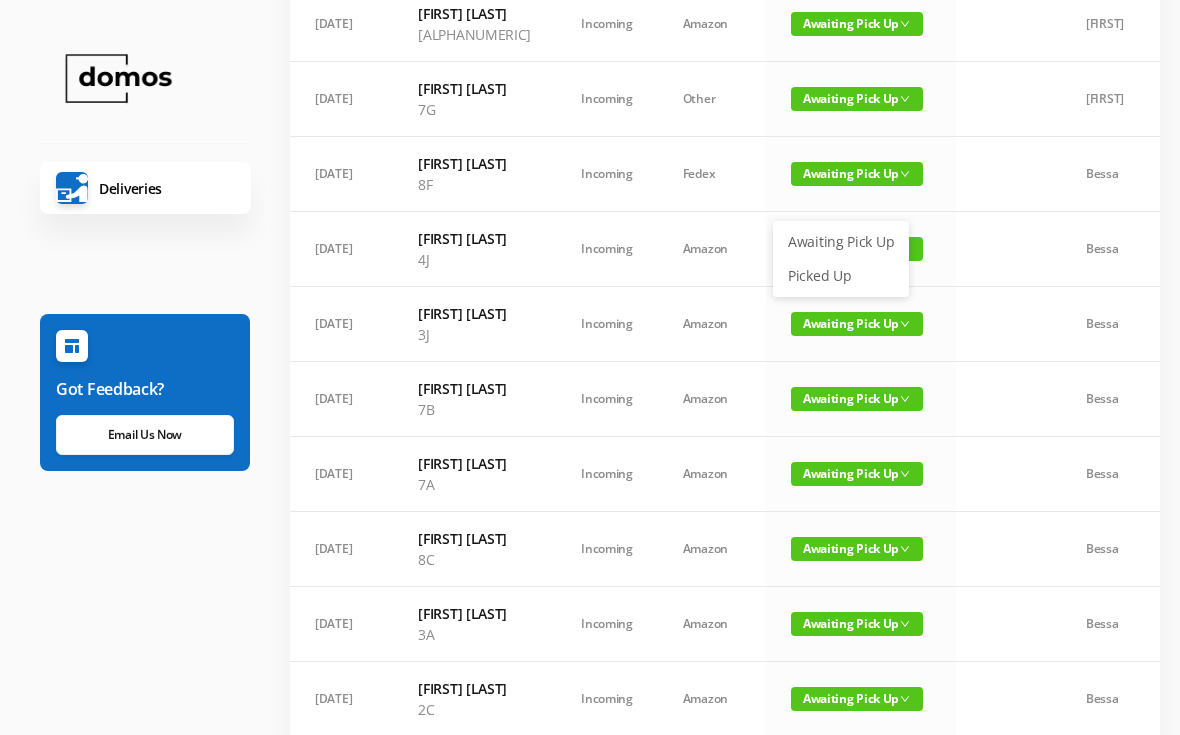 click on "Picked Up" at bounding box center [841, 276] 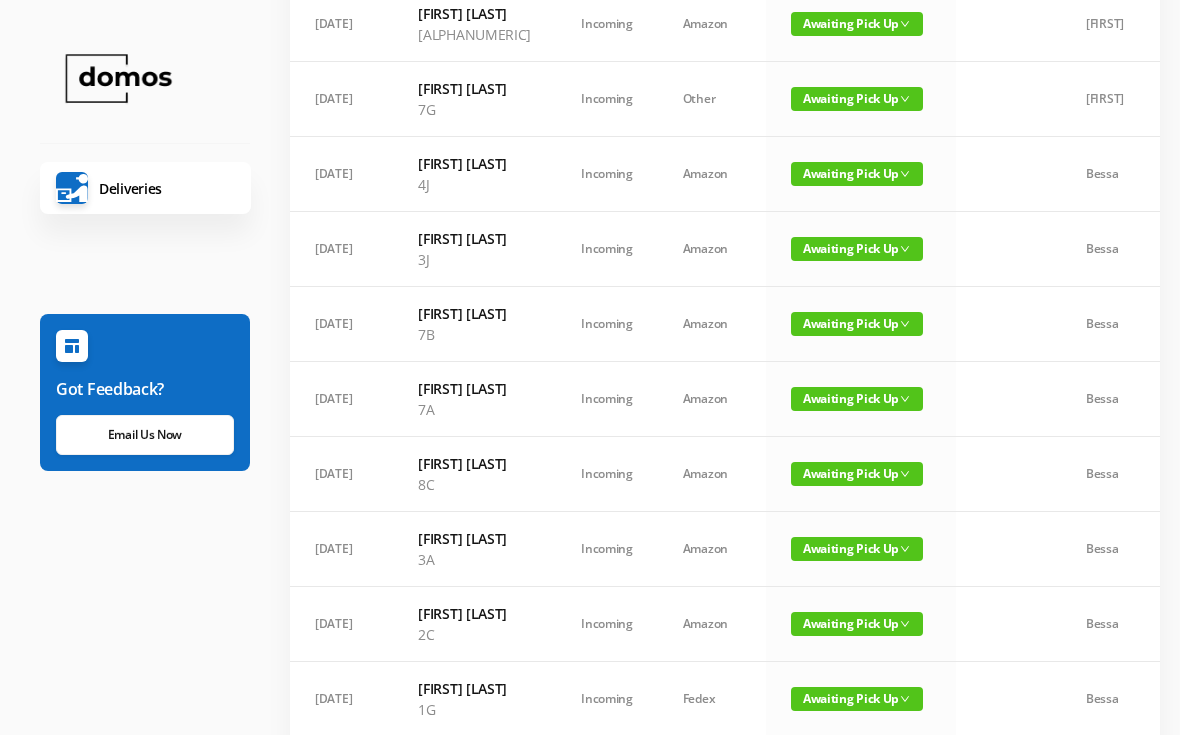 click on "Awaiting Pick Up" at bounding box center (857, 324) 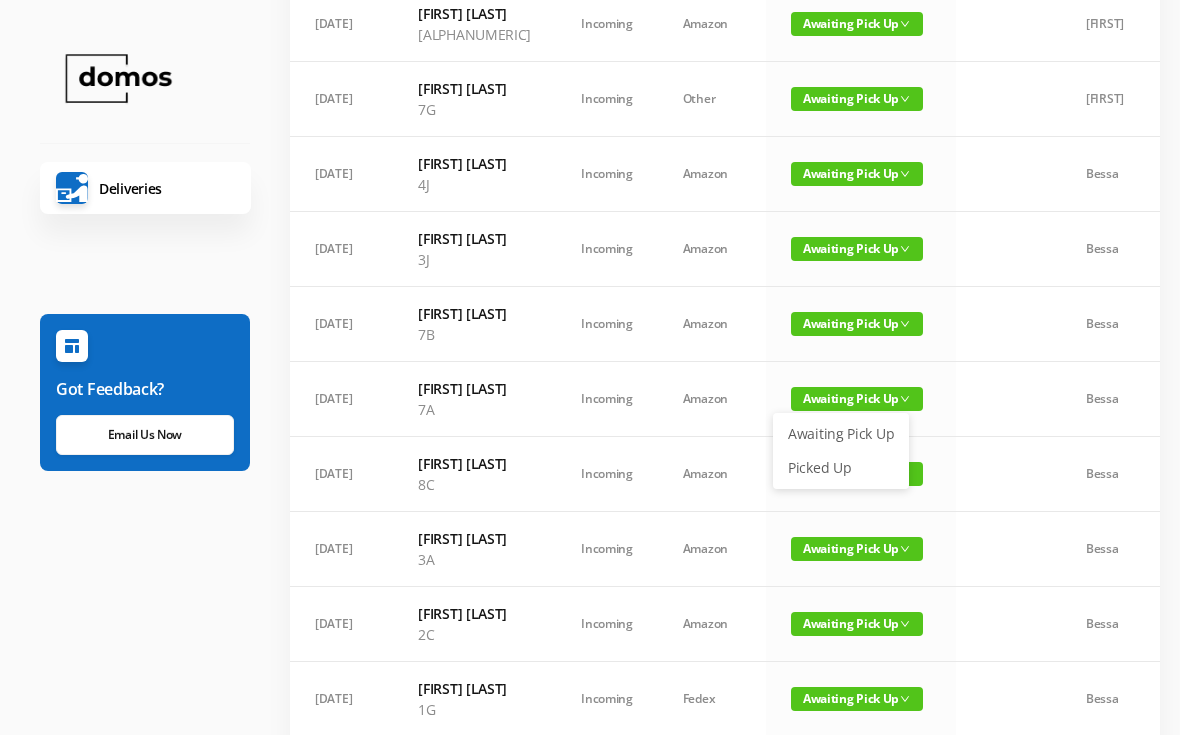 click on "Picked Up" at bounding box center (841, 468) 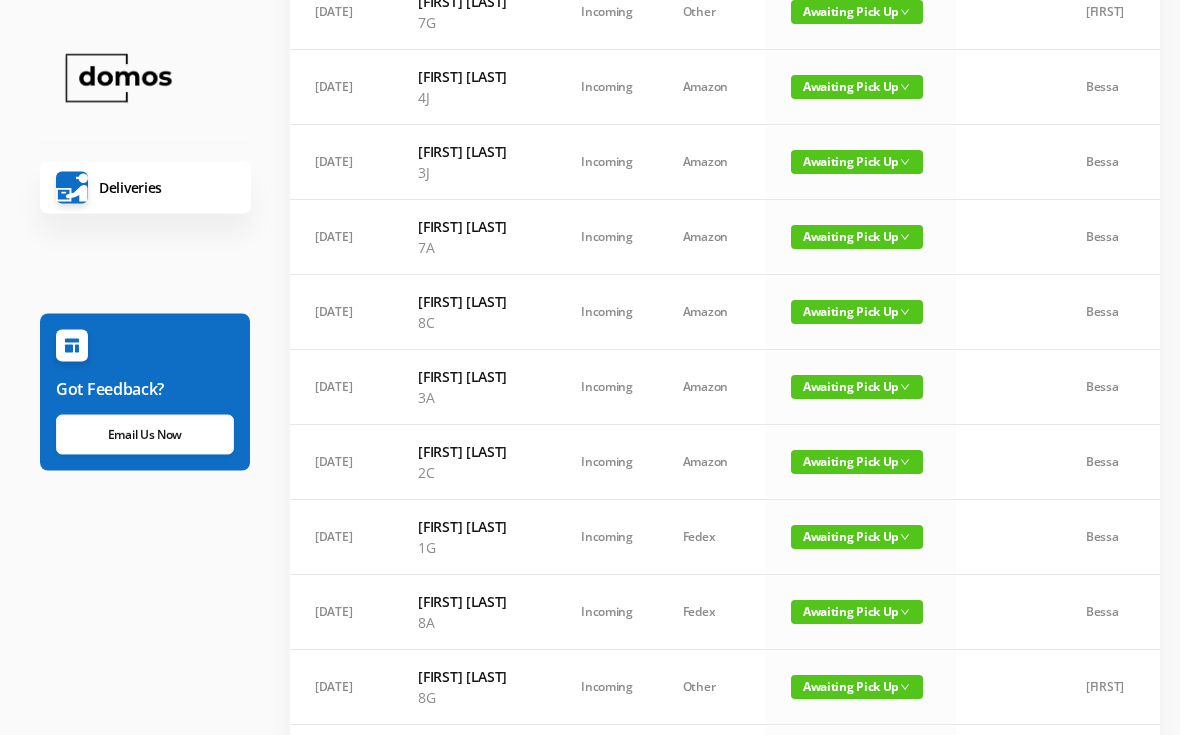 scroll, scrollTop: 328, scrollLeft: 0, axis: vertical 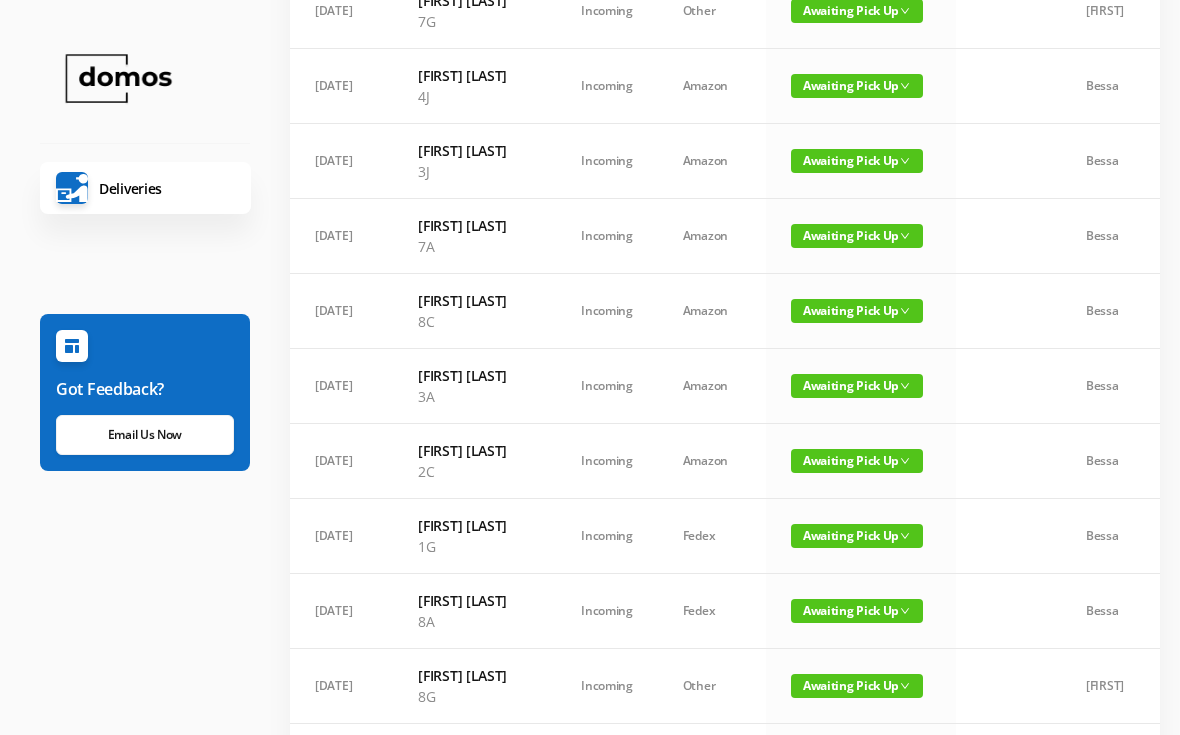 click on "Awaiting Pick Up" at bounding box center (857, 461) 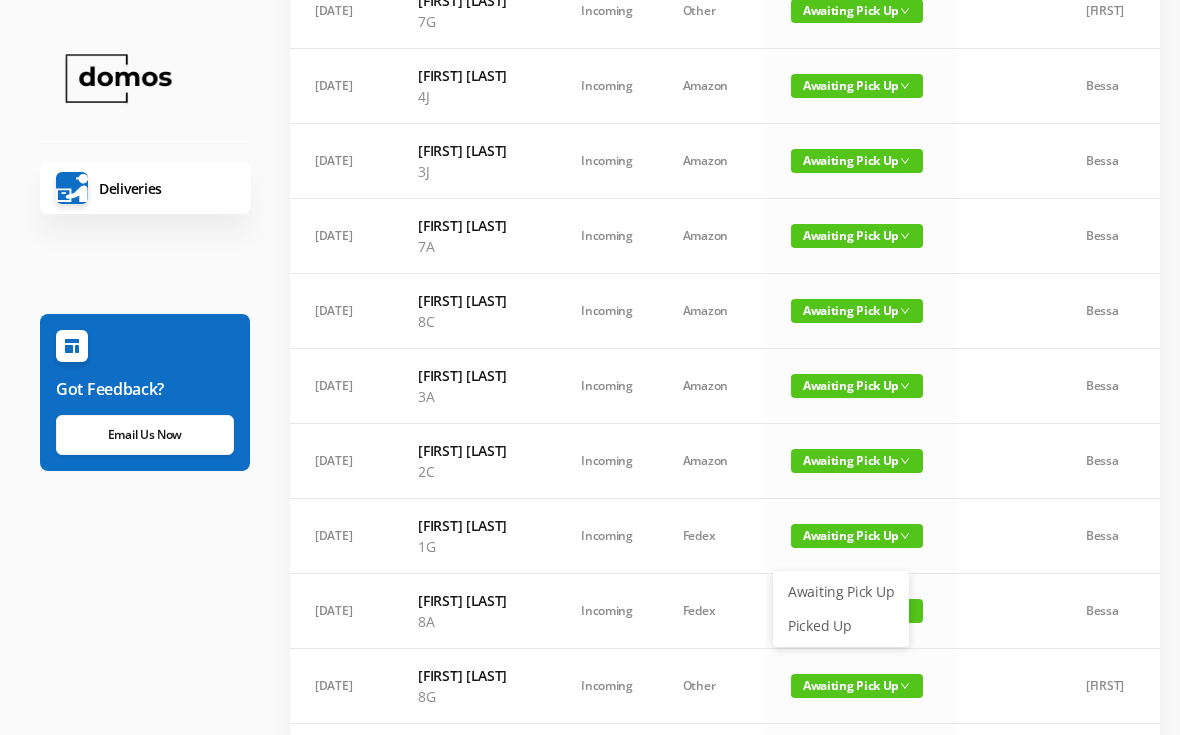 click on "Picked Up" at bounding box center [841, 626] 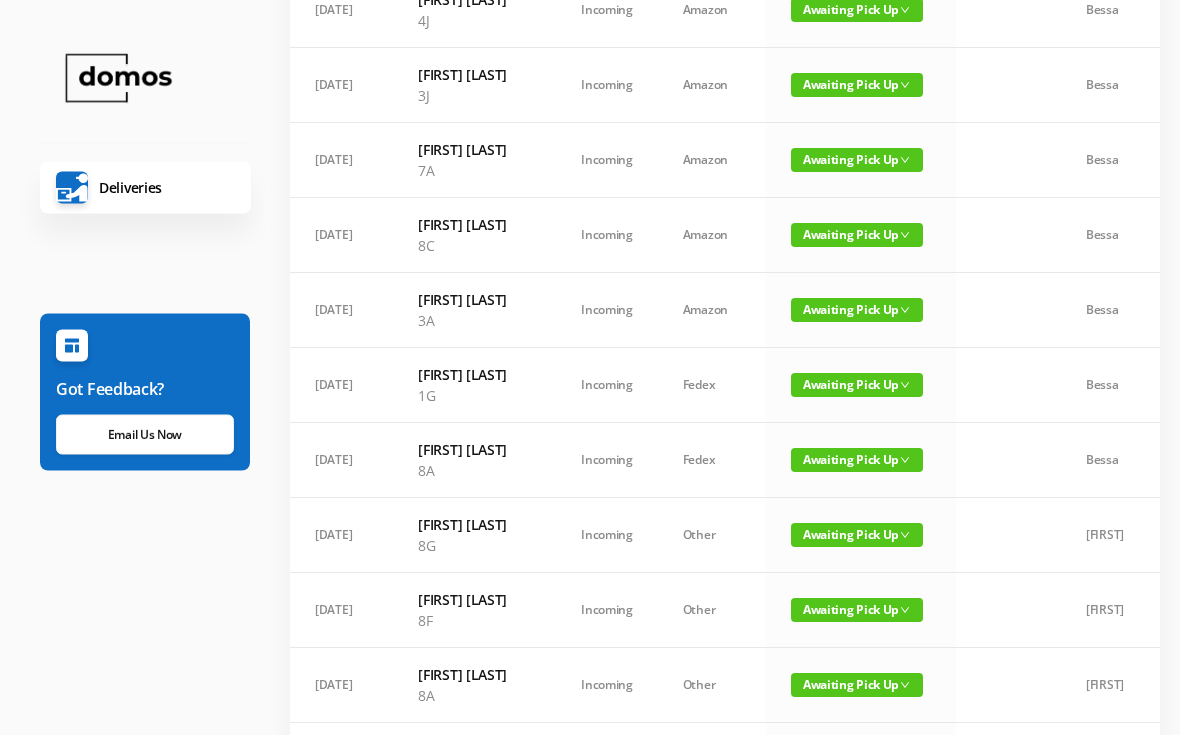 scroll, scrollTop: 404, scrollLeft: 0, axis: vertical 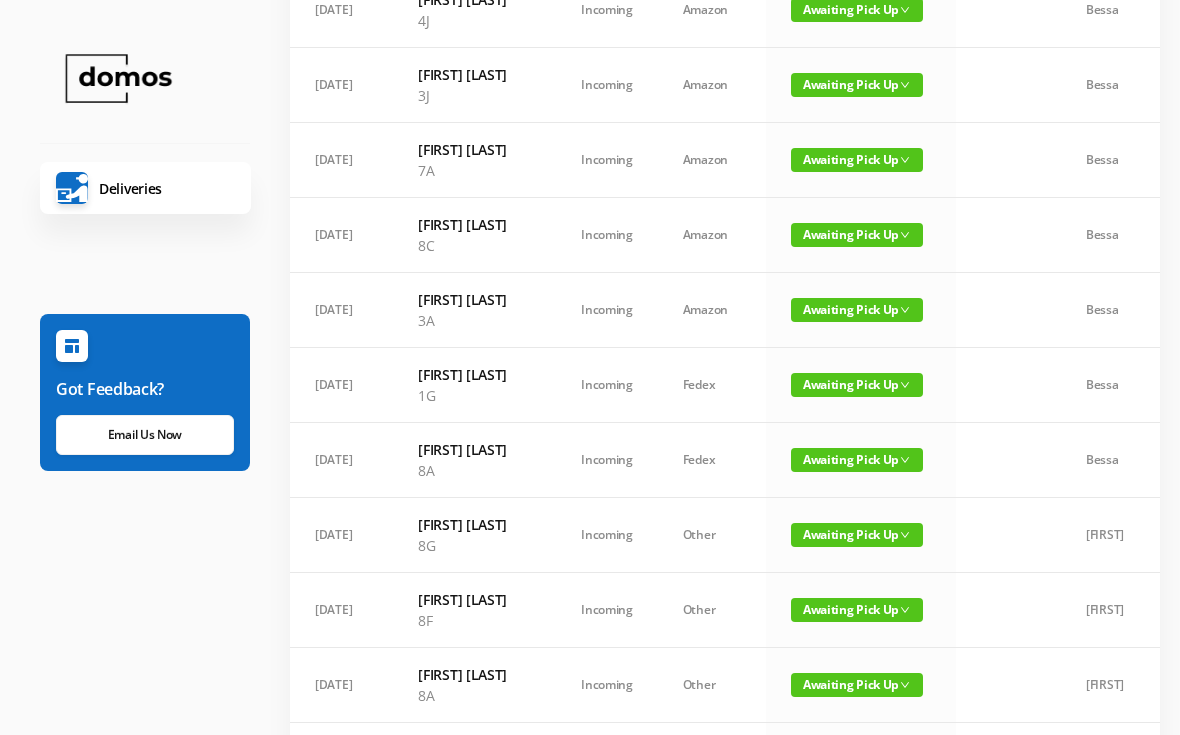 click on "Awaiting Pick Up" at bounding box center (857, 460) 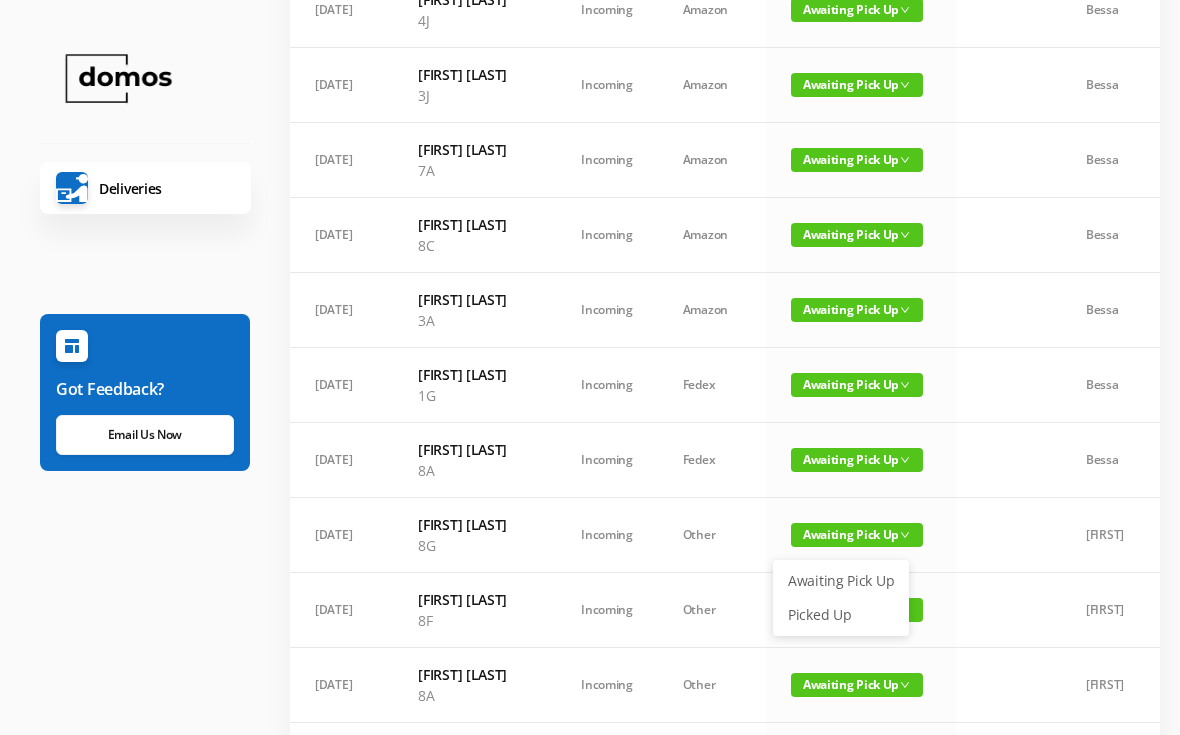 click on "Picked Up" at bounding box center [841, 615] 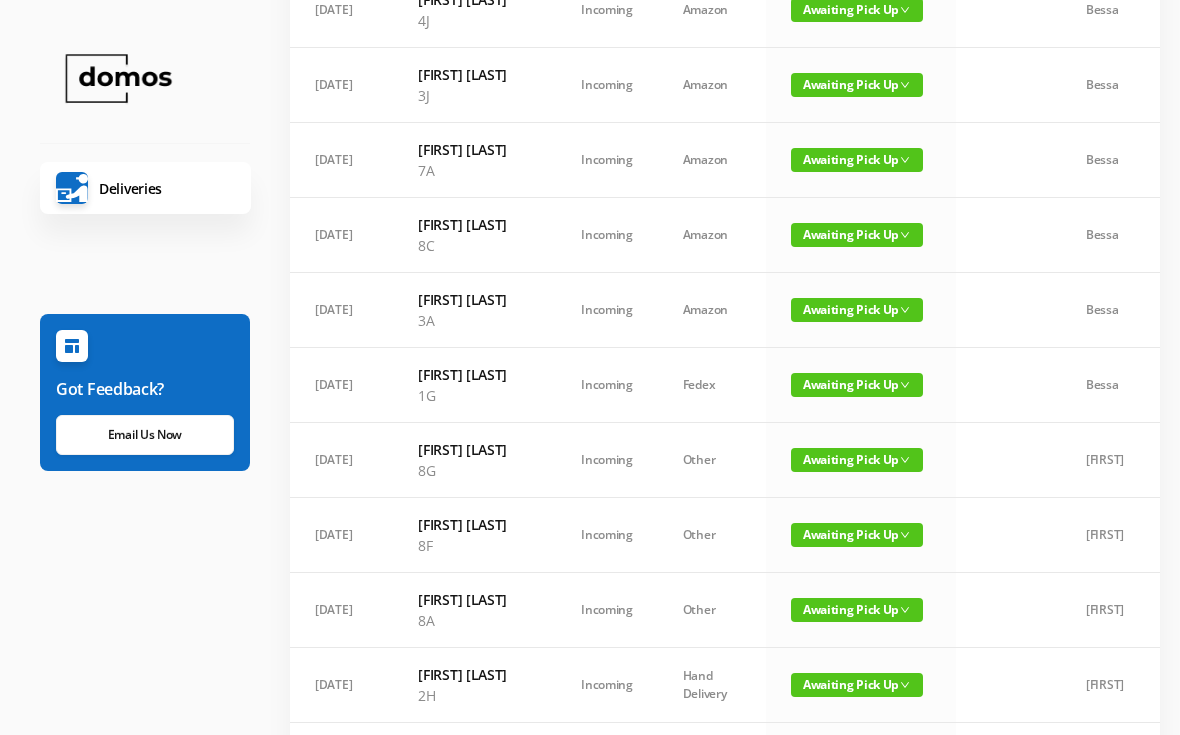 click on "Awaiting Pick Up" at bounding box center (857, 535) 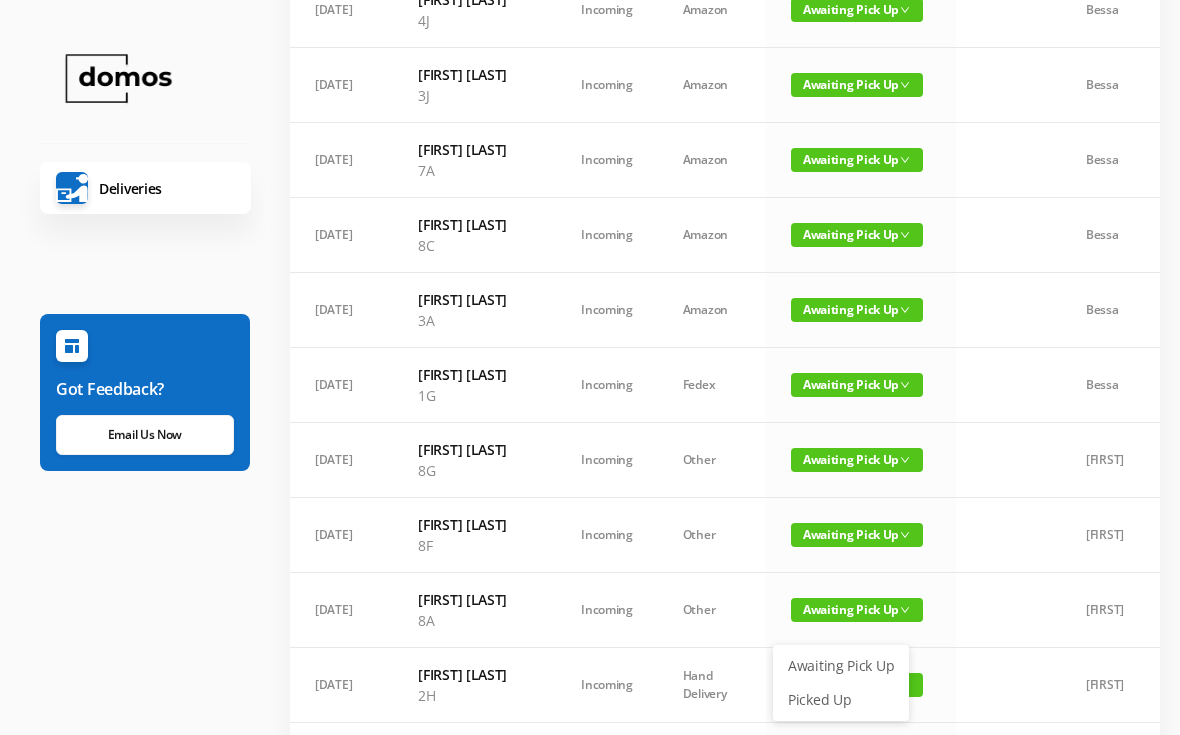 click on "Picked Up" at bounding box center (841, 700) 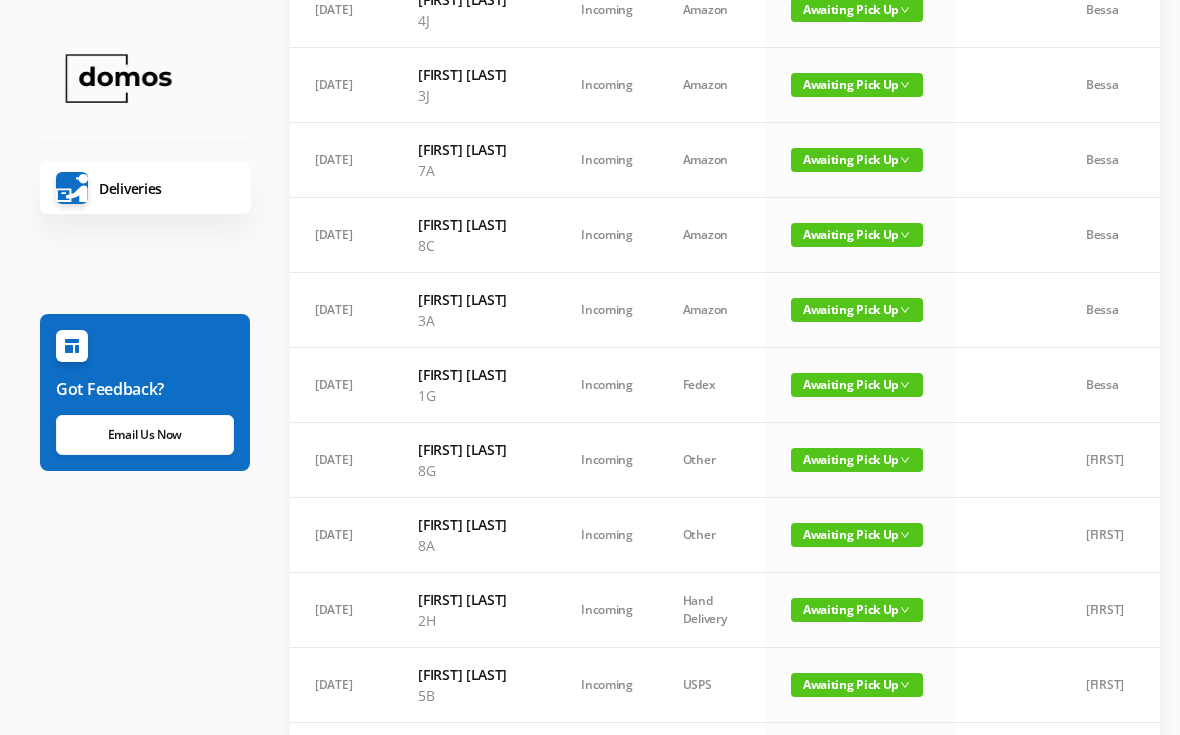 click on "Awaiting Pick Up" at bounding box center (857, 535) 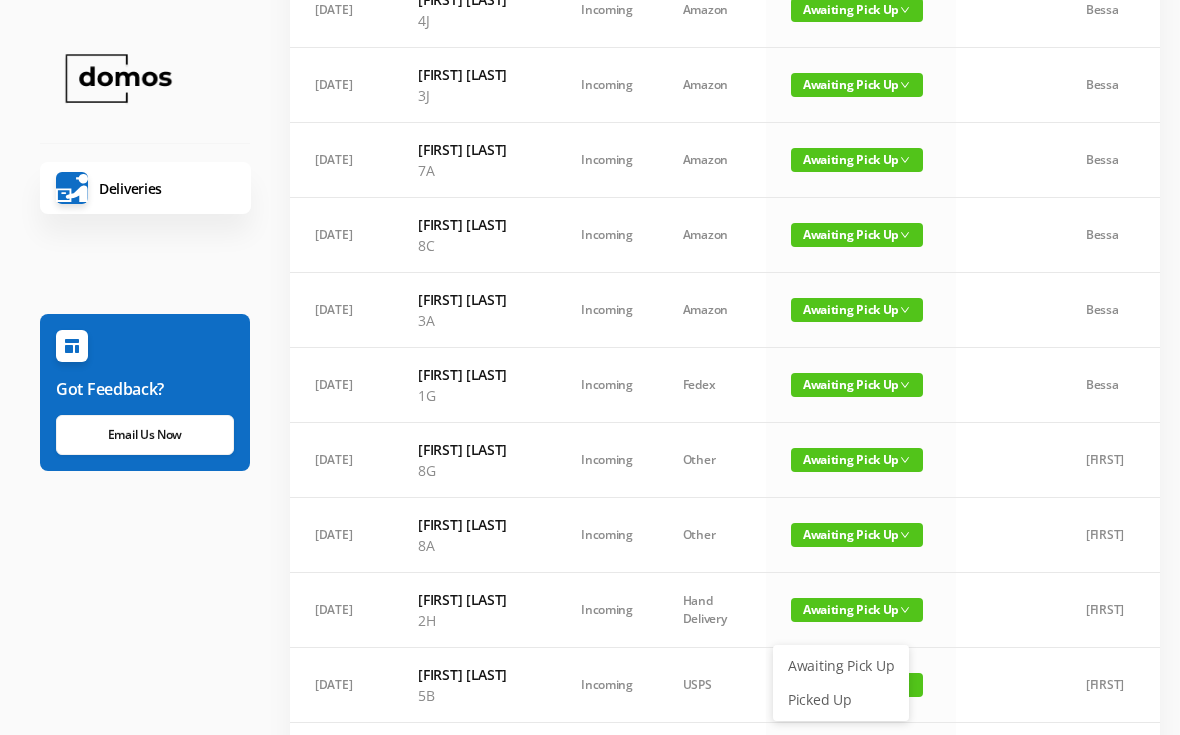 click on "Picked Up" at bounding box center [841, 700] 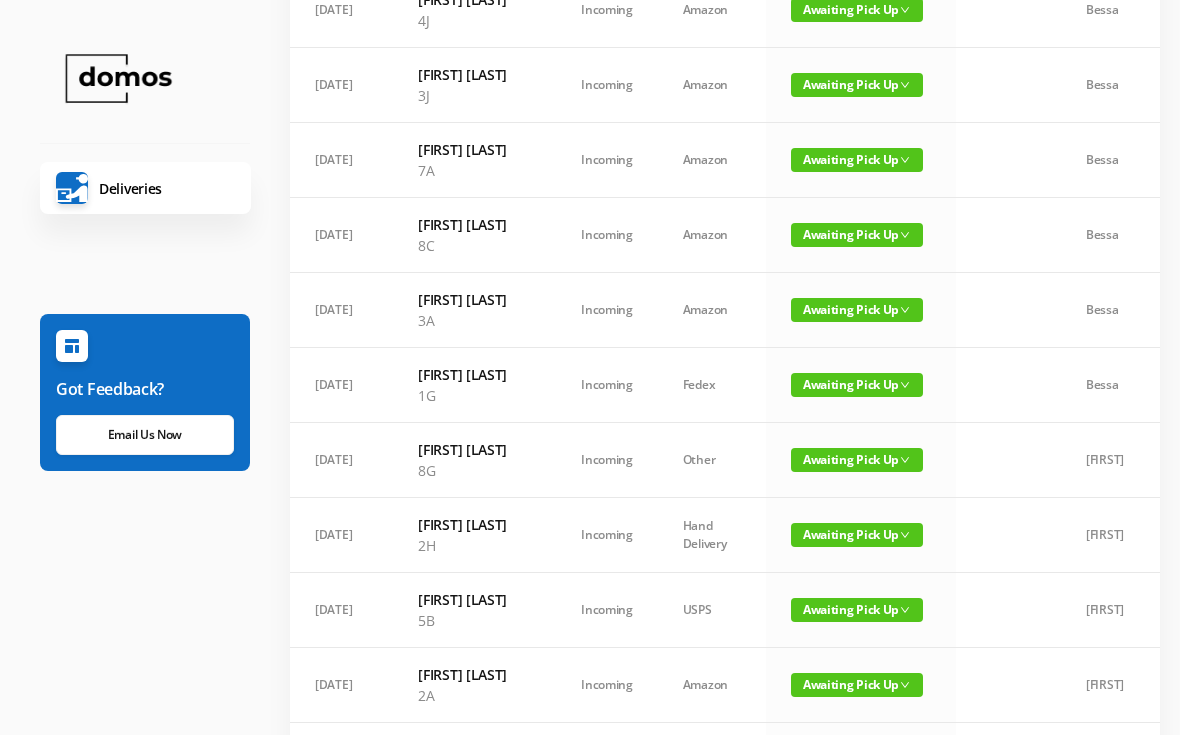 click on "Awaiting Pick Up" at bounding box center (857, 535) 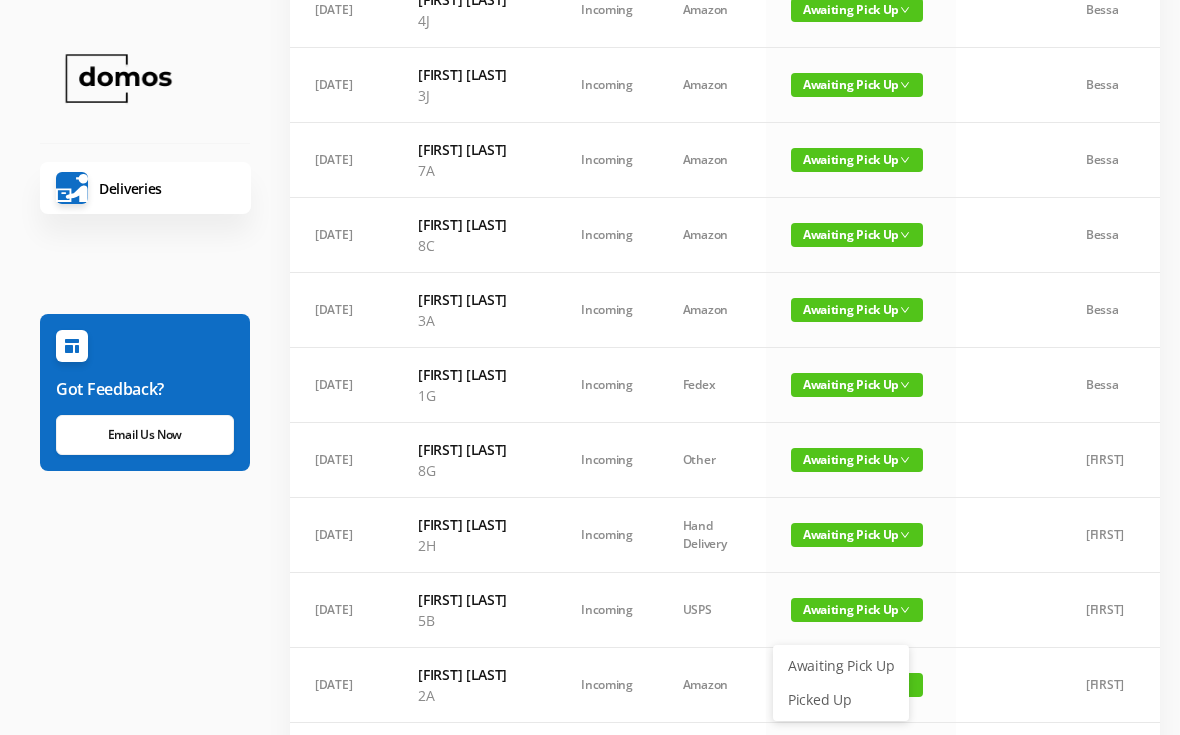 click on "Picked Up" at bounding box center [841, 700] 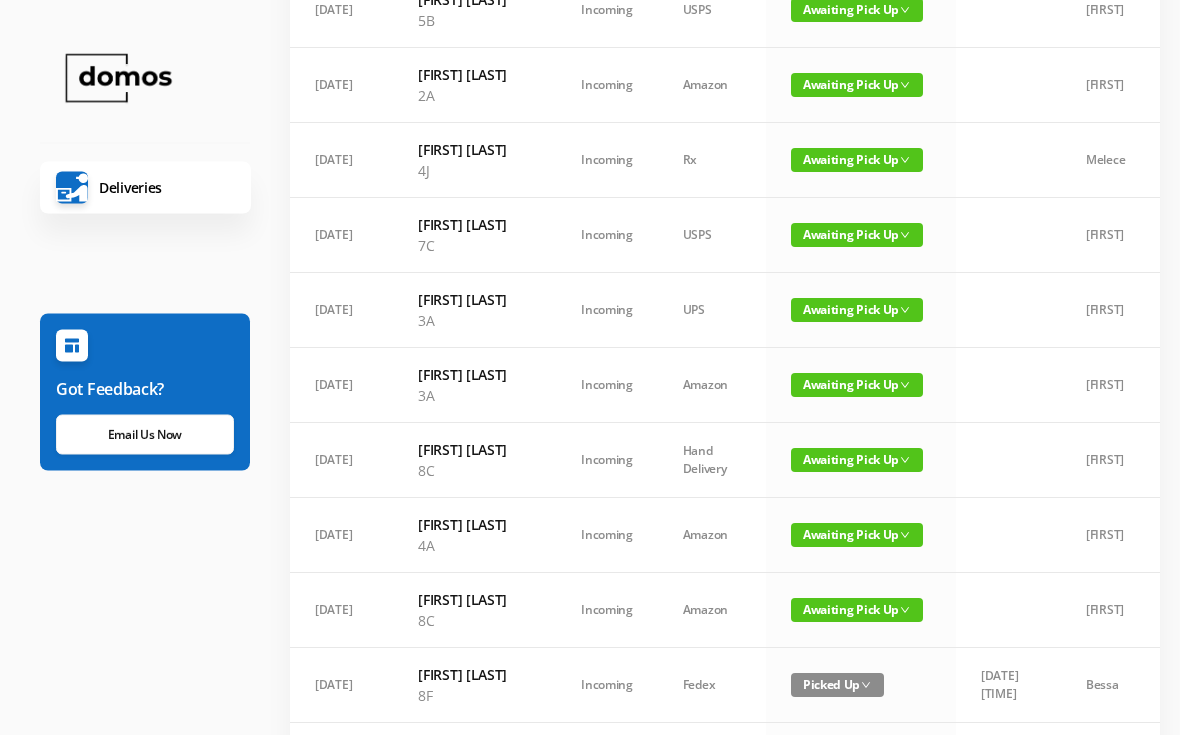 scroll, scrollTop: 929, scrollLeft: 0, axis: vertical 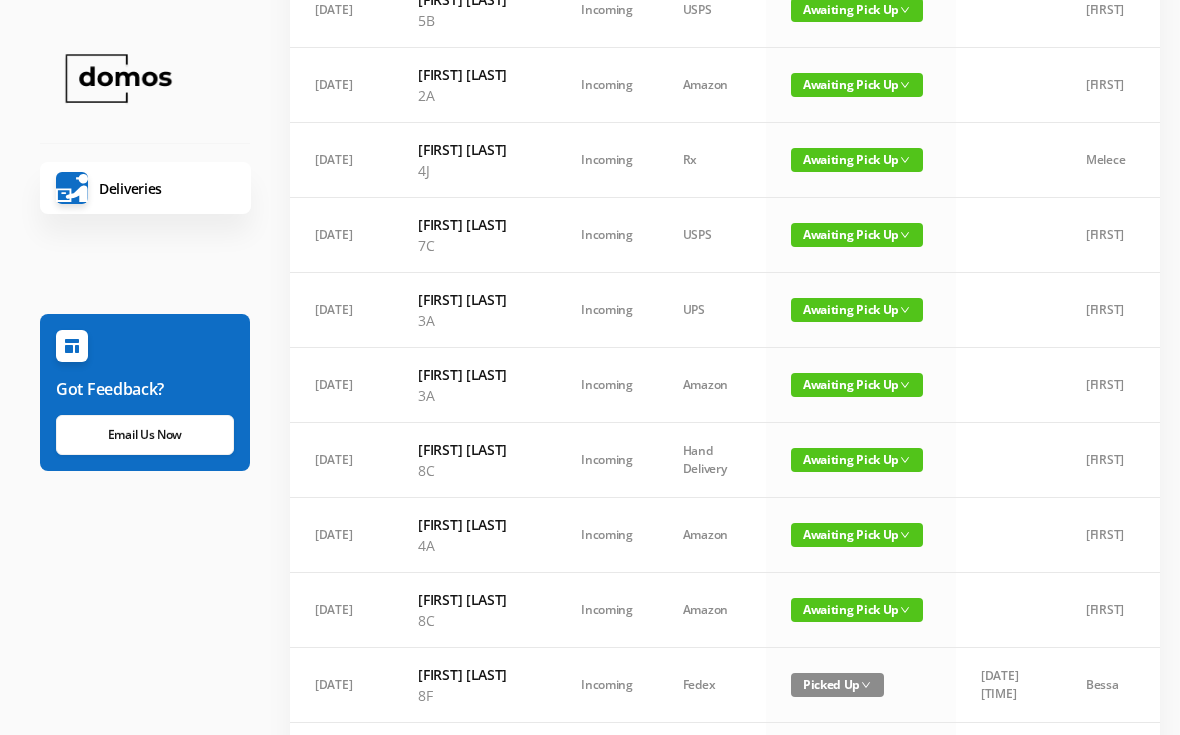 click on "Awaiting Pick Up" at bounding box center (857, 310) 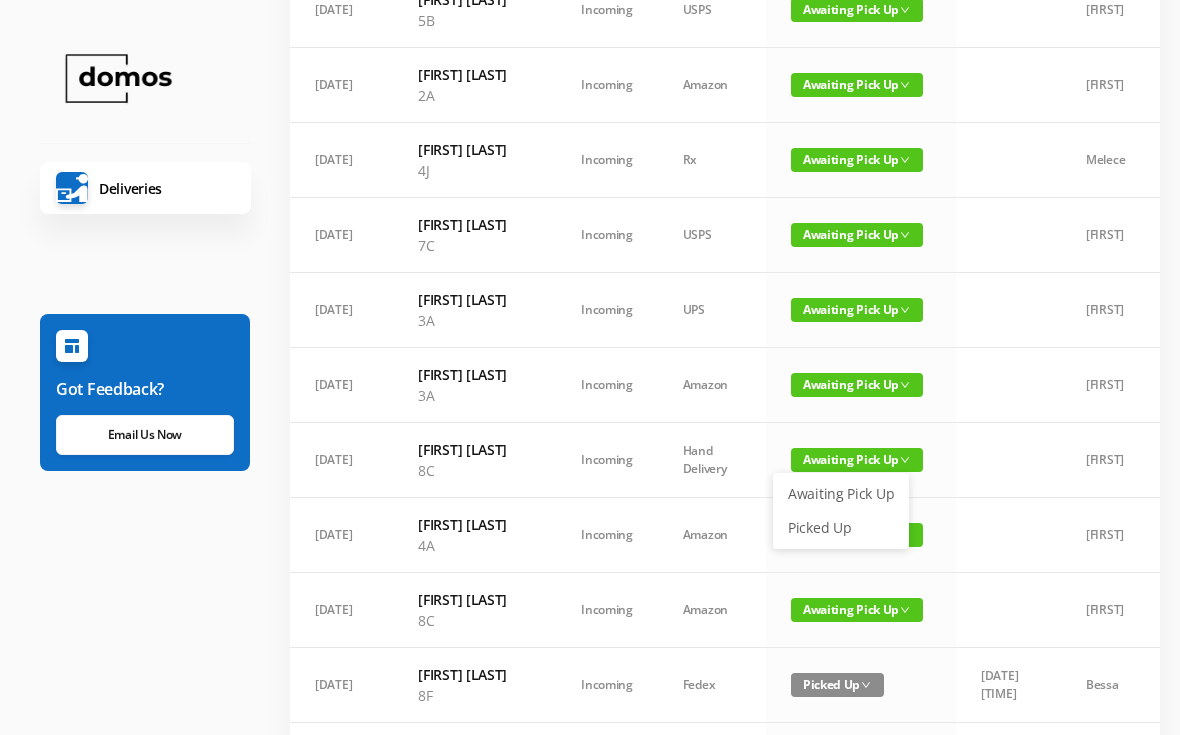 click on "Picked Up" at bounding box center (841, 528) 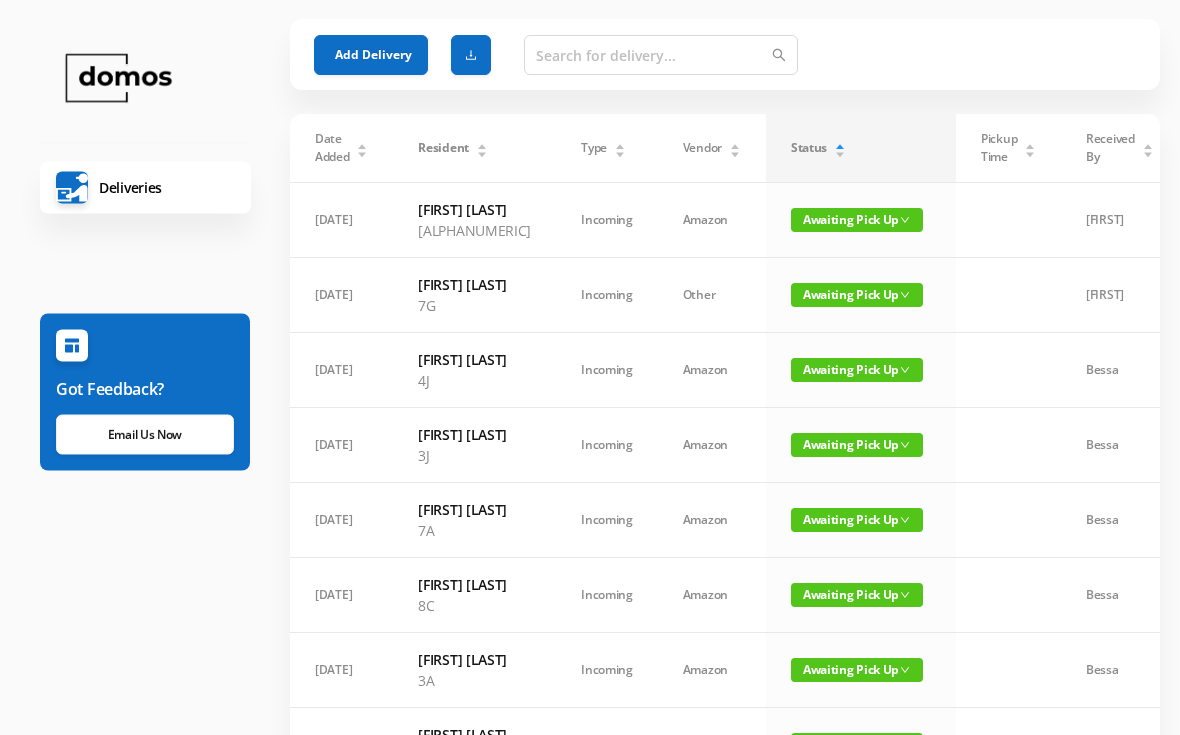 scroll, scrollTop: 0, scrollLeft: 0, axis: both 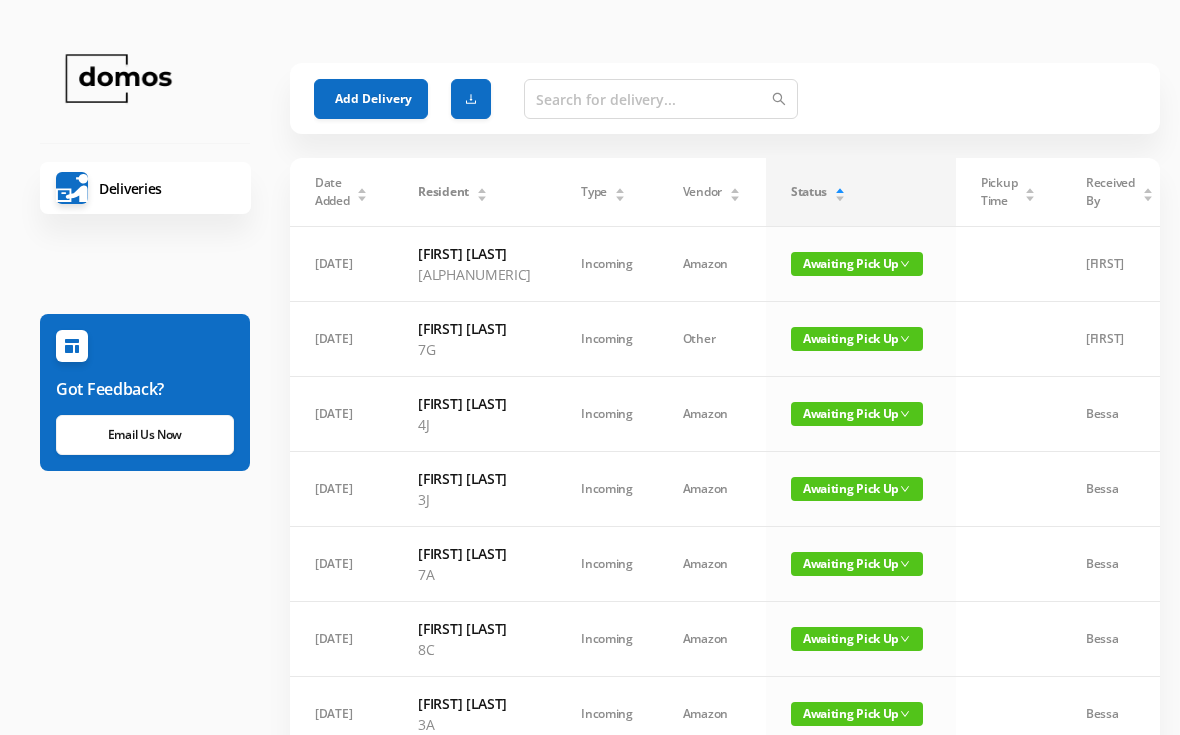 click on "Add Delivery" at bounding box center [371, 99] 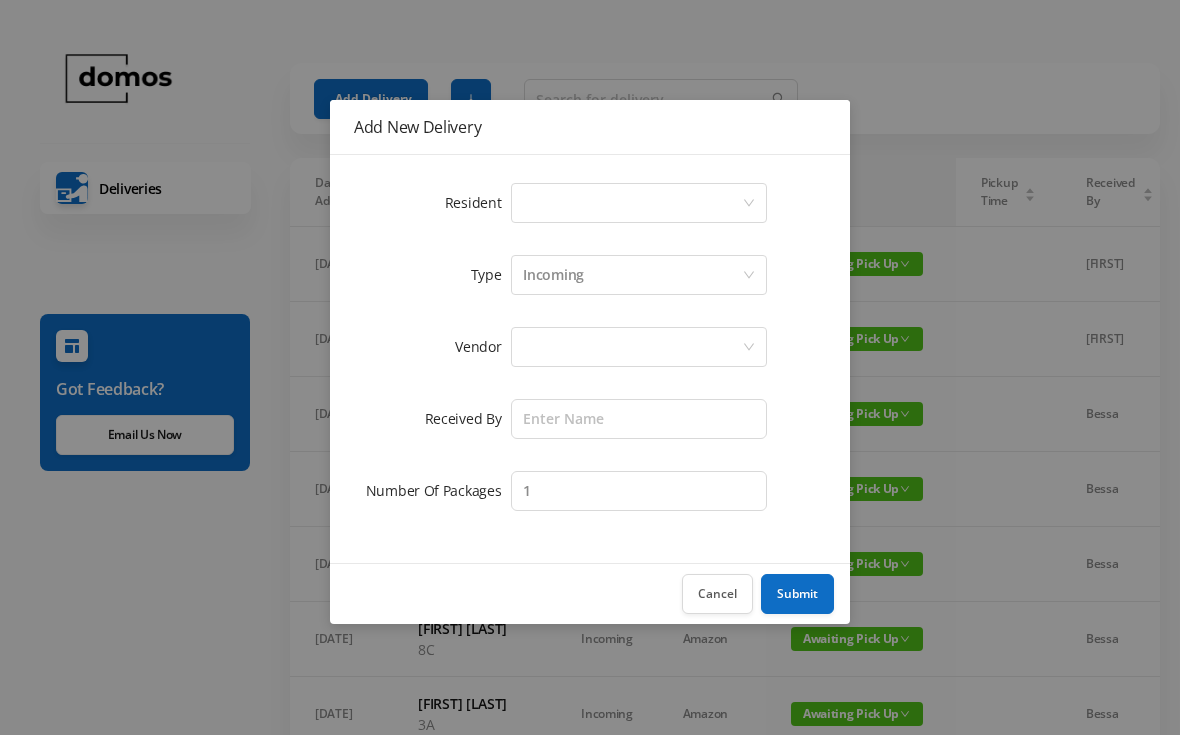 click on "Select a person" at bounding box center (632, 203) 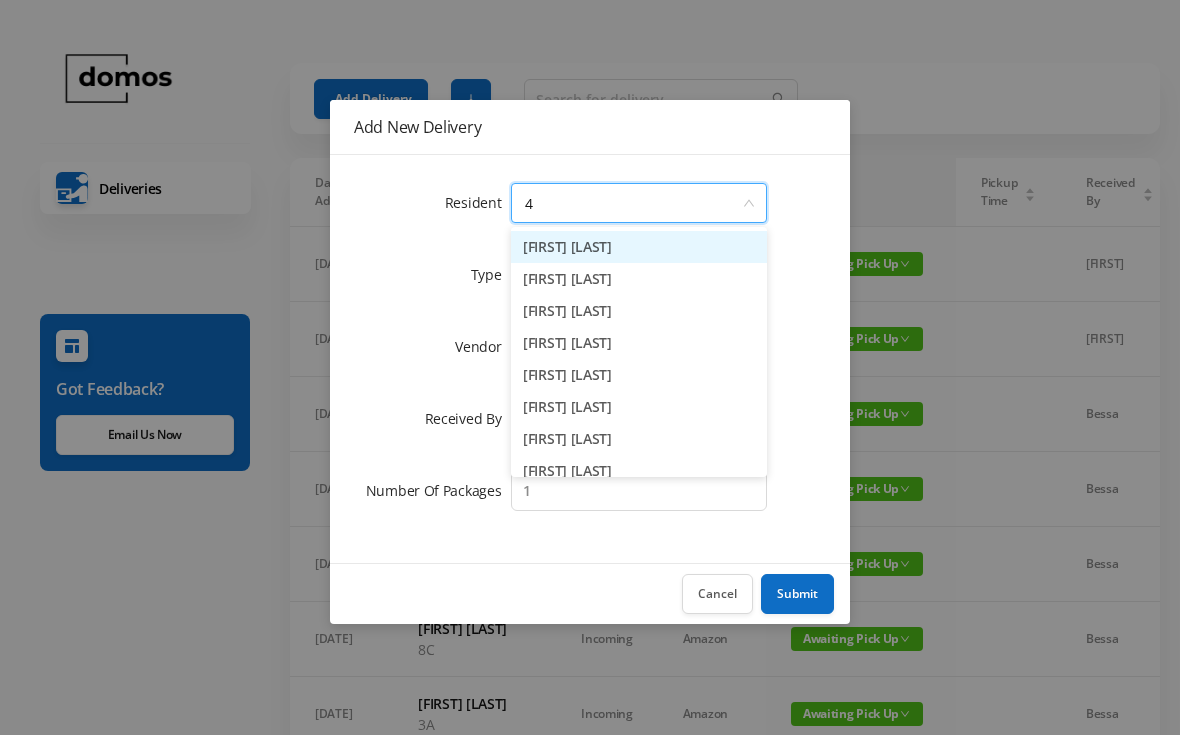 type on "[ALPHANUMERIC]" 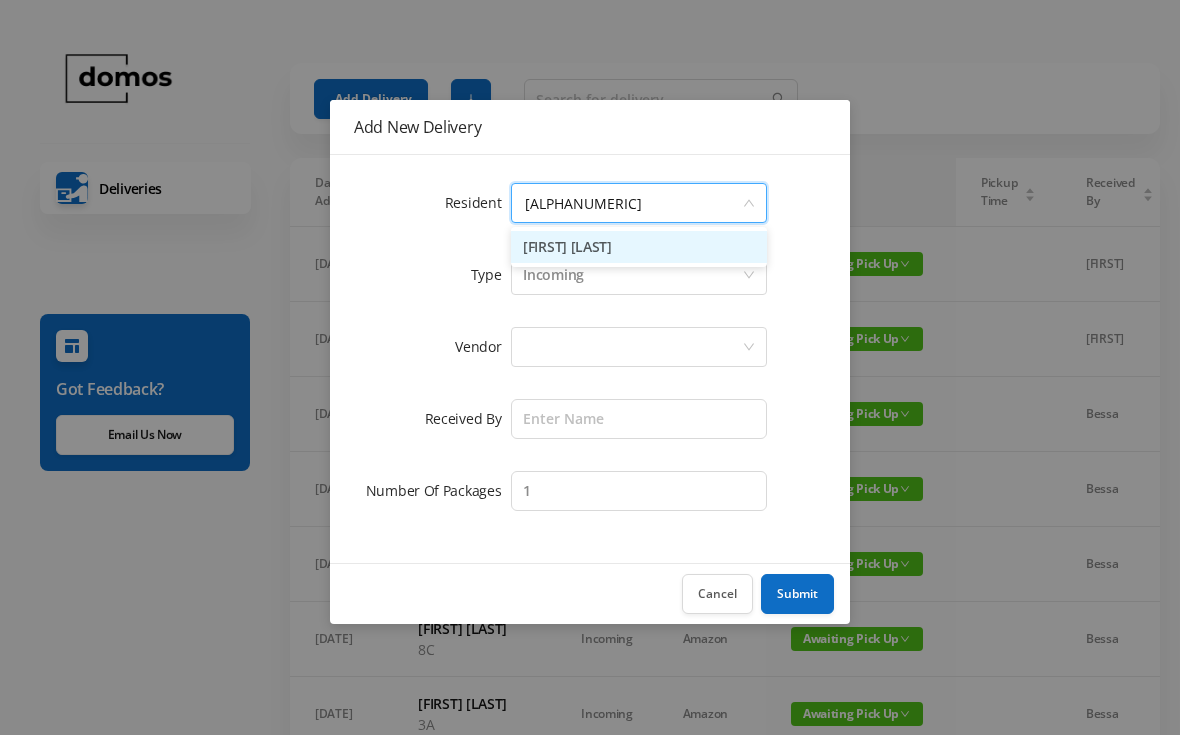 click on "[FIRST] [LAST]" at bounding box center [639, 247] 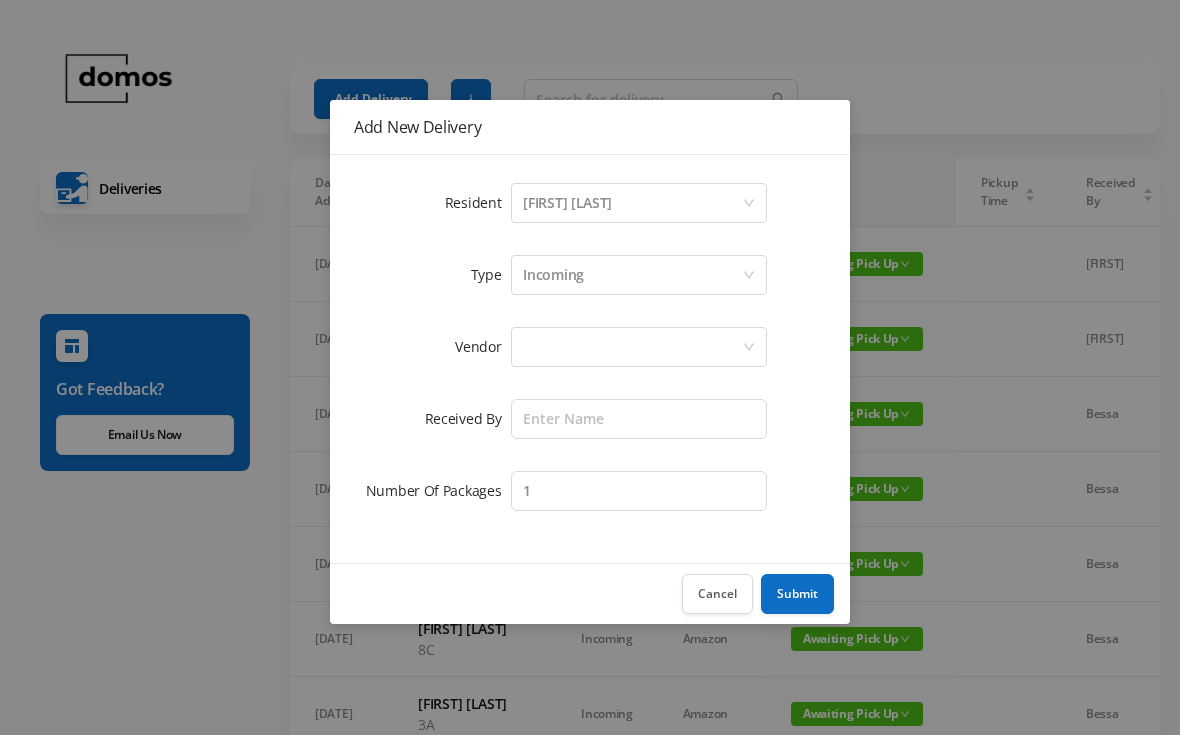 click on "Resident Select a person  [FIRST] [LAST]  Type Incoming Vendor Received By Number Of Packages 1" at bounding box center [590, 347] 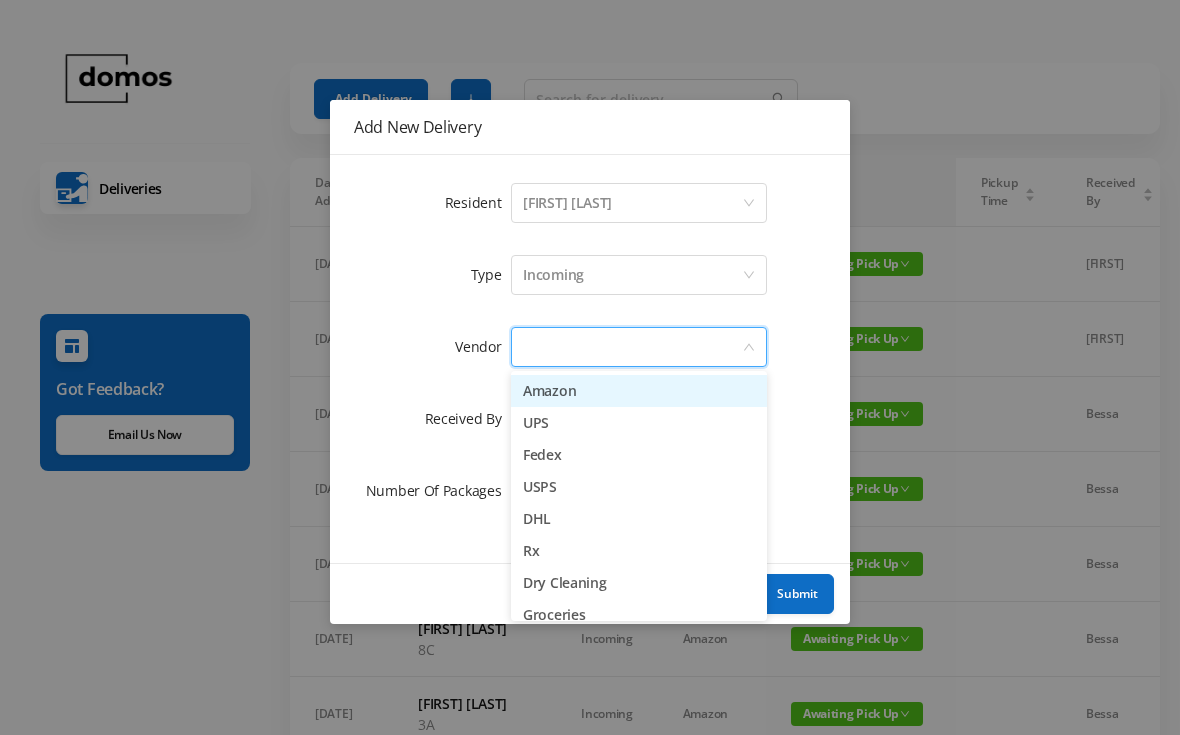 click on "Amazon" at bounding box center (639, 391) 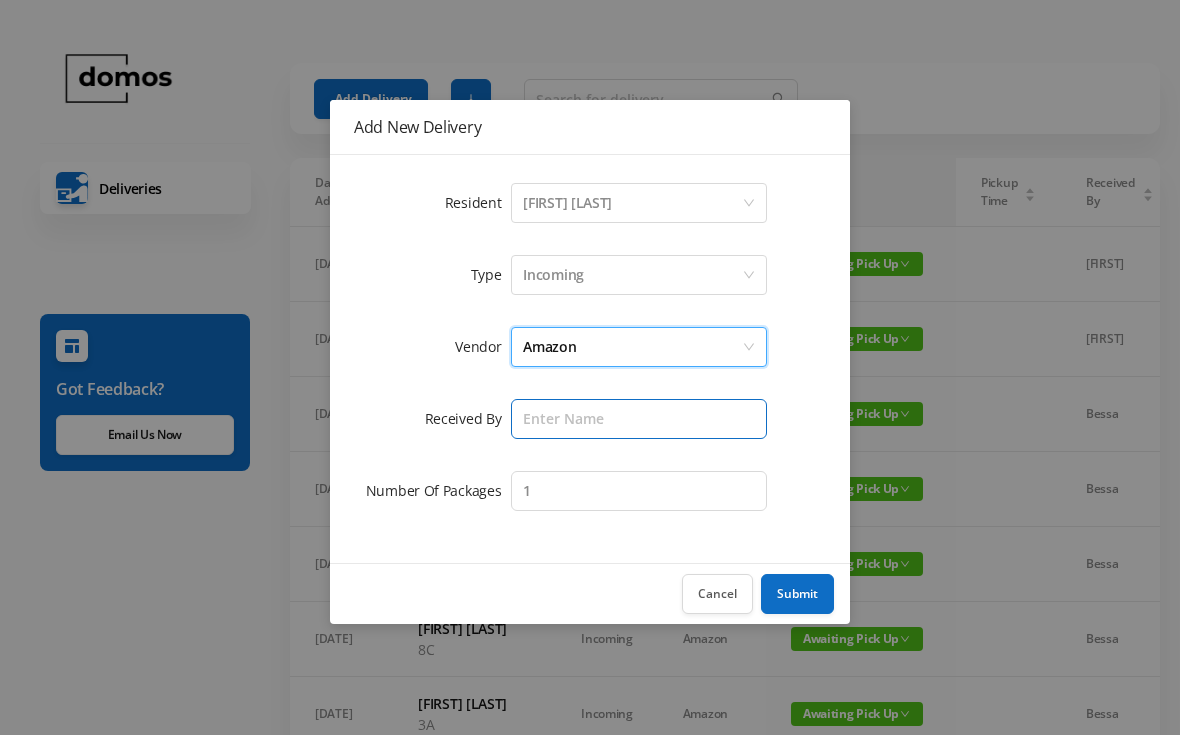 click at bounding box center (639, 419) 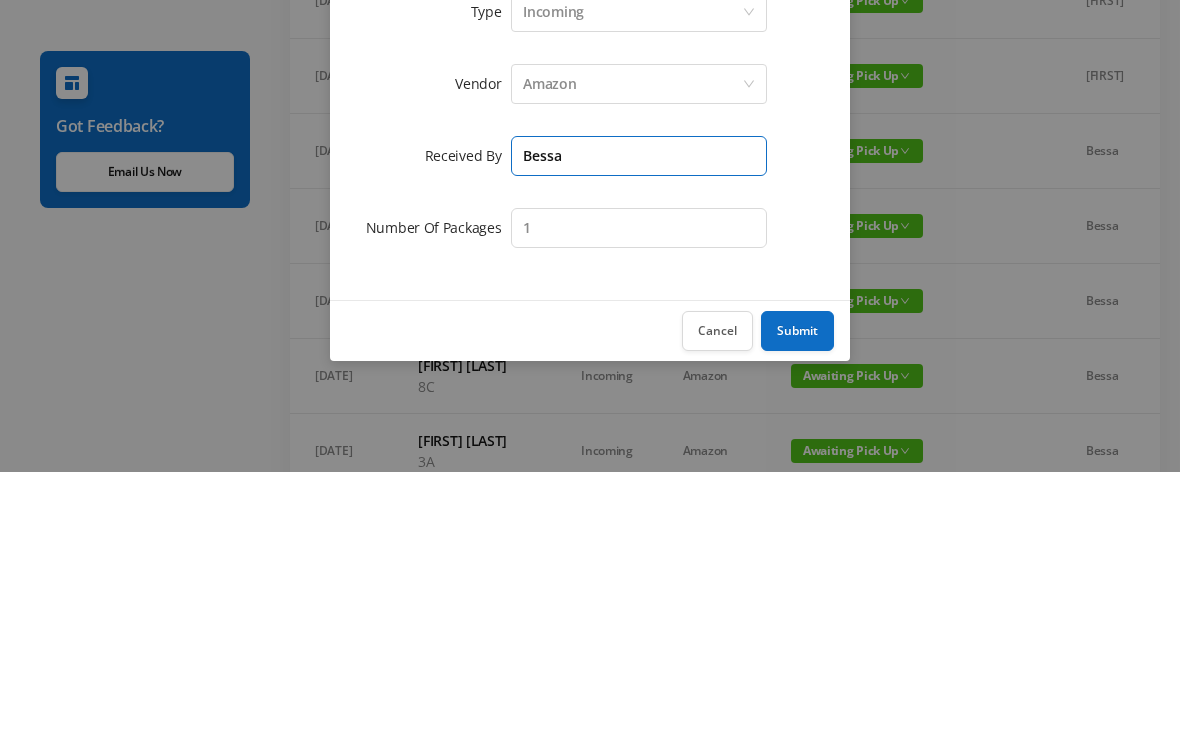 type on "Bessa" 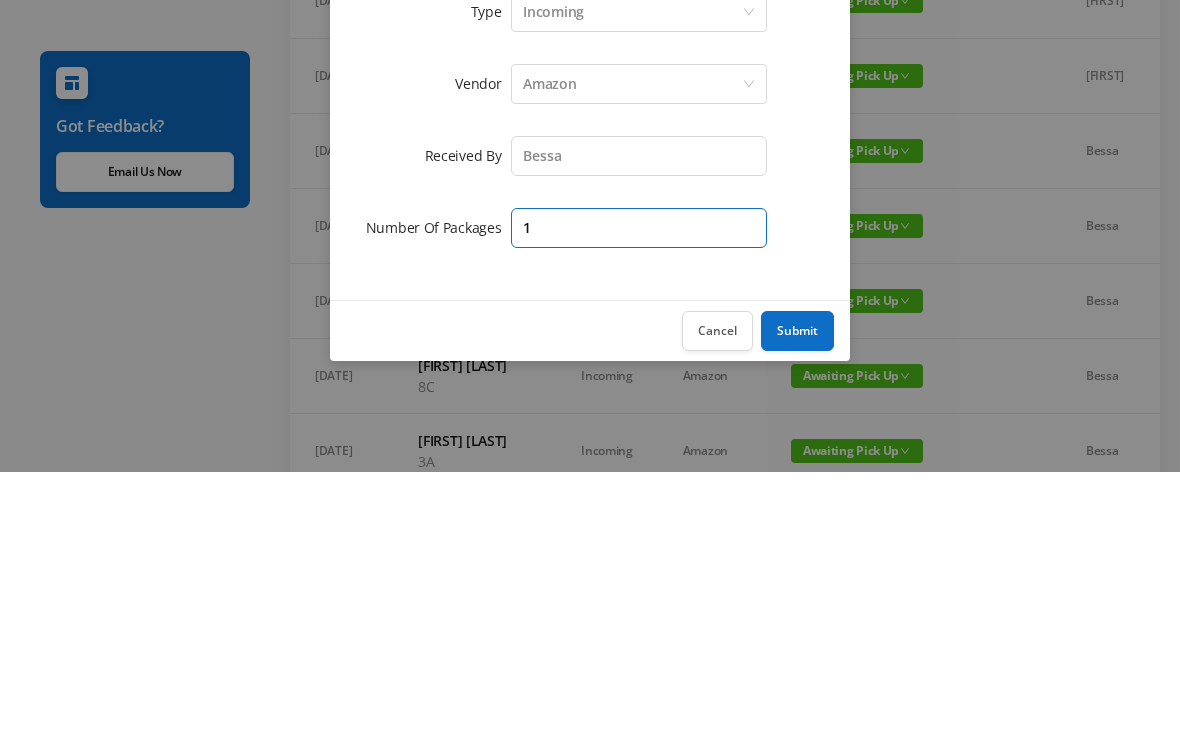 click on "1" at bounding box center [639, 491] 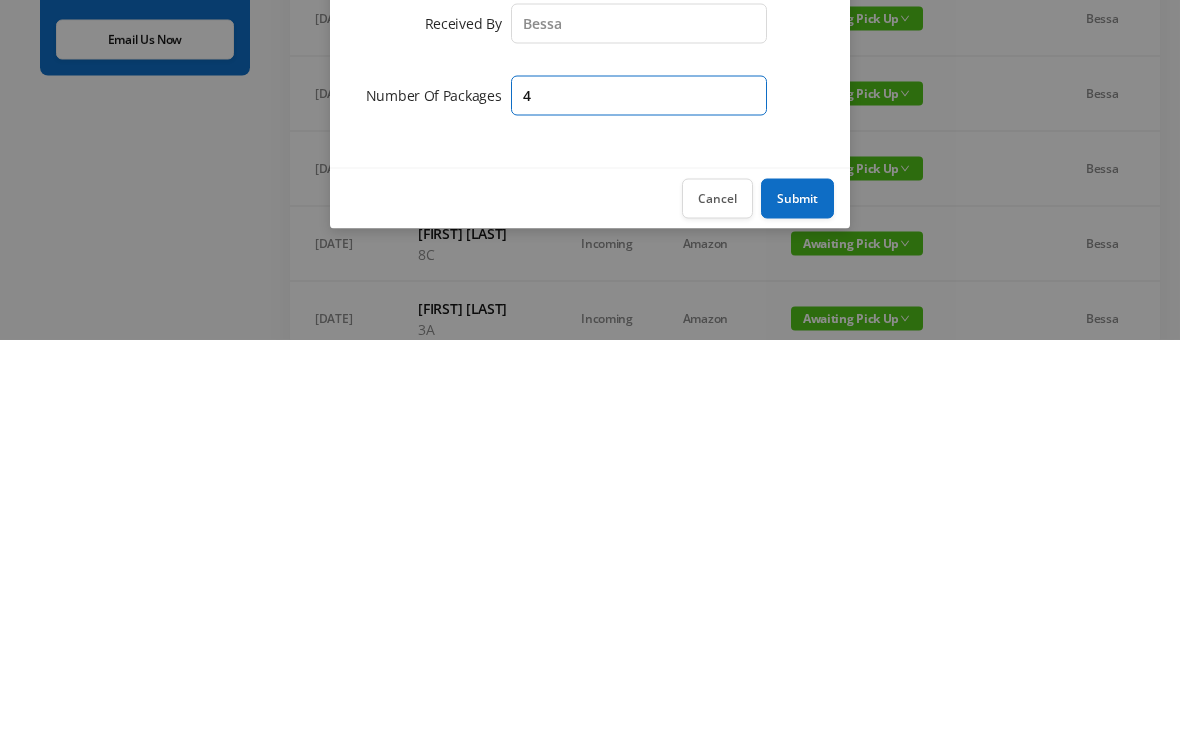 type on "4" 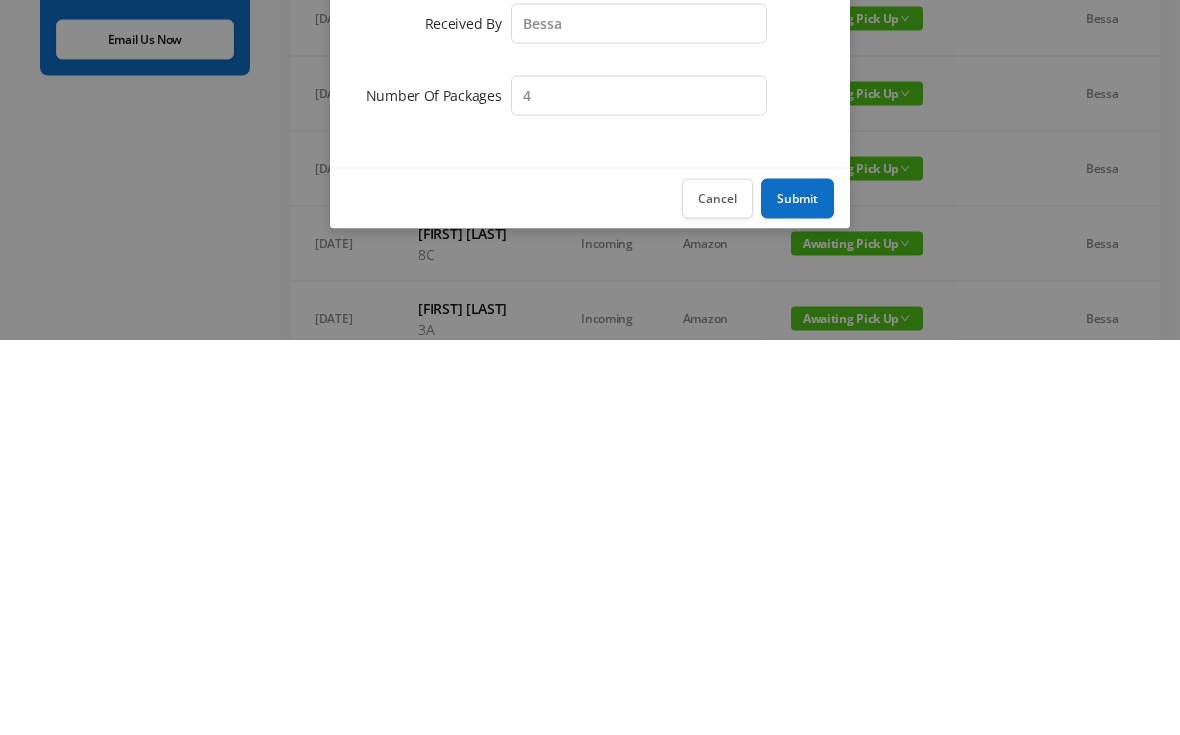click on "Submit" at bounding box center [797, 594] 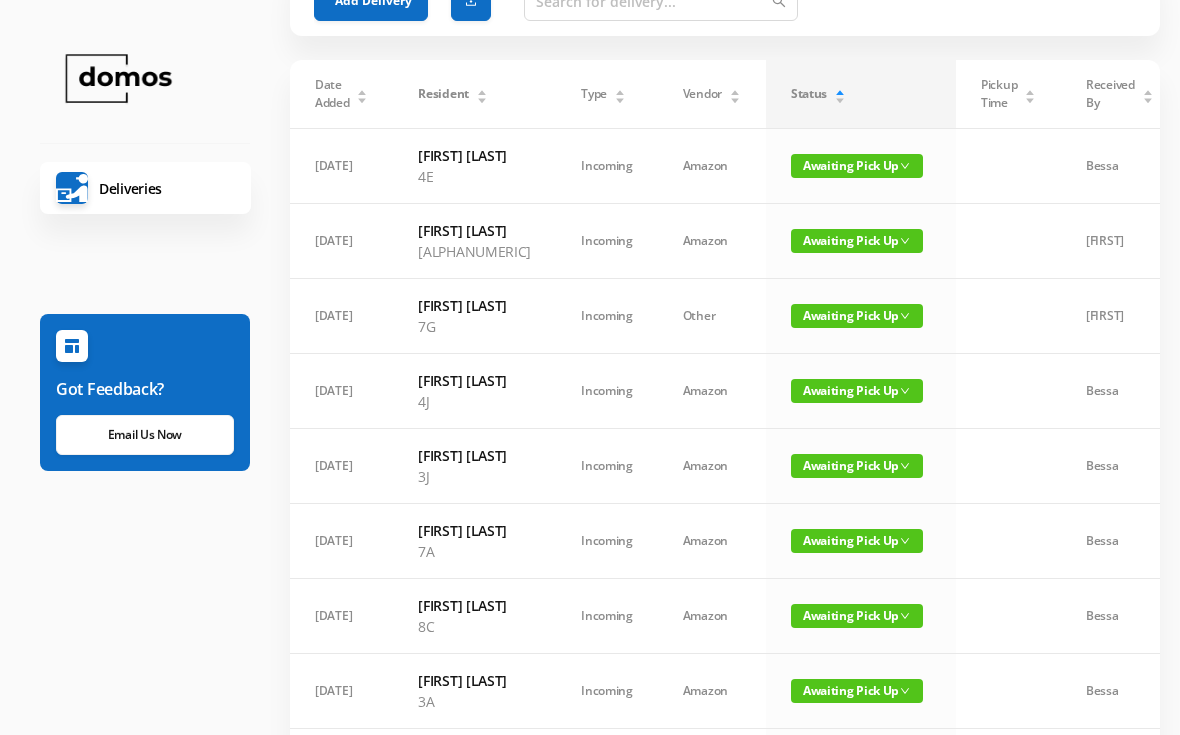 scroll, scrollTop: 0, scrollLeft: 0, axis: both 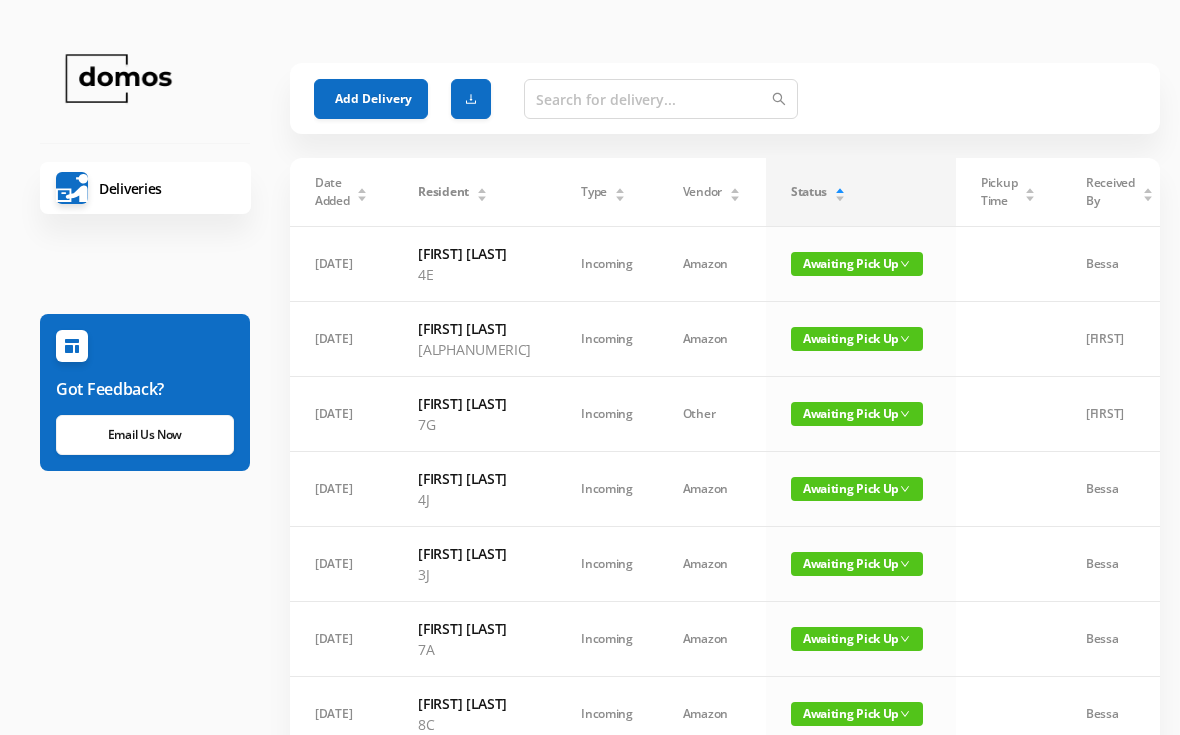 click on "Add Delivery" at bounding box center [371, 99] 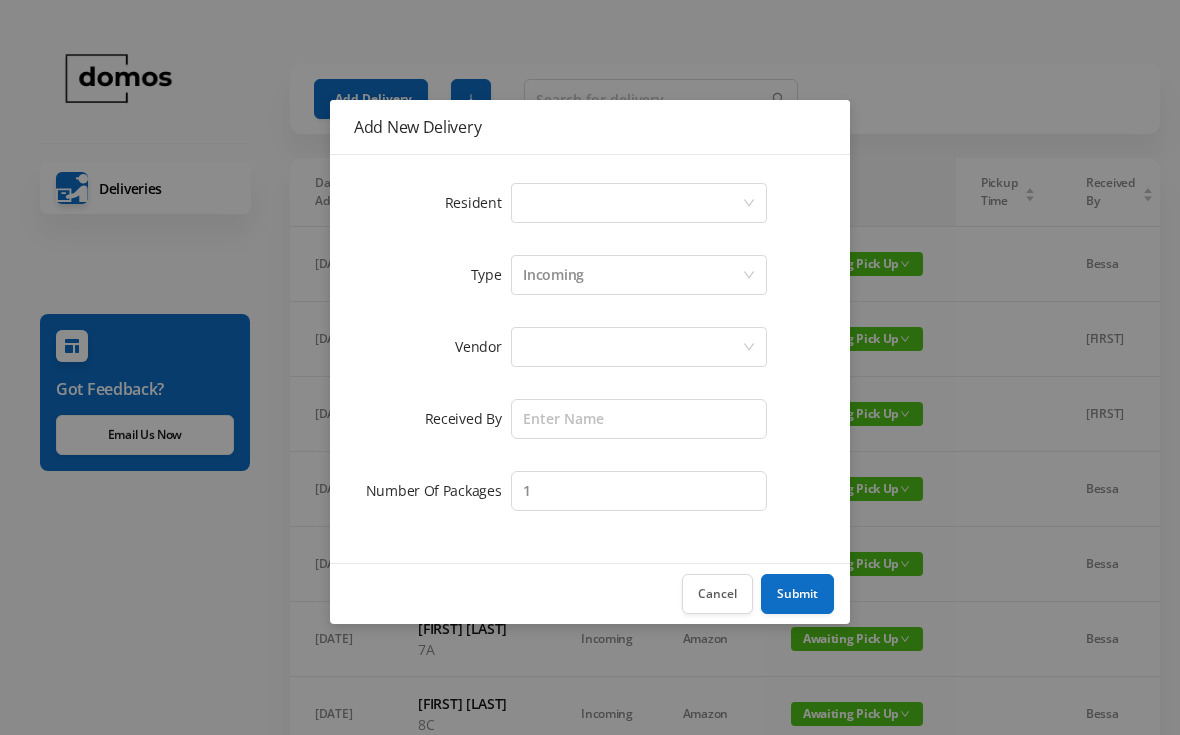 click on "Select a person" at bounding box center (632, 203) 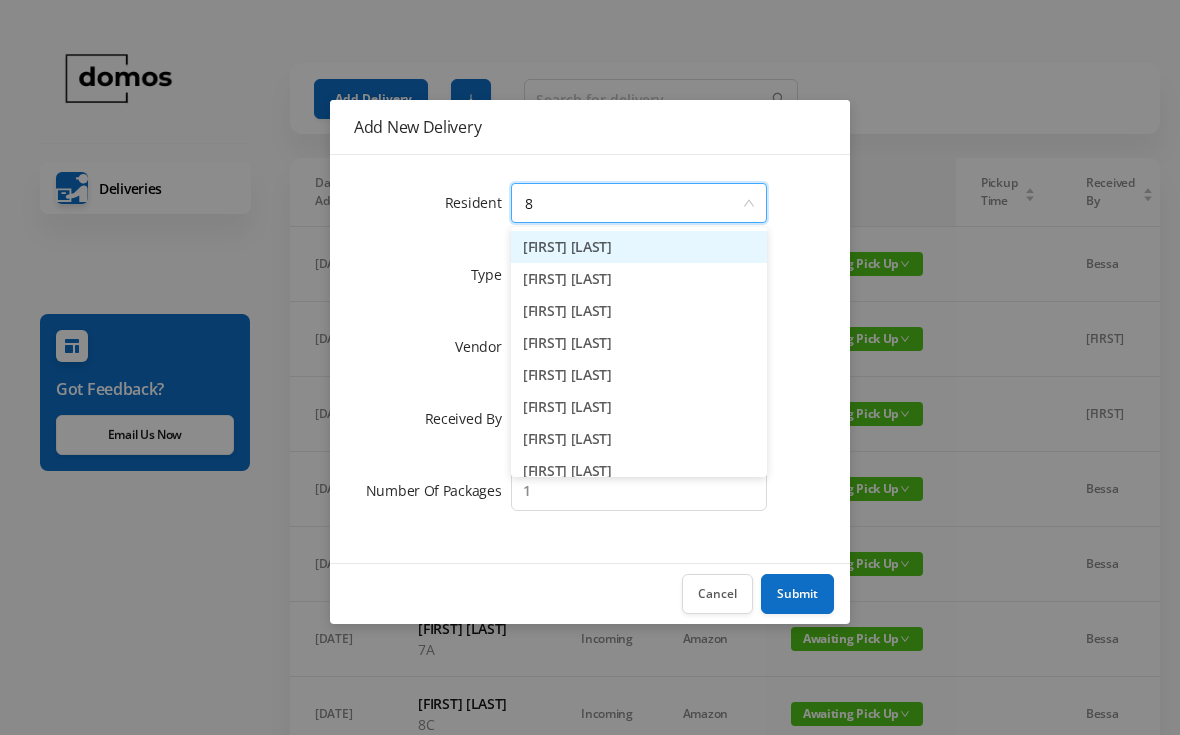 type on "8h" 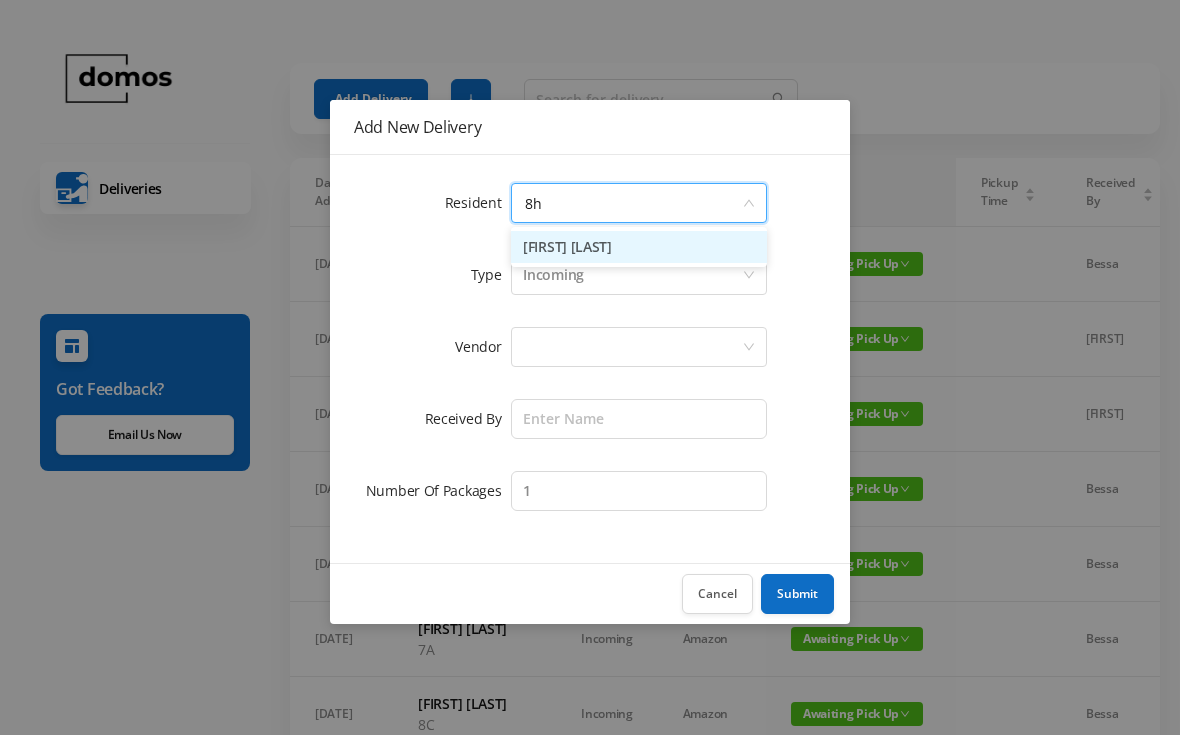 click on "[FIRST] [LAST]" at bounding box center [639, 247] 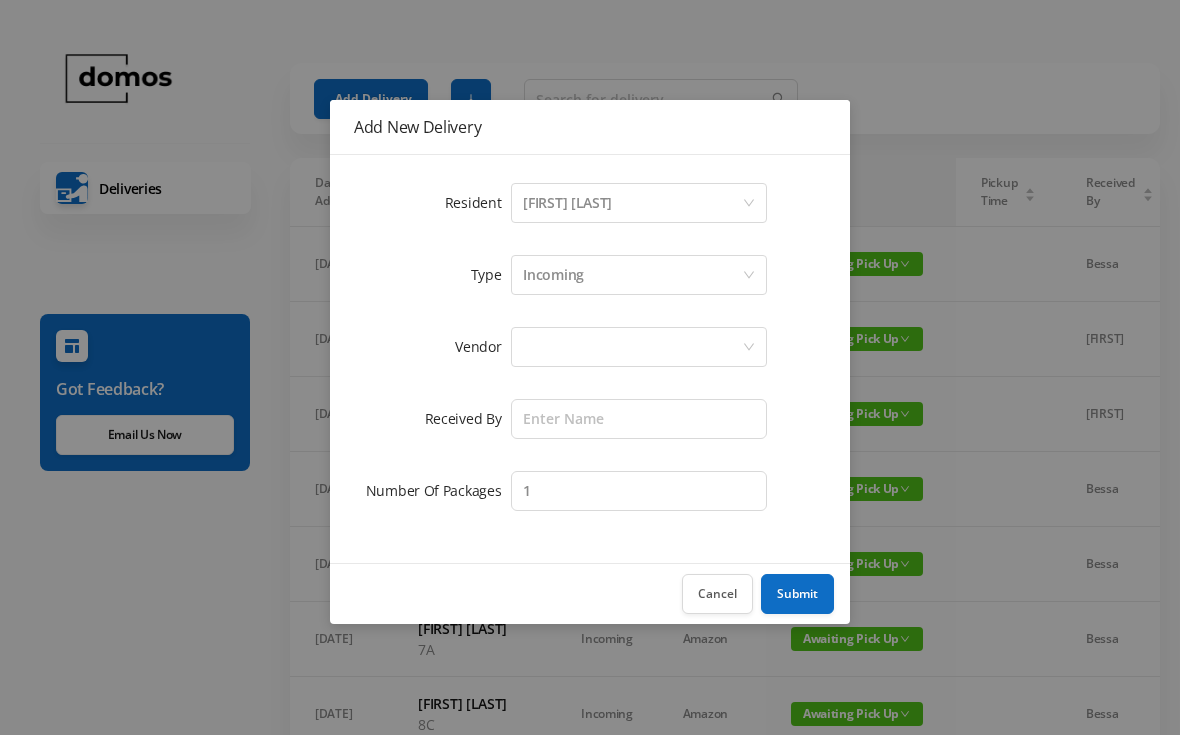 click at bounding box center (632, 347) 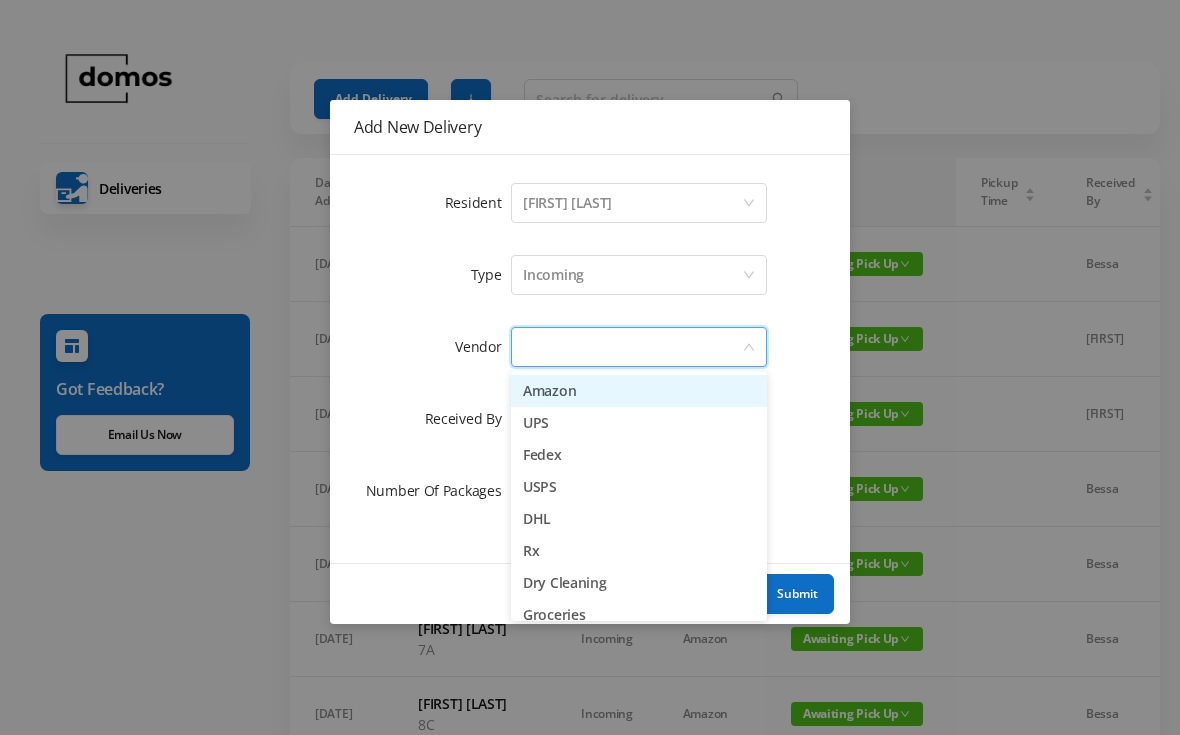 click on "Amazon" at bounding box center [639, 391] 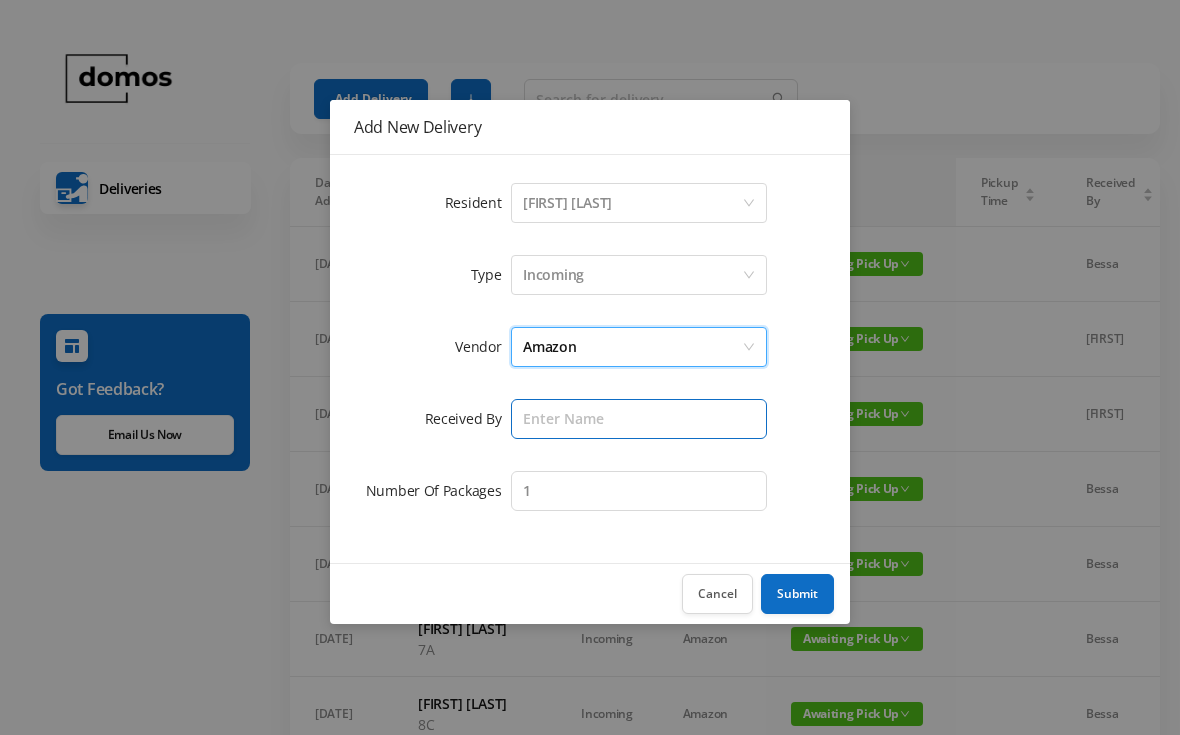 click at bounding box center (639, 419) 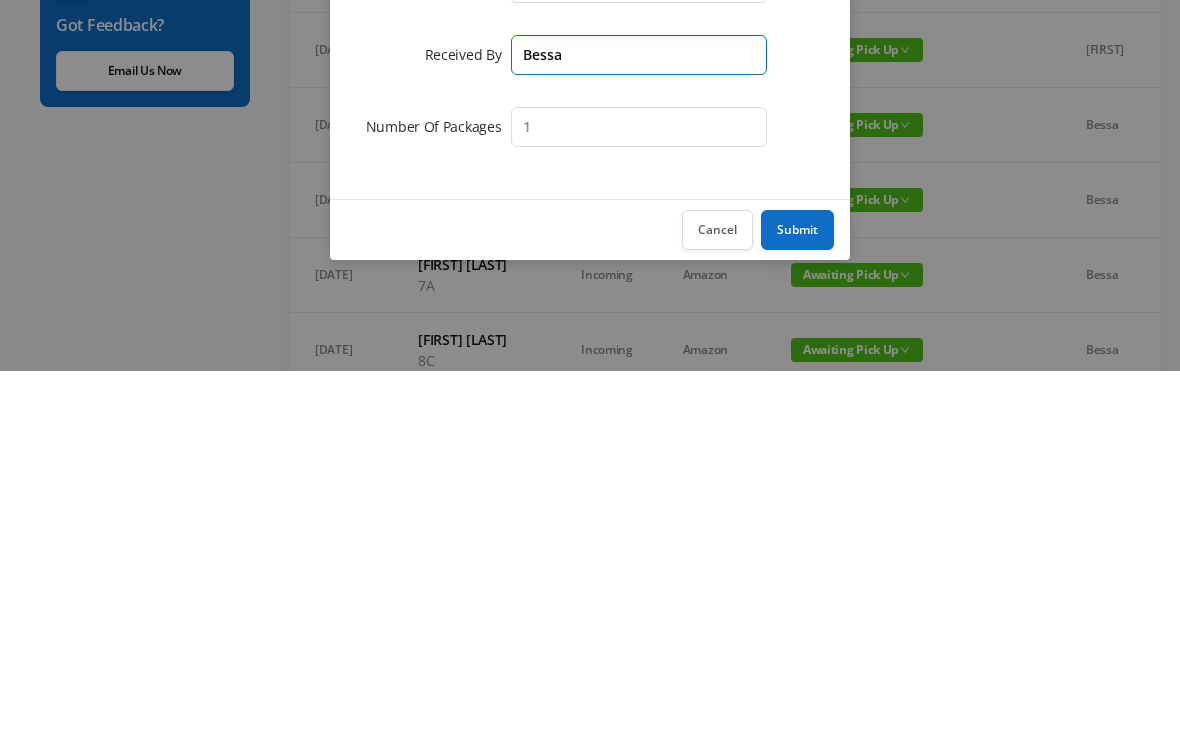 type on "Bessa" 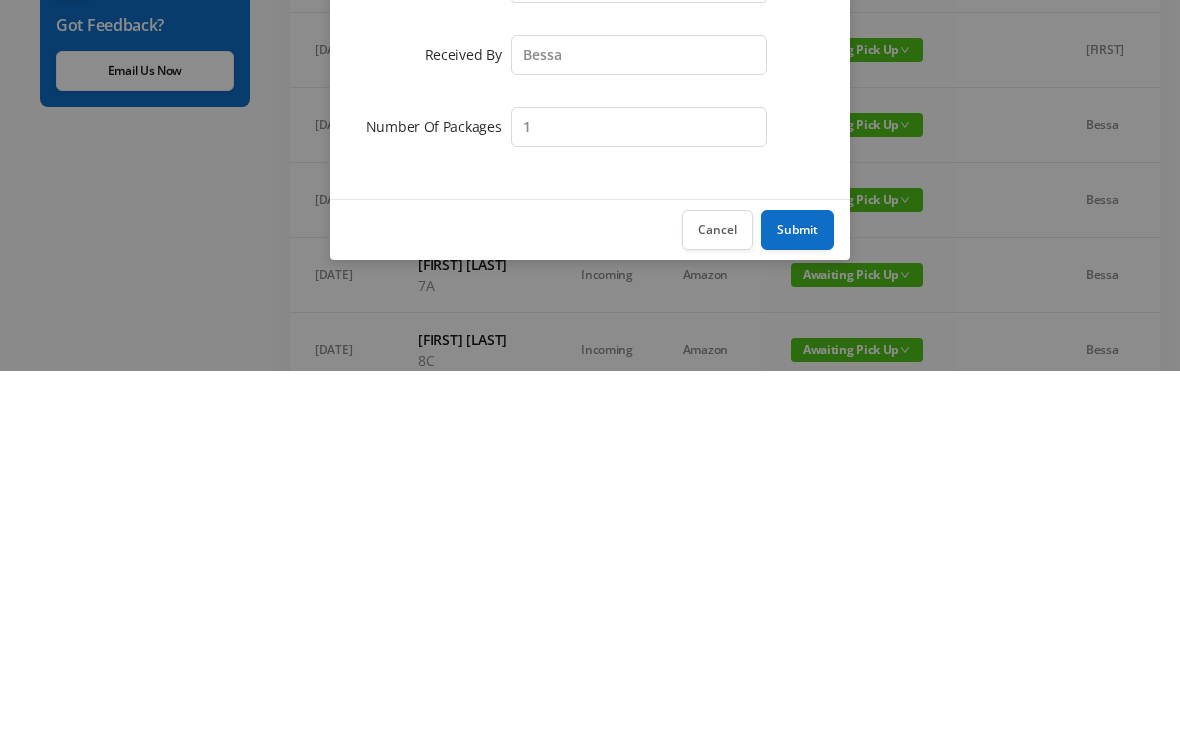 click on "Submit" at bounding box center [797, 594] 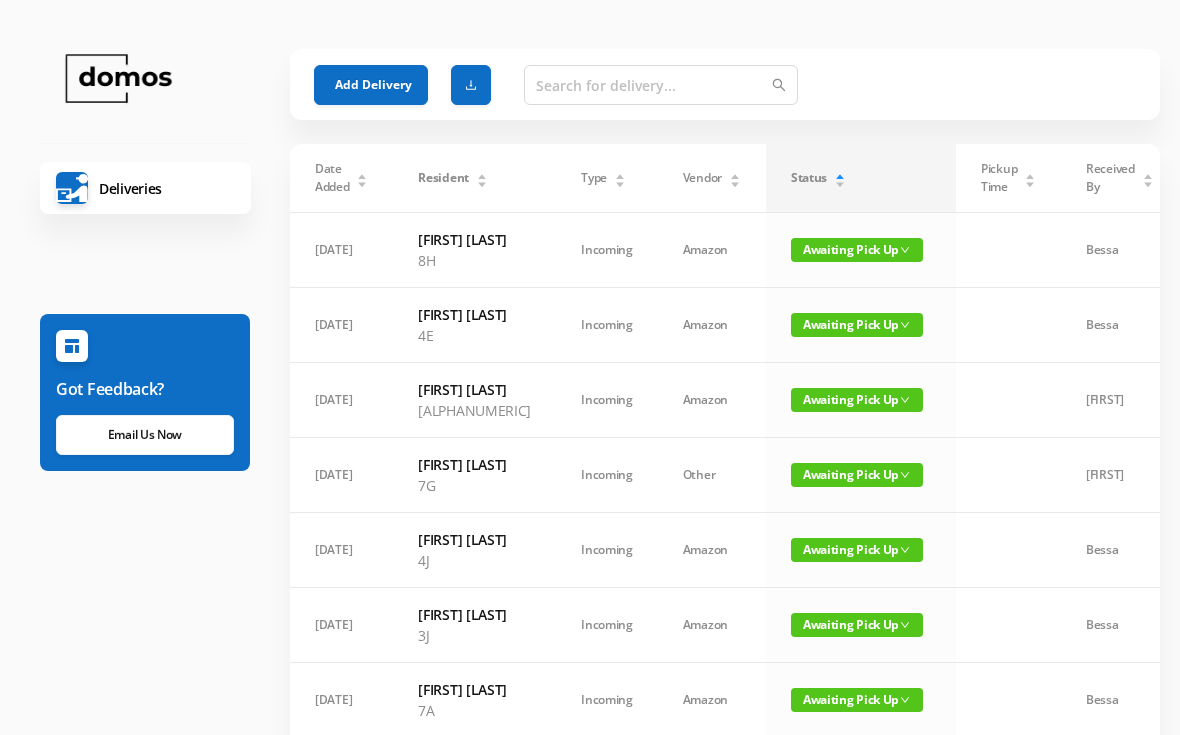 scroll, scrollTop: 0, scrollLeft: 0, axis: both 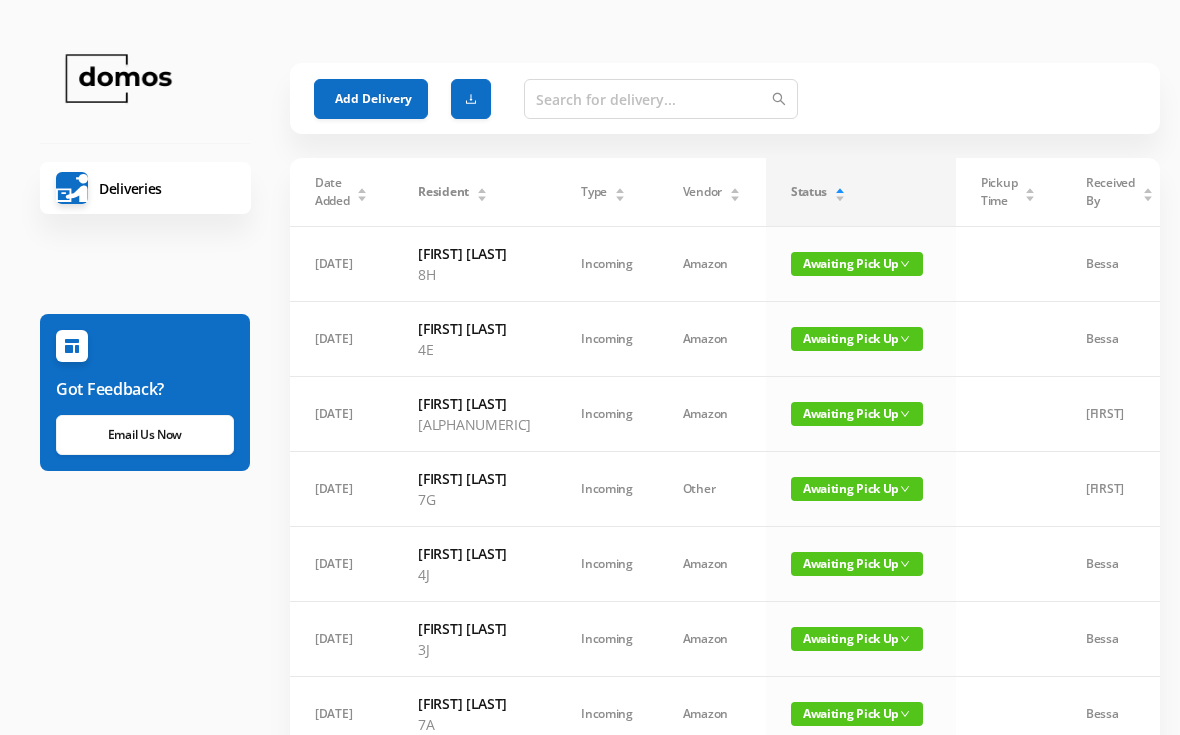 click on "Add Delivery" at bounding box center [371, 99] 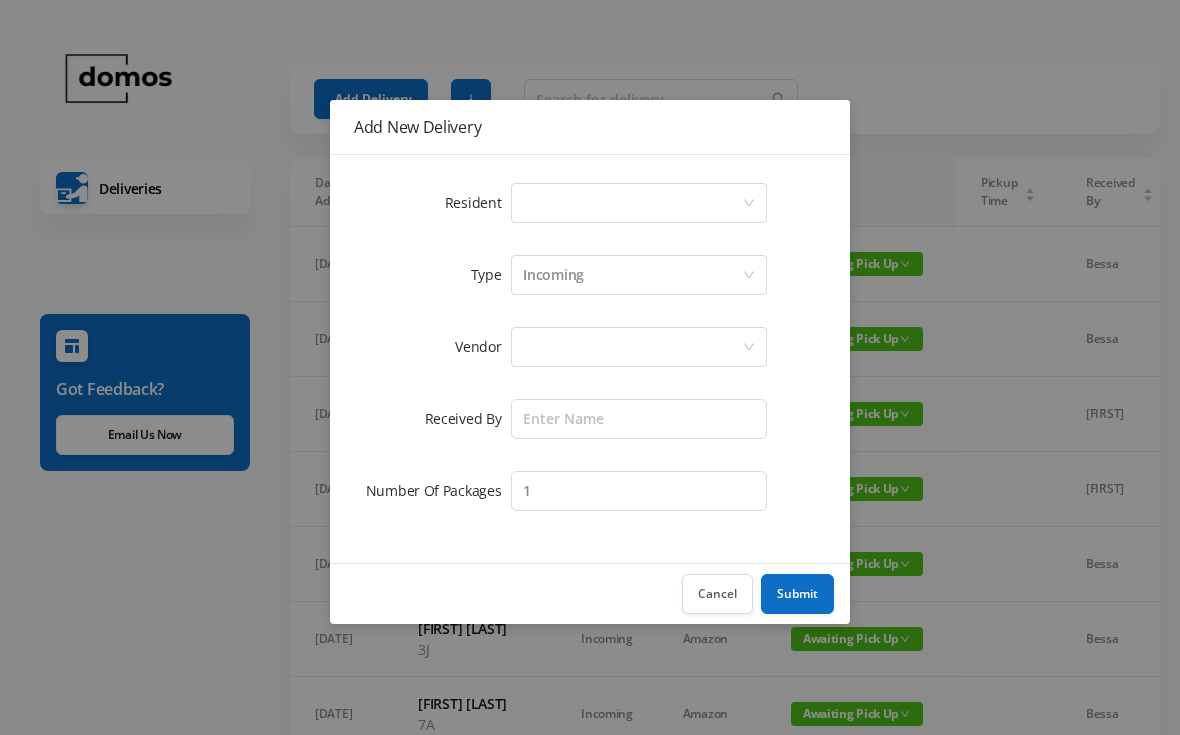 click on "Select a person" at bounding box center [632, 203] 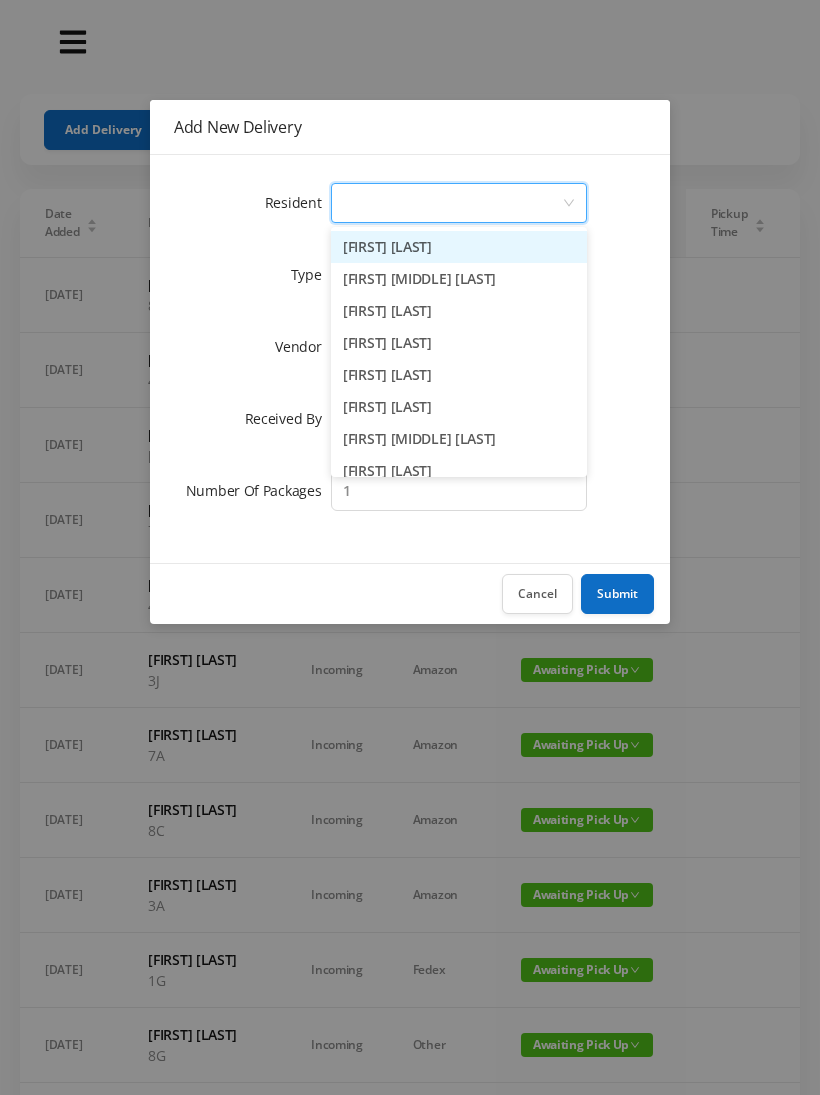 click on "Cancel" at bounding box center (537, 594) 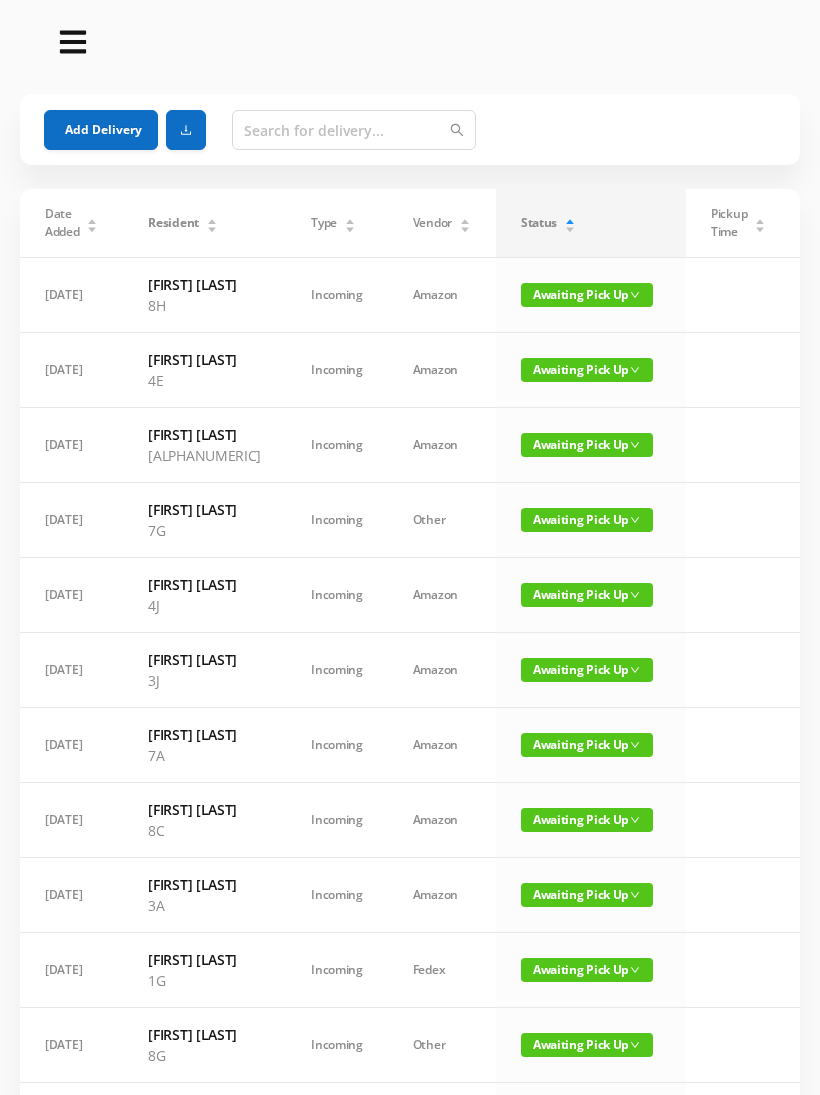 click on "Add Delivery" at bounding box center [101, 130] 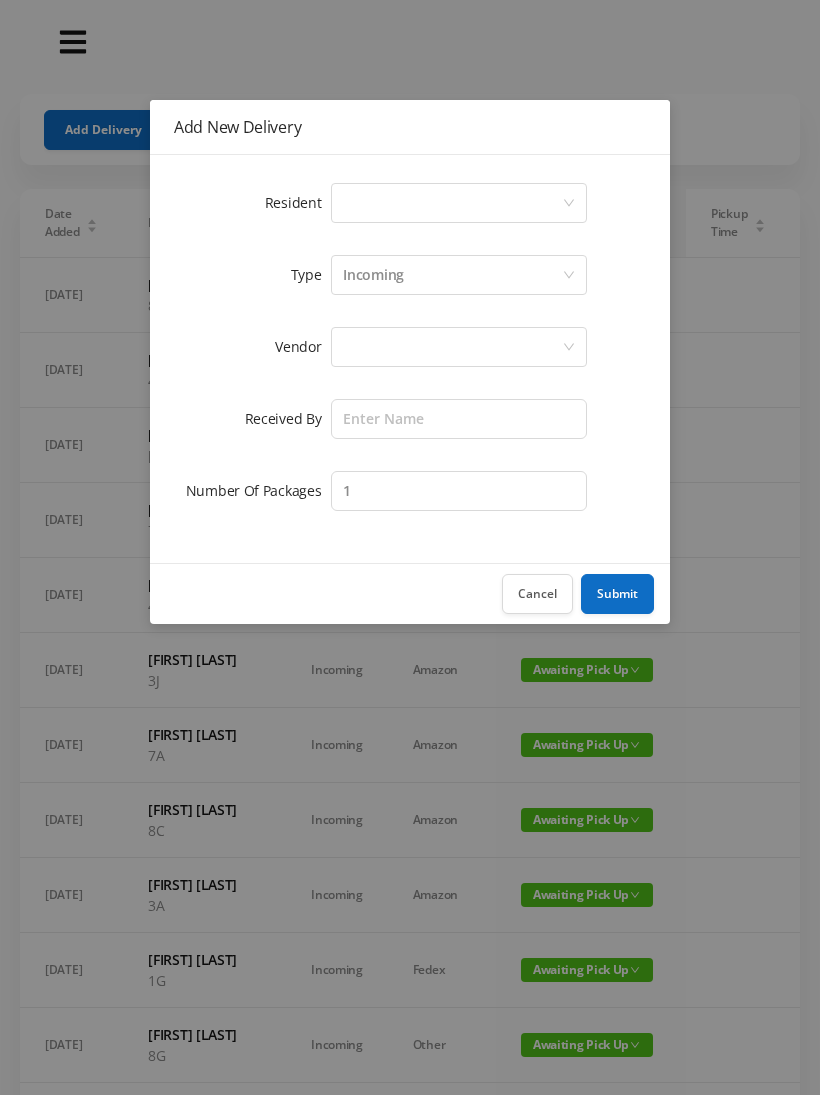 click on "Select a person" at bounding box center [452, 203] 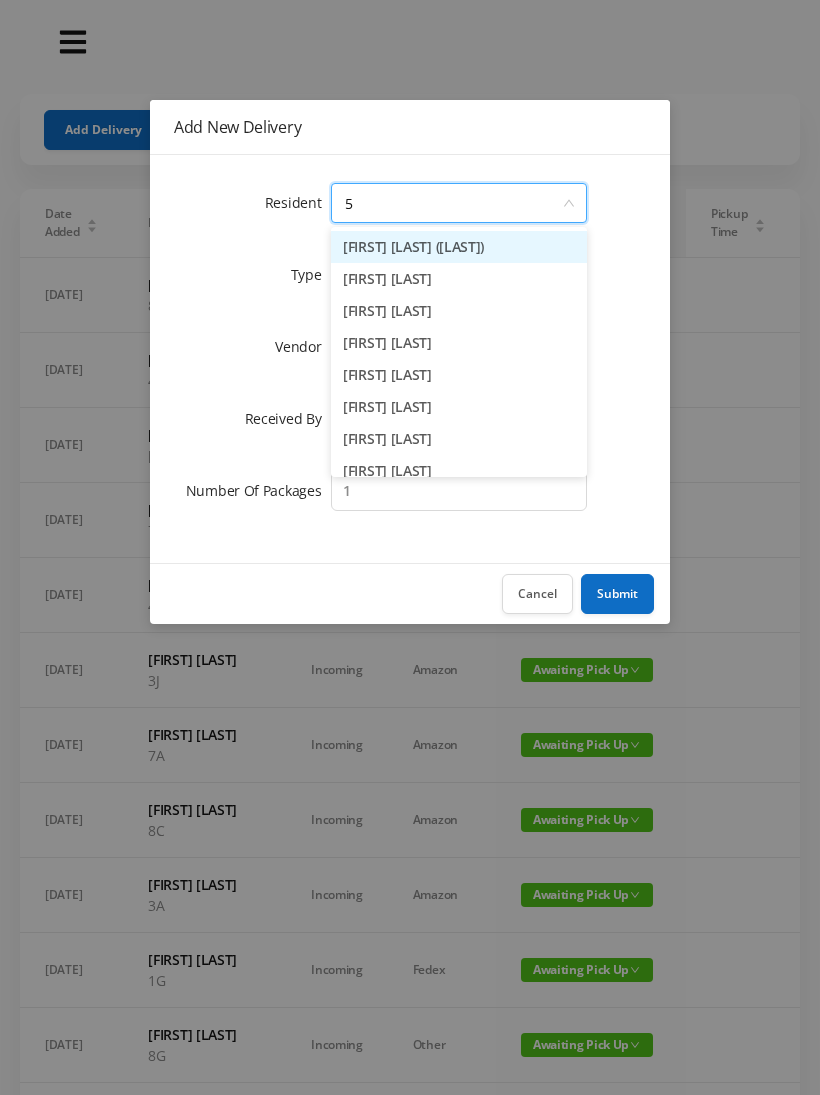 type on "5b" 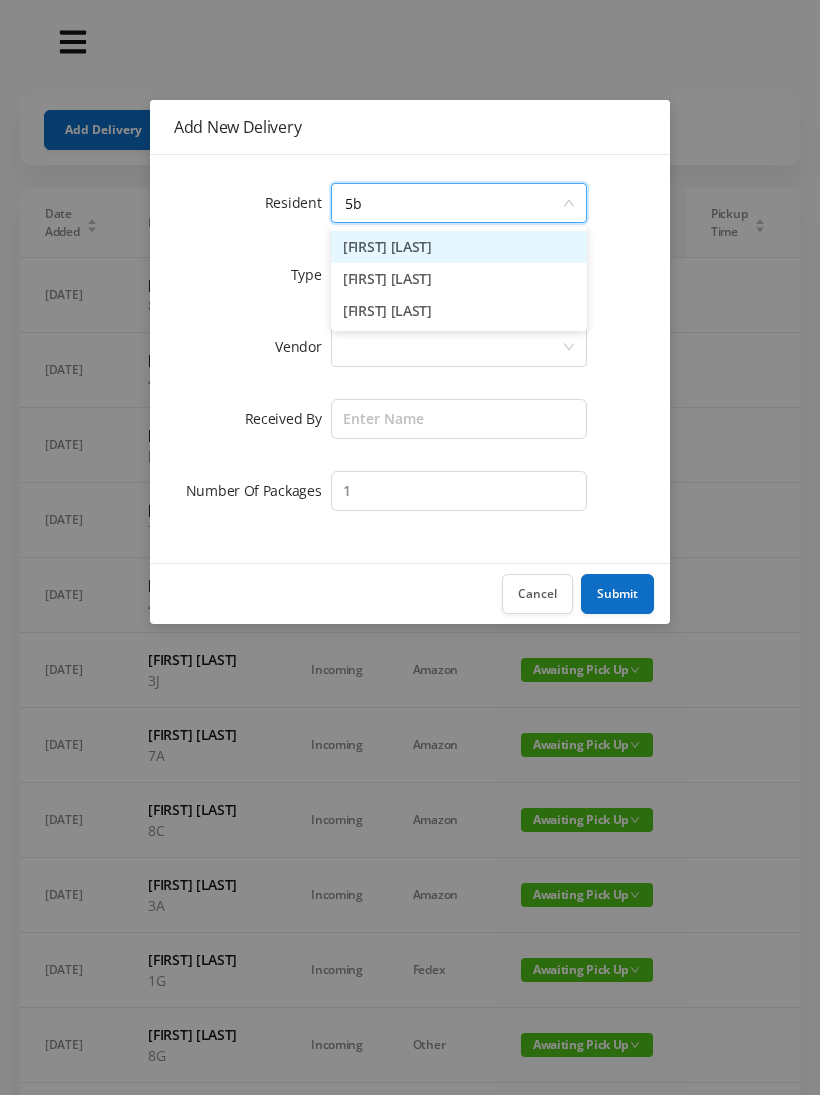 click on "[FIRST] [LAST]" at bounding box center (459, 311) 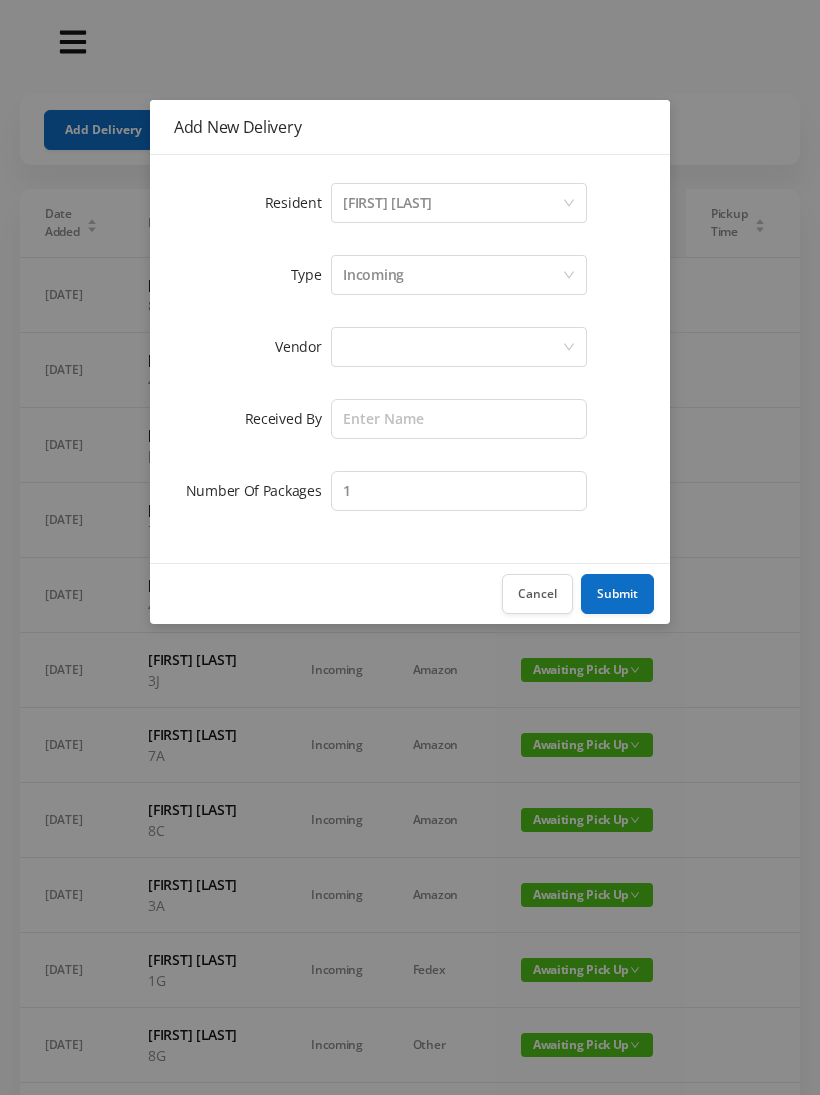 click at bounding box center (452, 347) 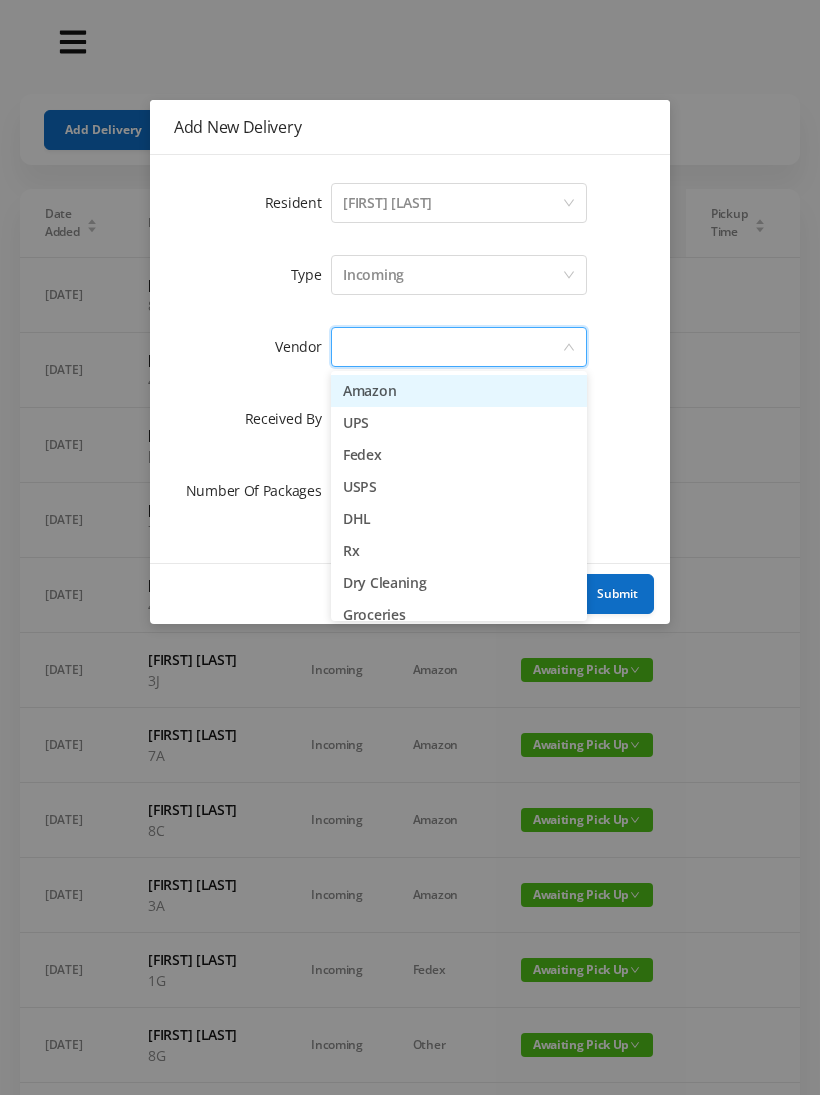 click on "Amazon" at bounding box center [459, 391] 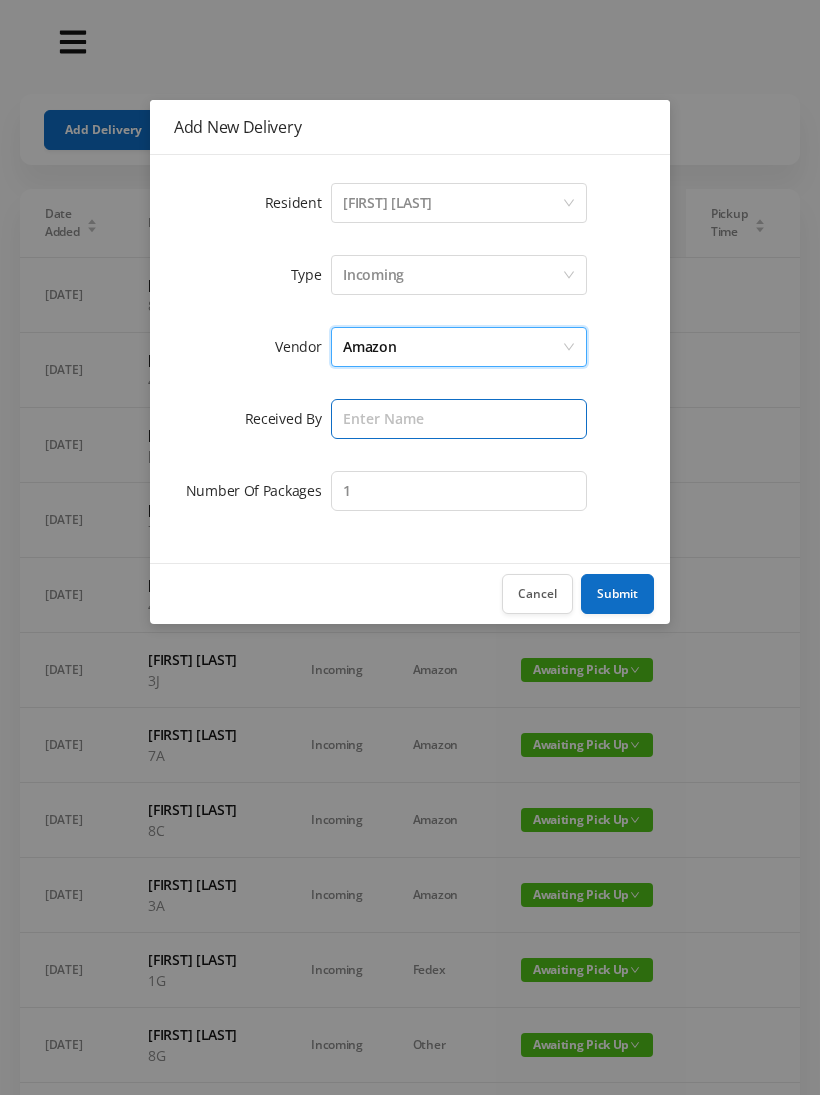 click at bounding box center [459, 419] 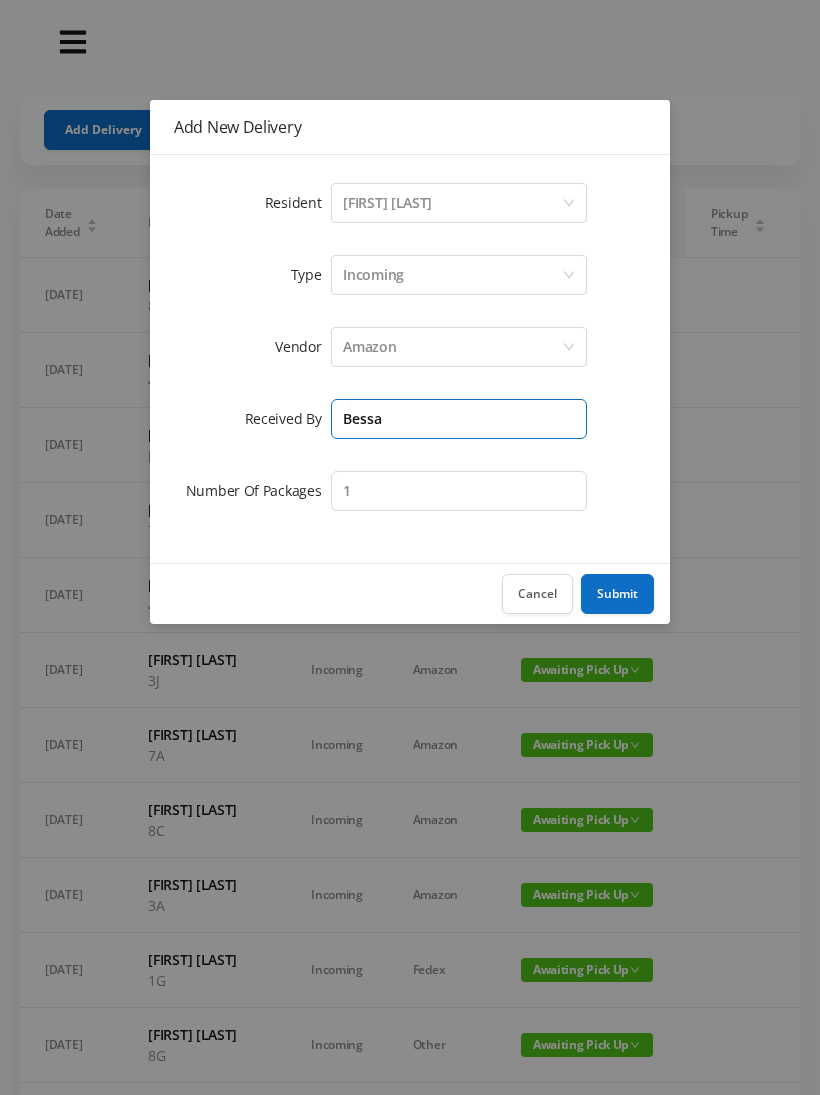 type on "Bessa" 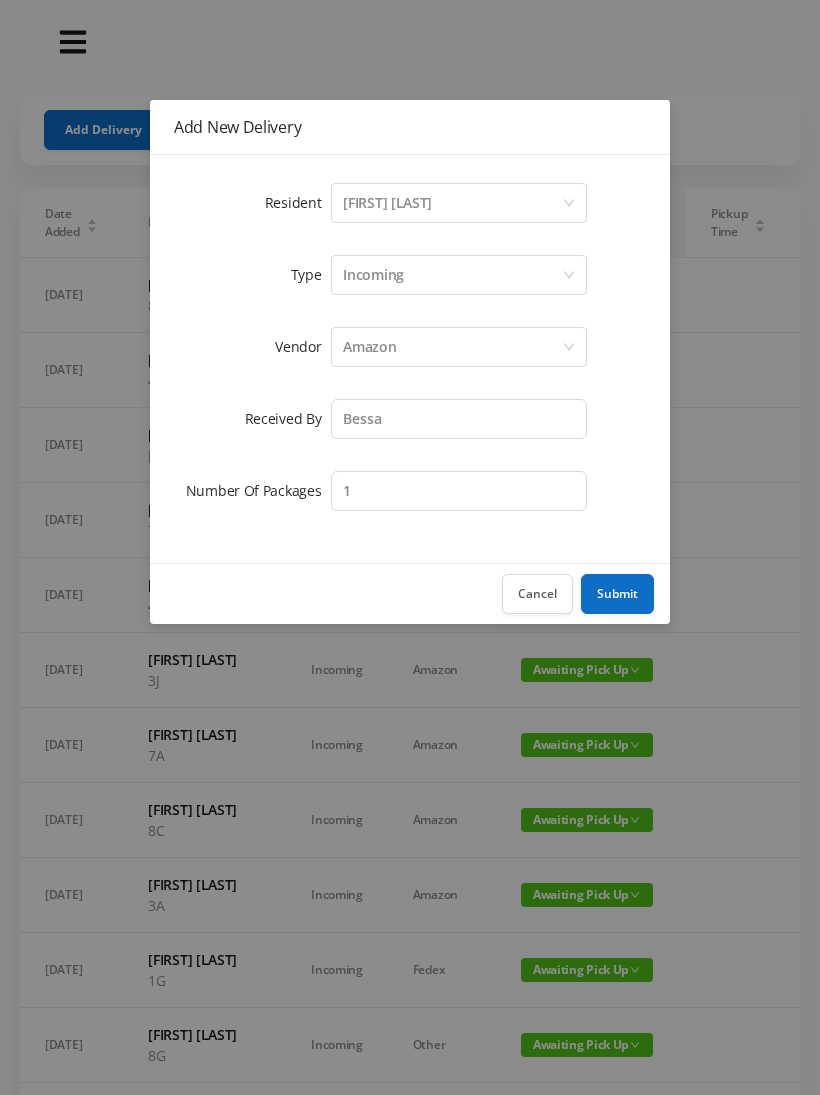 click on "Submit" at bounding box center [617, 594] 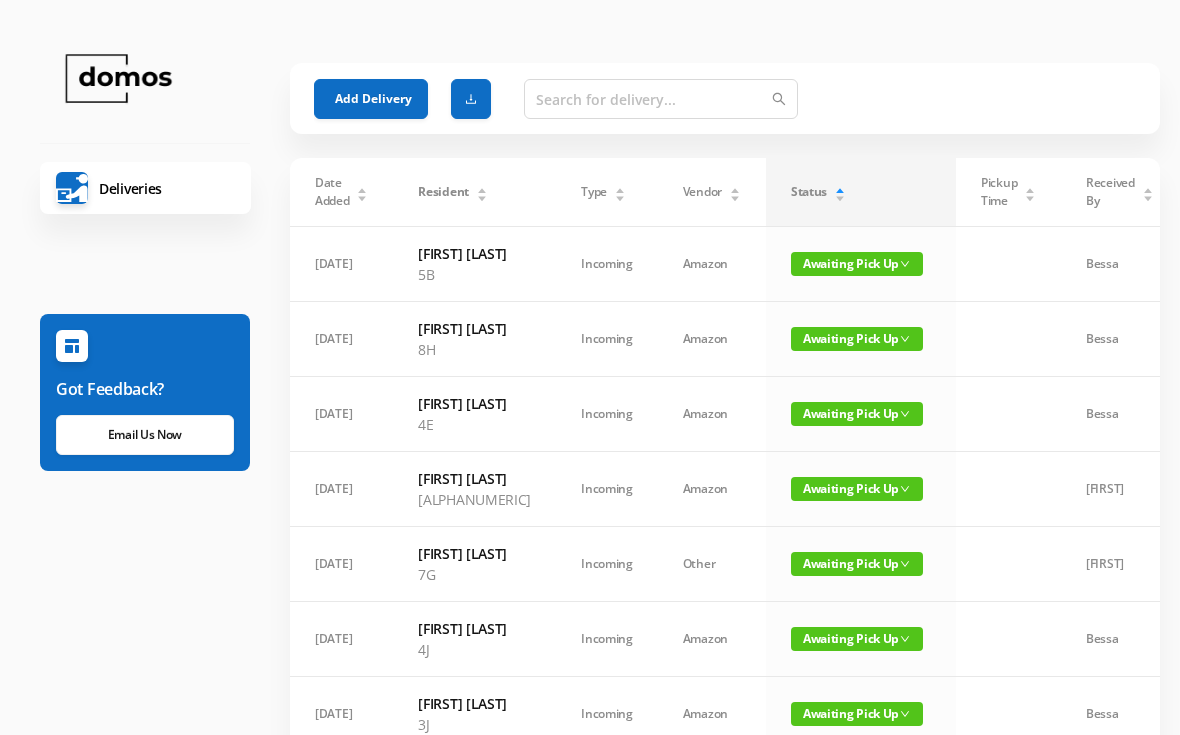 click on "Deliveries Got Feedback? Email Us Now" at bounding box center (145, 377) 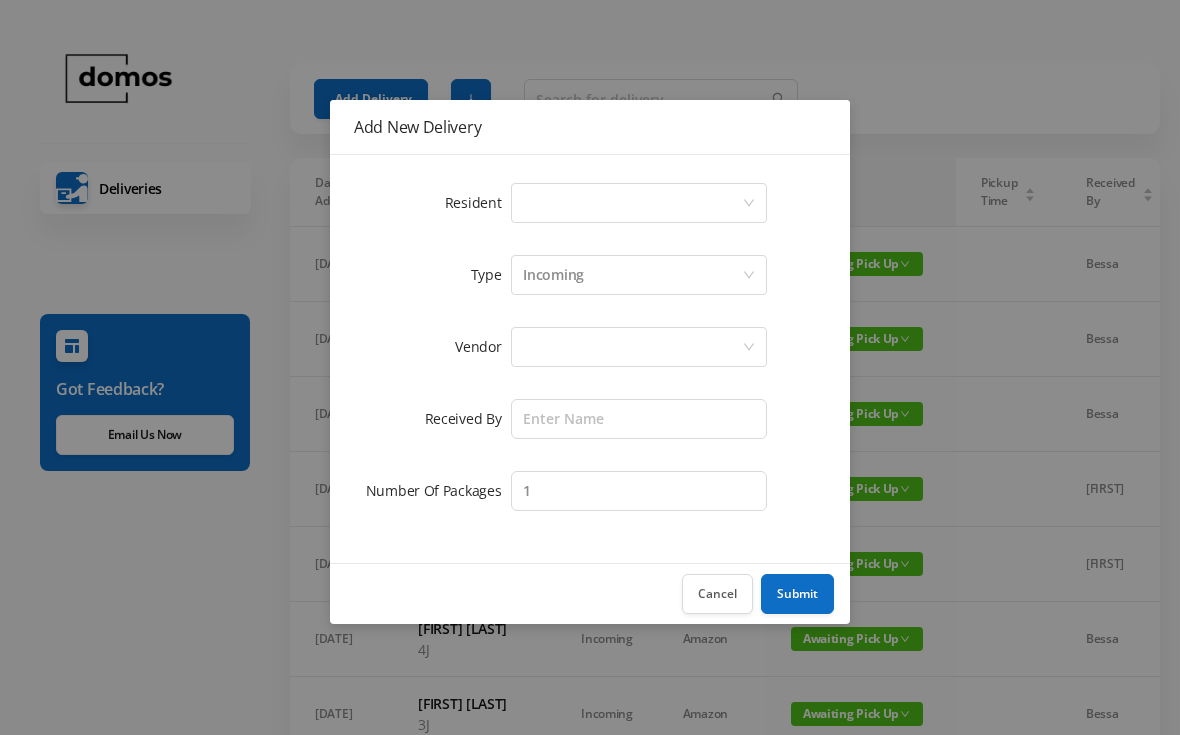 click on "Select a person" at bounding box center [632, 203] 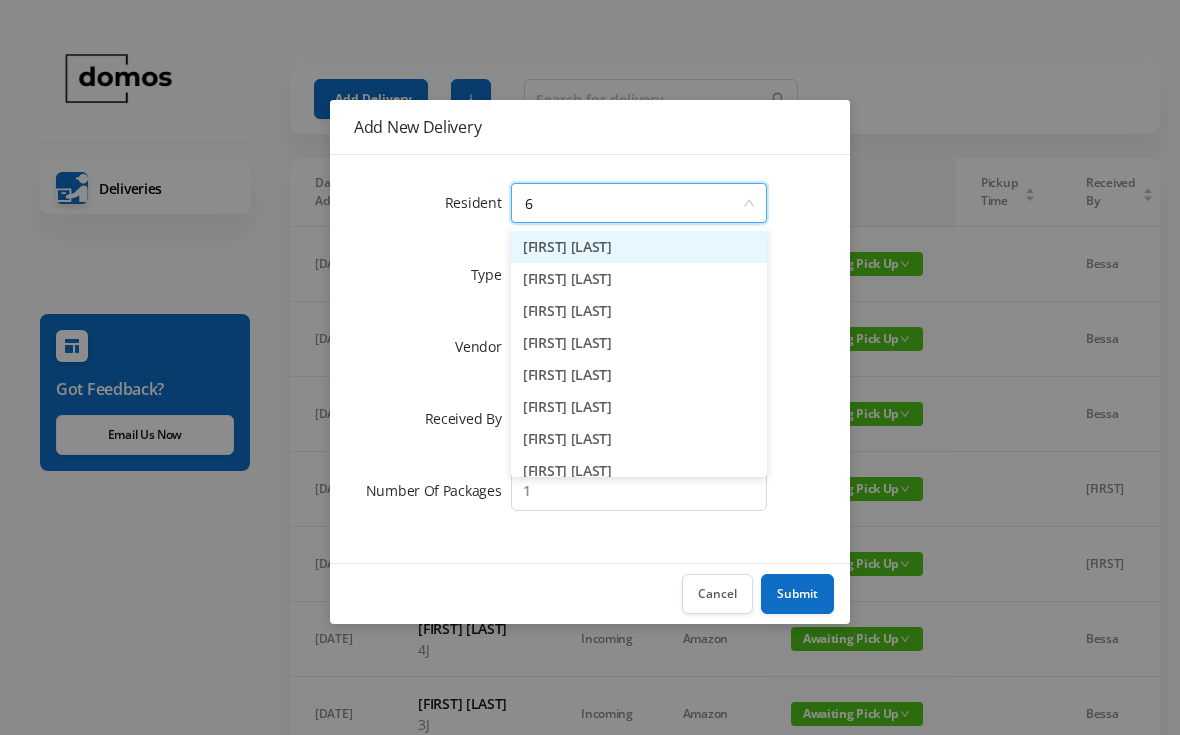 type on "[ALPHANUMERIC]" 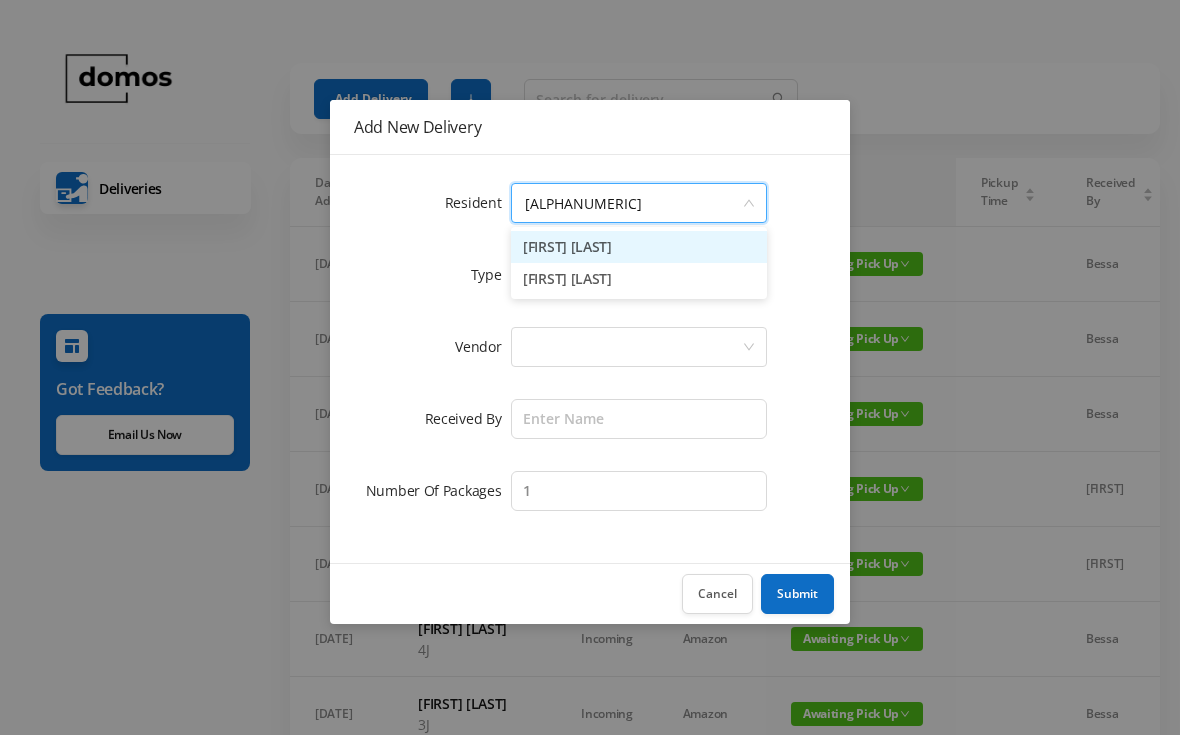 click on "[FIRST] [LAST]" at bounding box center [639, 247] 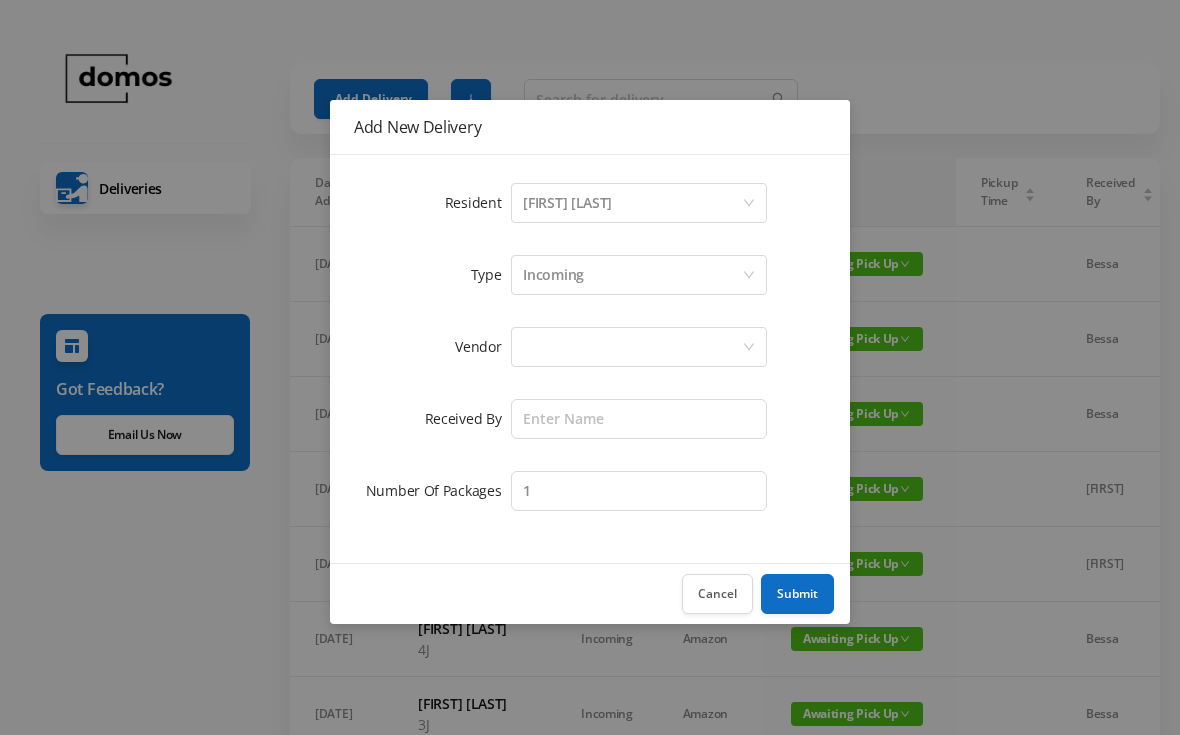 click at bounding box center [632, 347] 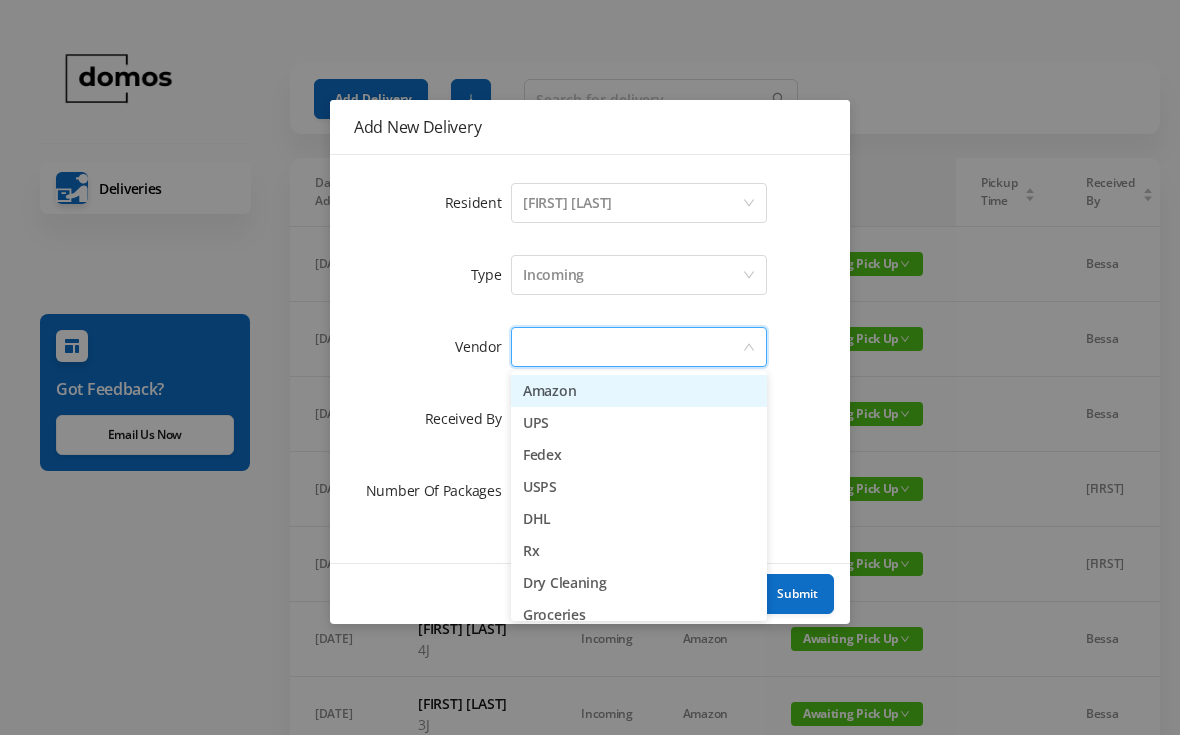 click on "Amazon" at bounding box center [639, 391] 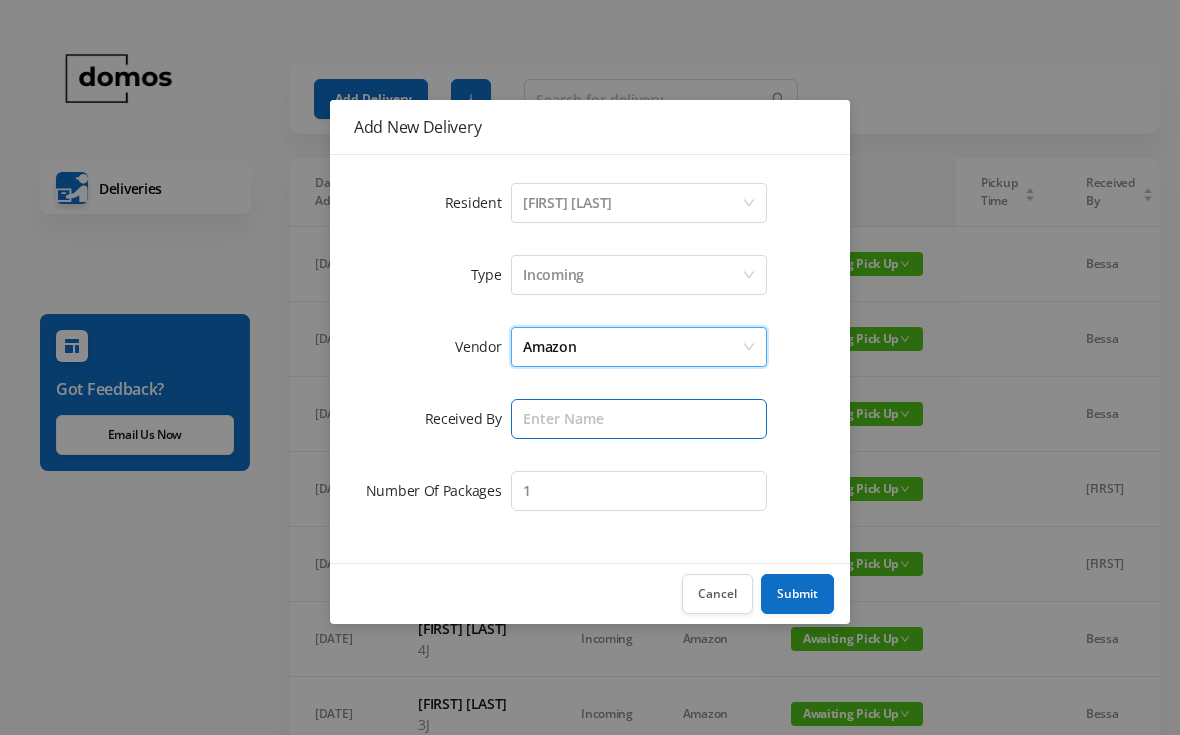 click at bounding box center (639, 419) 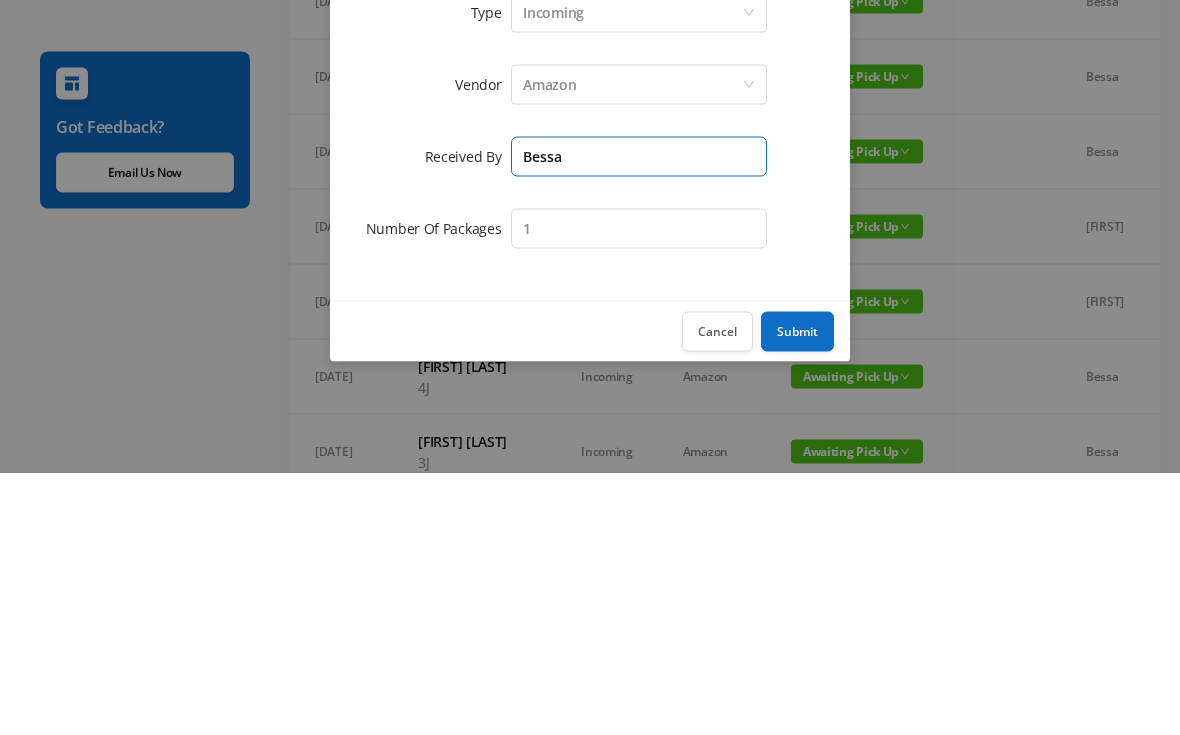 type on "Bessa" 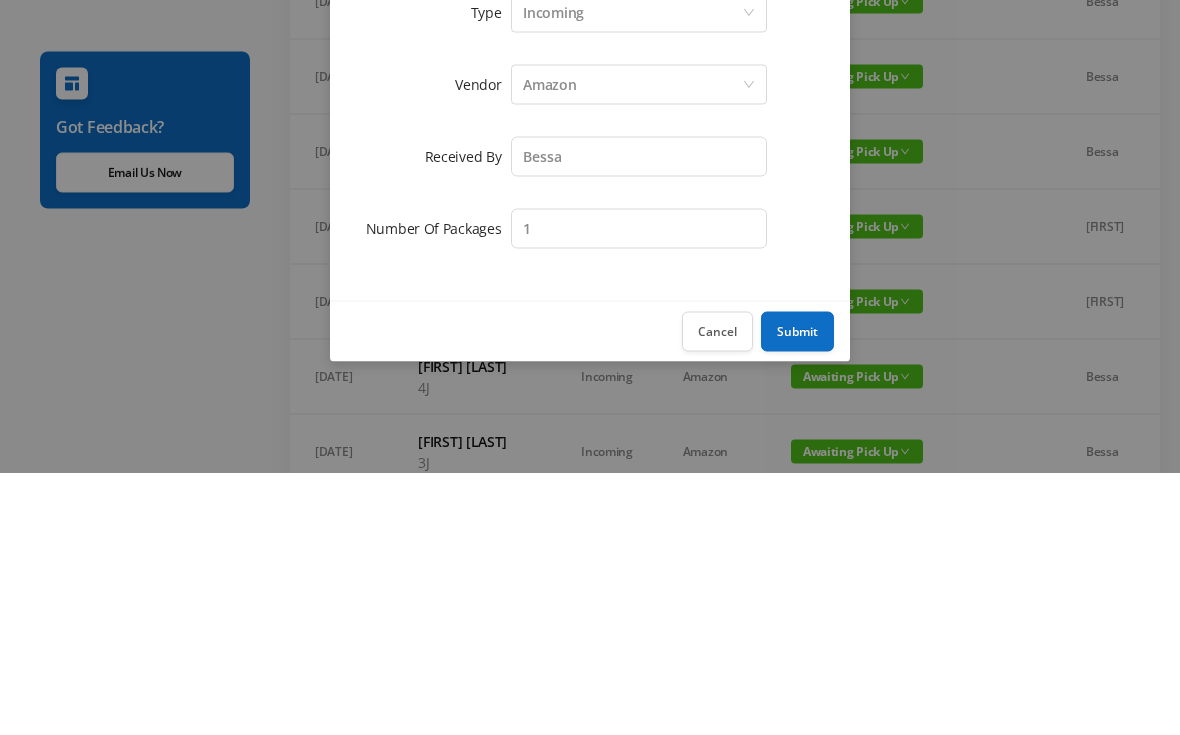 click on "Submit" at bounding box center (797, 594) 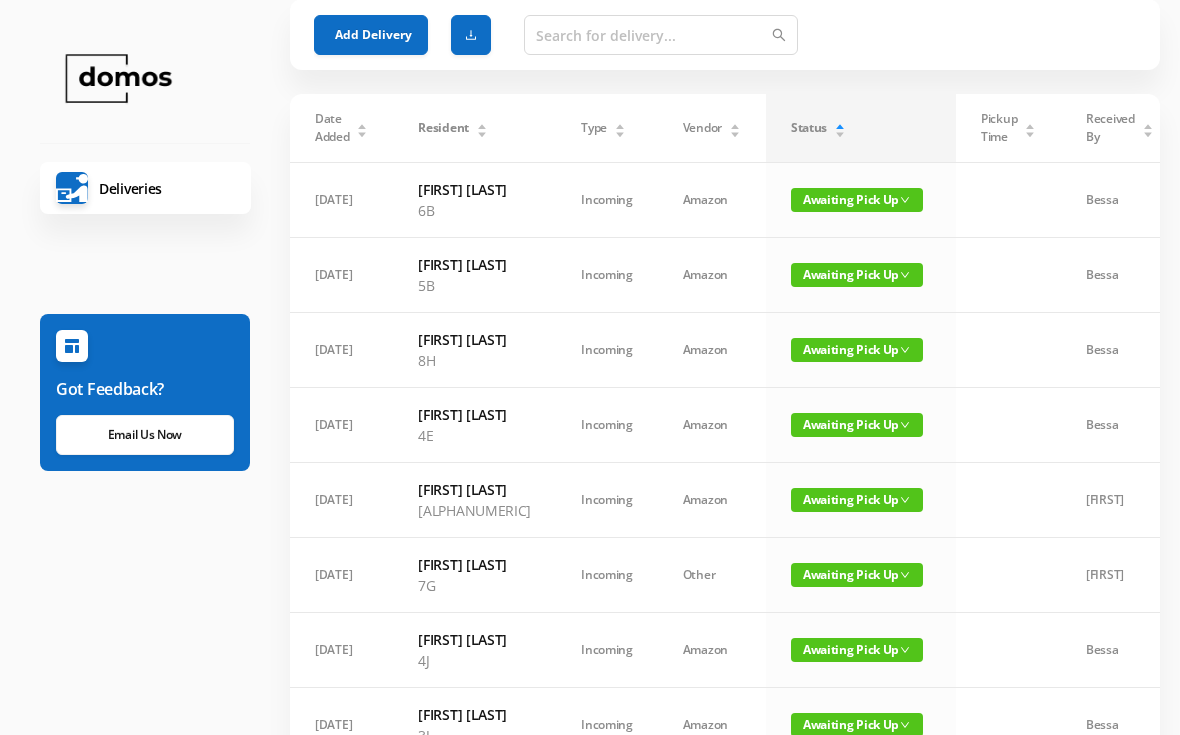 scroll, scrollTop: 0, scrollLeft: 0, axis: both 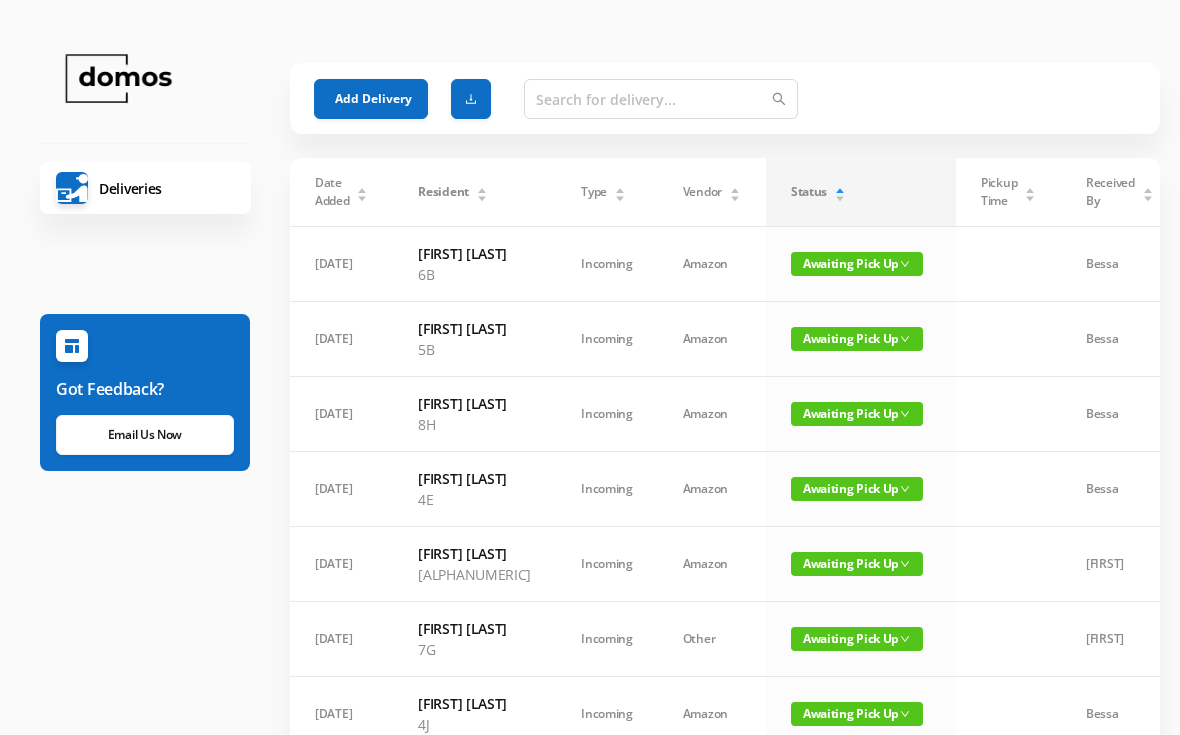 click on "Add Delivery" at bounding box center [371, 99] 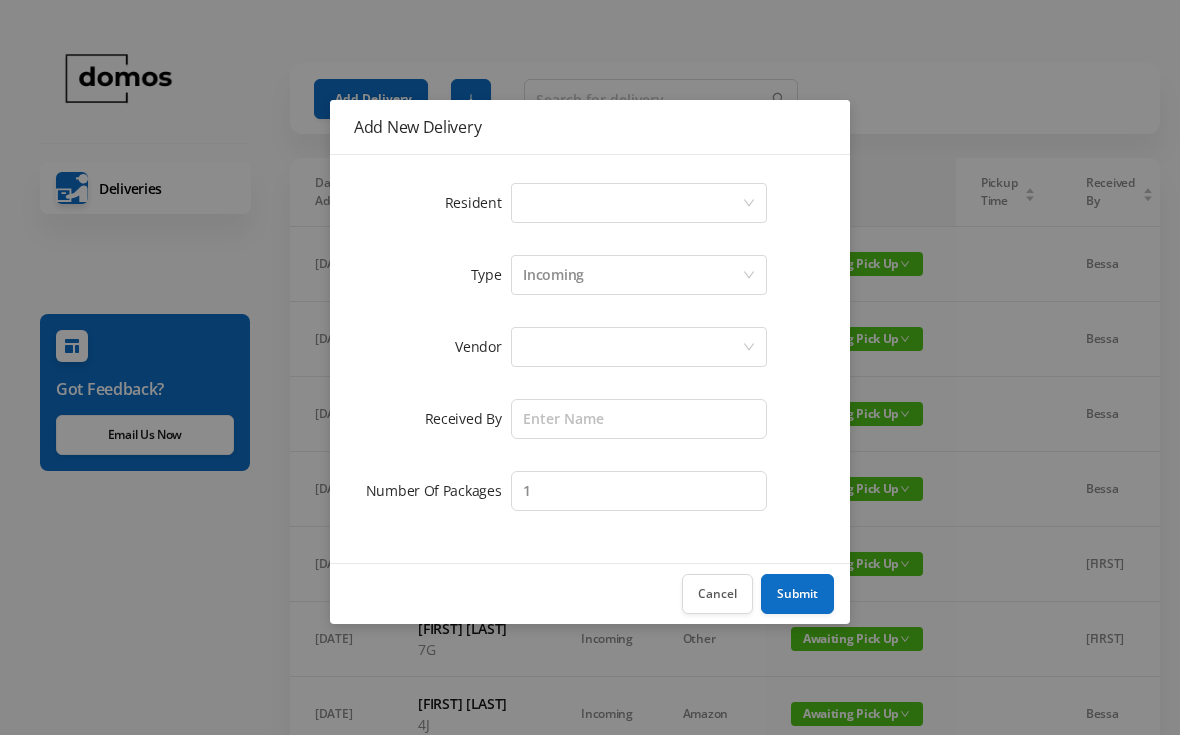 click on "Select a person" at bounding box center [632, 203] 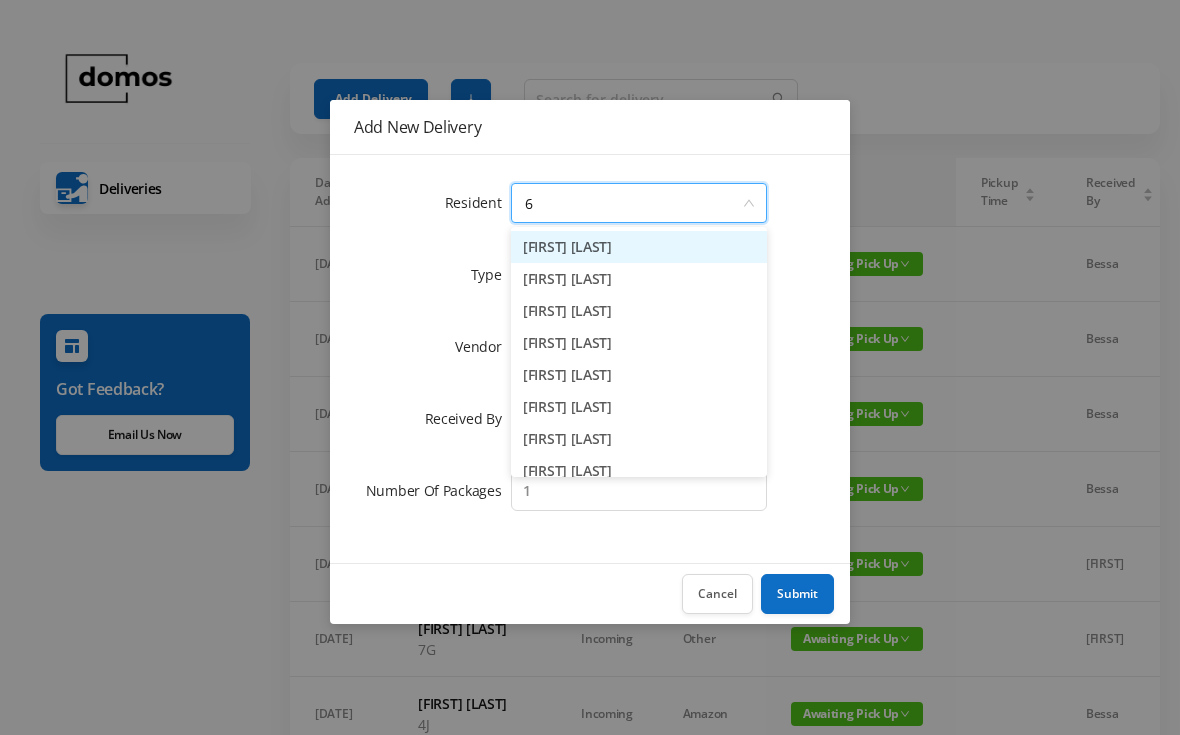 type on "[ALPHANUMERIC]" 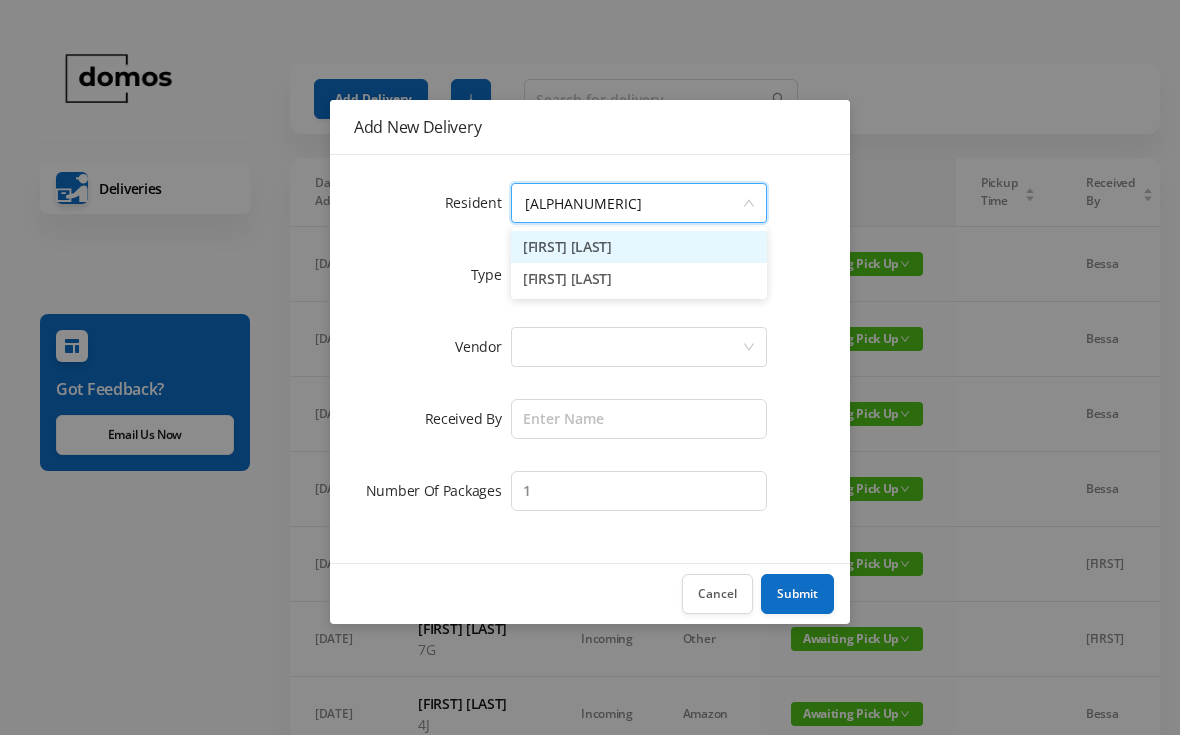 click on "[FIRST] [LAST]" at bounding box center (639, 279) 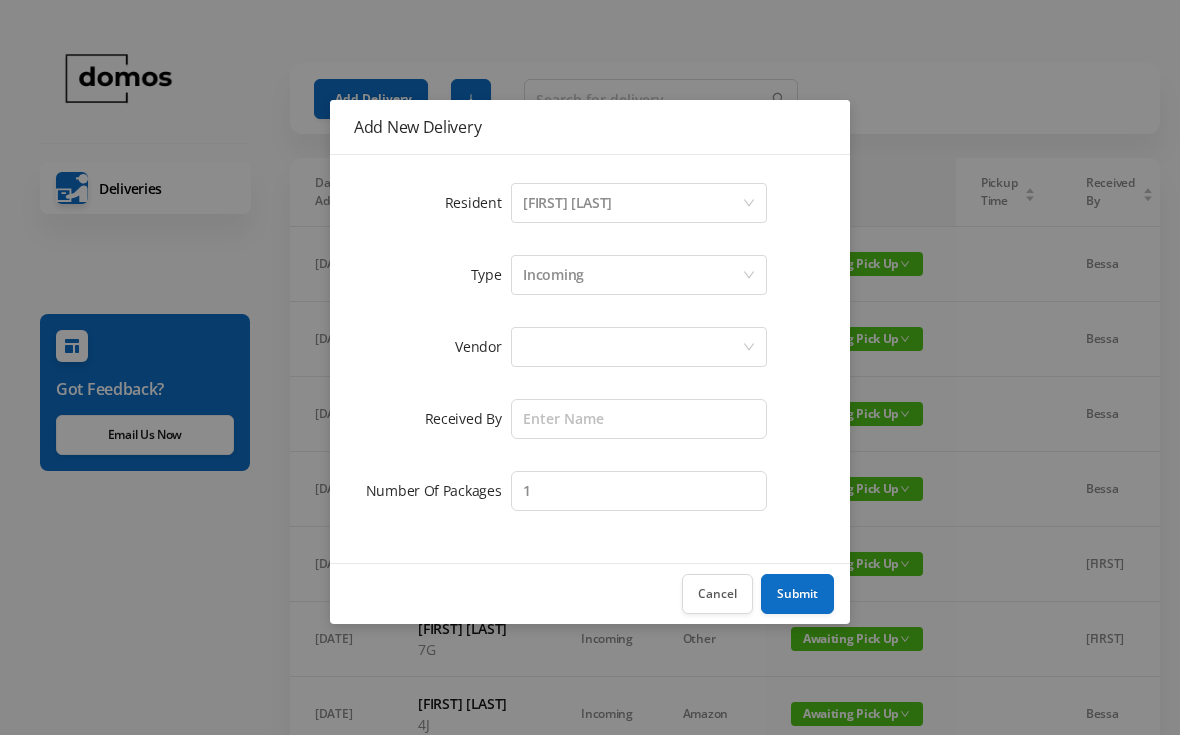 click at bounding box center (632, 347) 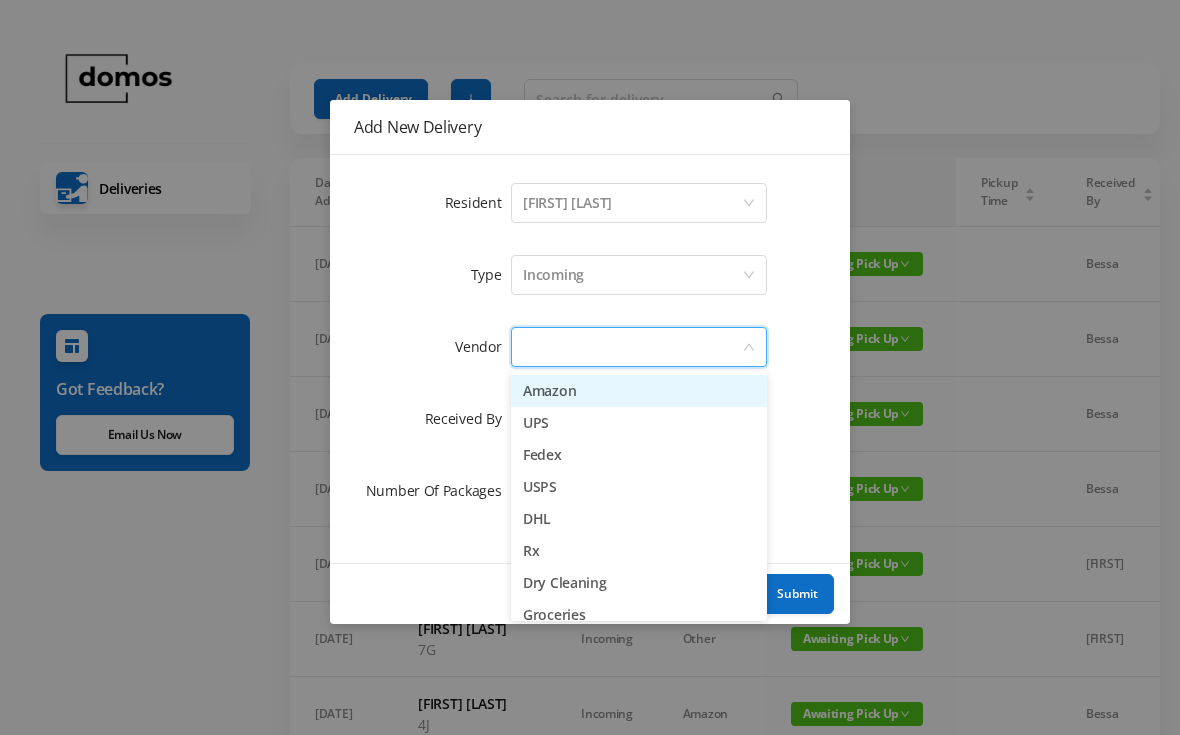 click on "Amazon" at bounding box center (639, 391) 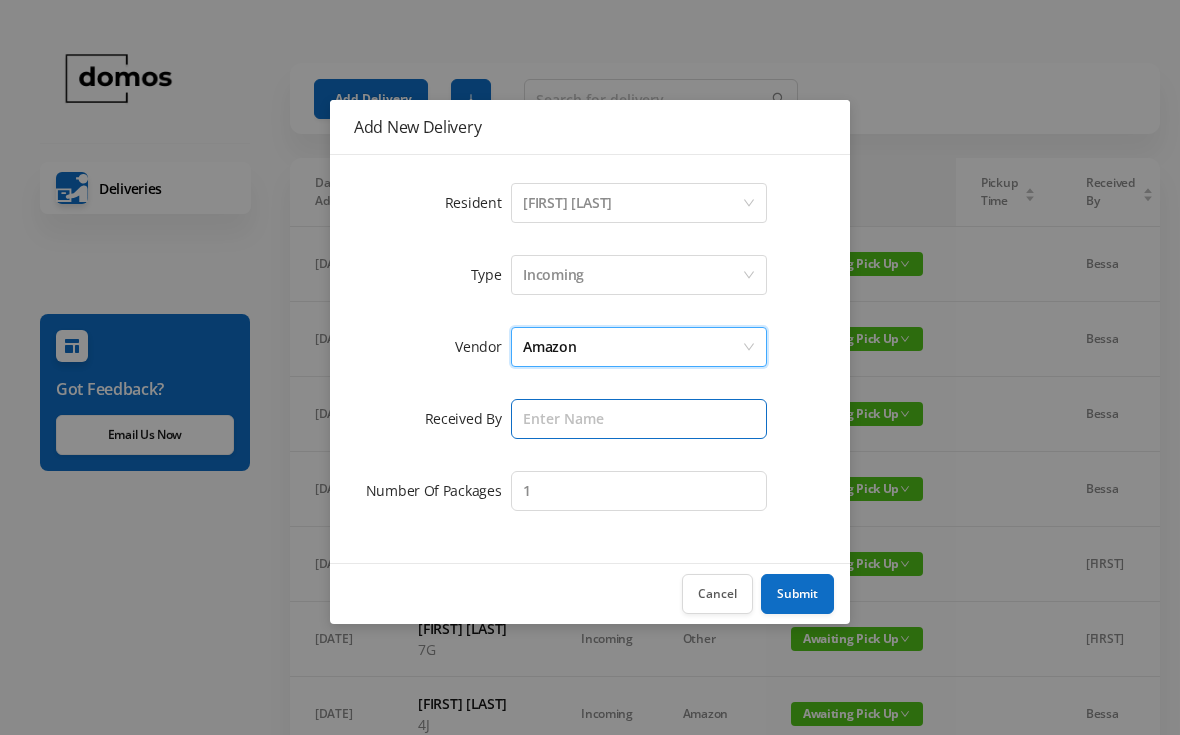 click at bounding box center (639, 419) 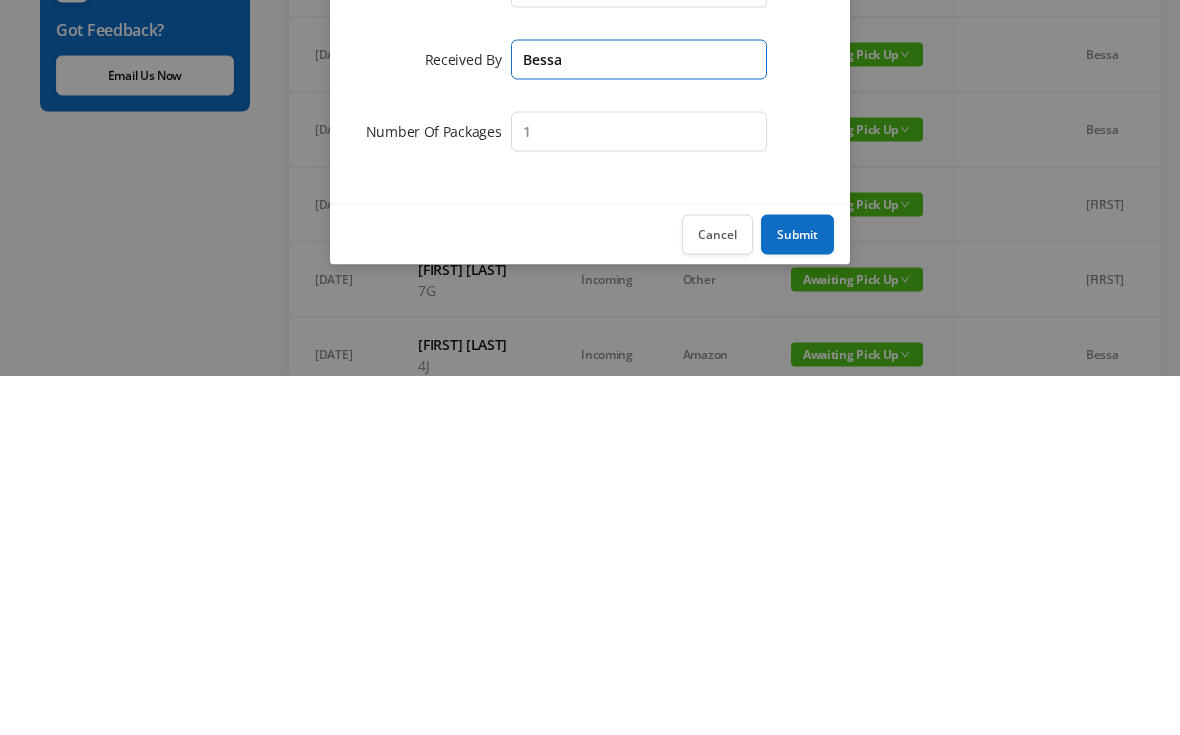 type on "Bessa" 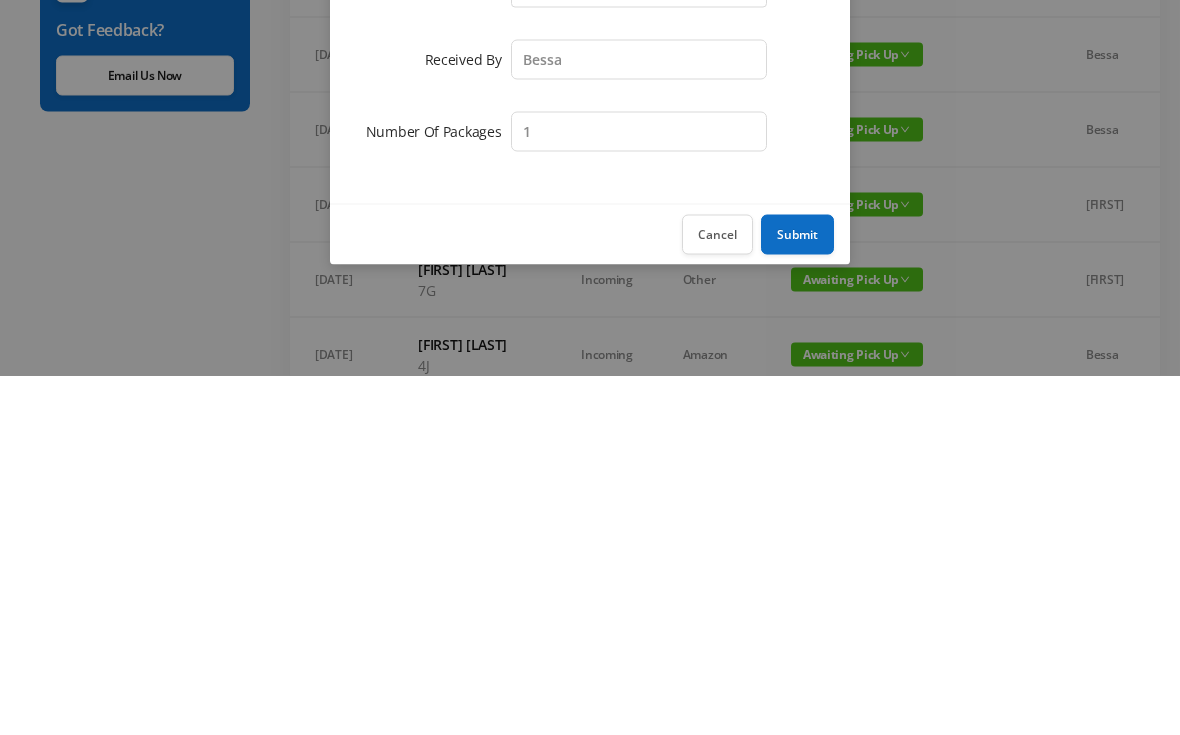 click on "Submit" at bounding box center [797, 594] 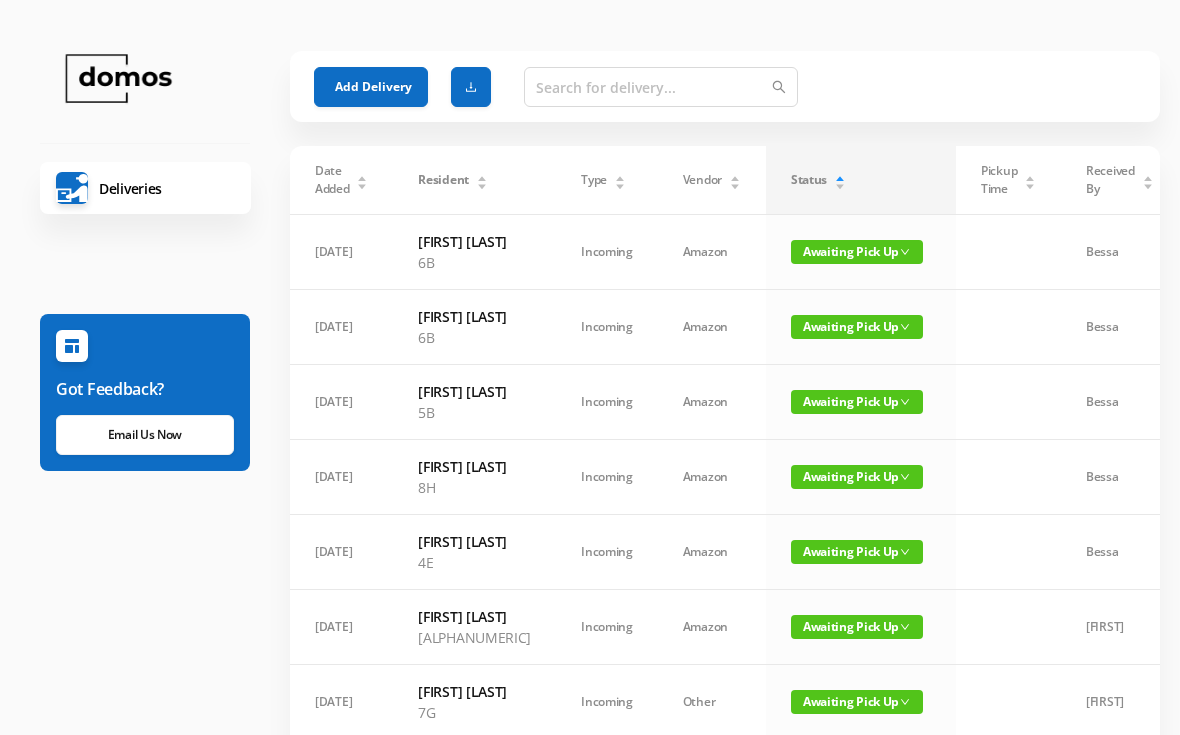 scroll, scrollTop: 0, scrollLeft: 0, axis: both 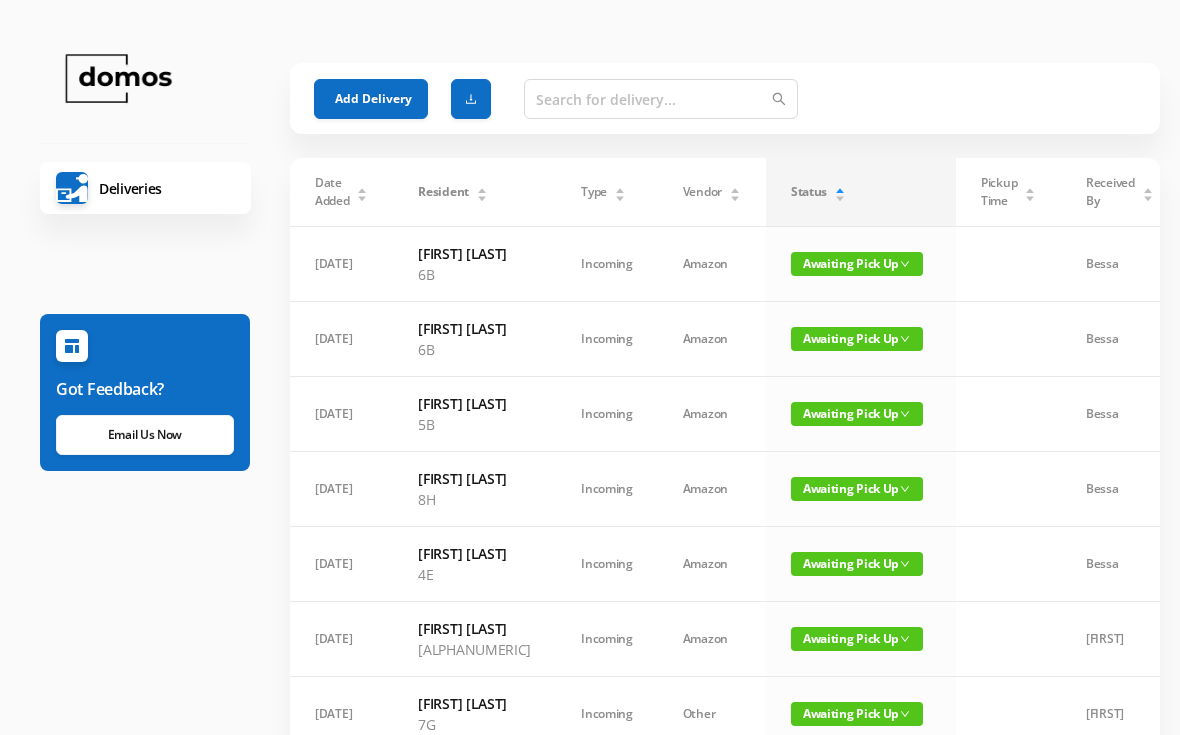 click on "Add Delivery" at bounding box center [371, 99] 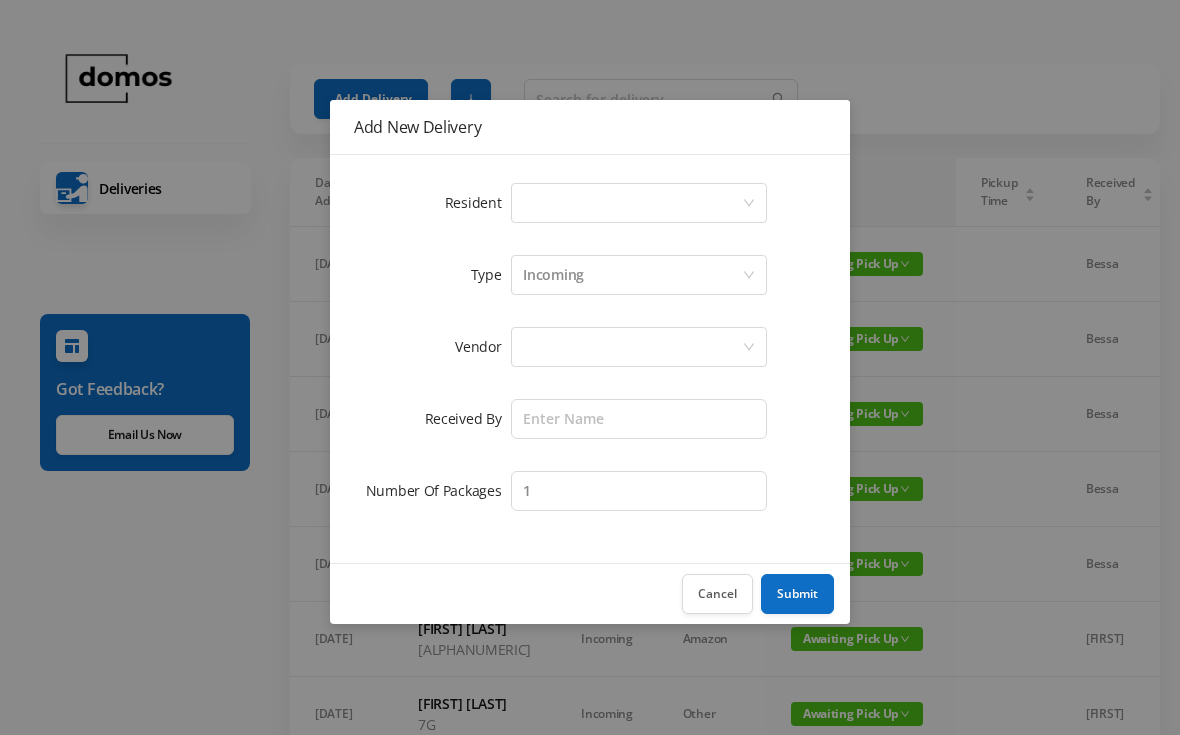 click on "Select a person" at bounding box center [632, 203] 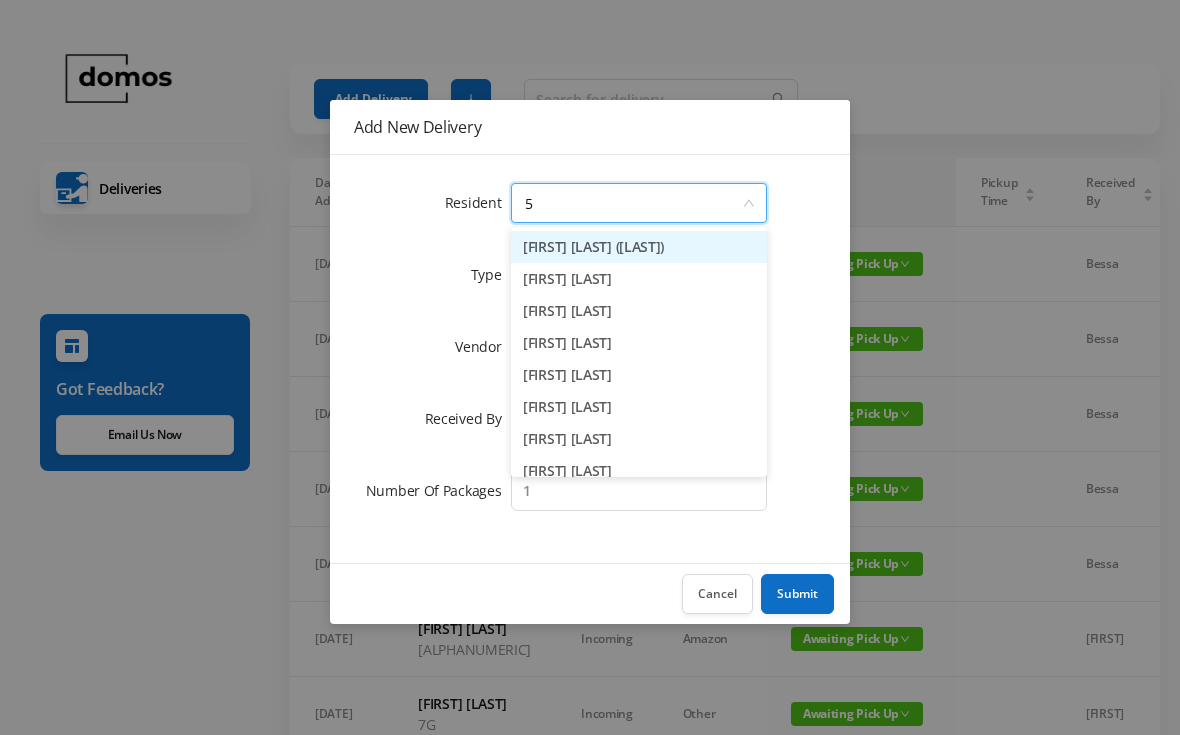 type on "5j" 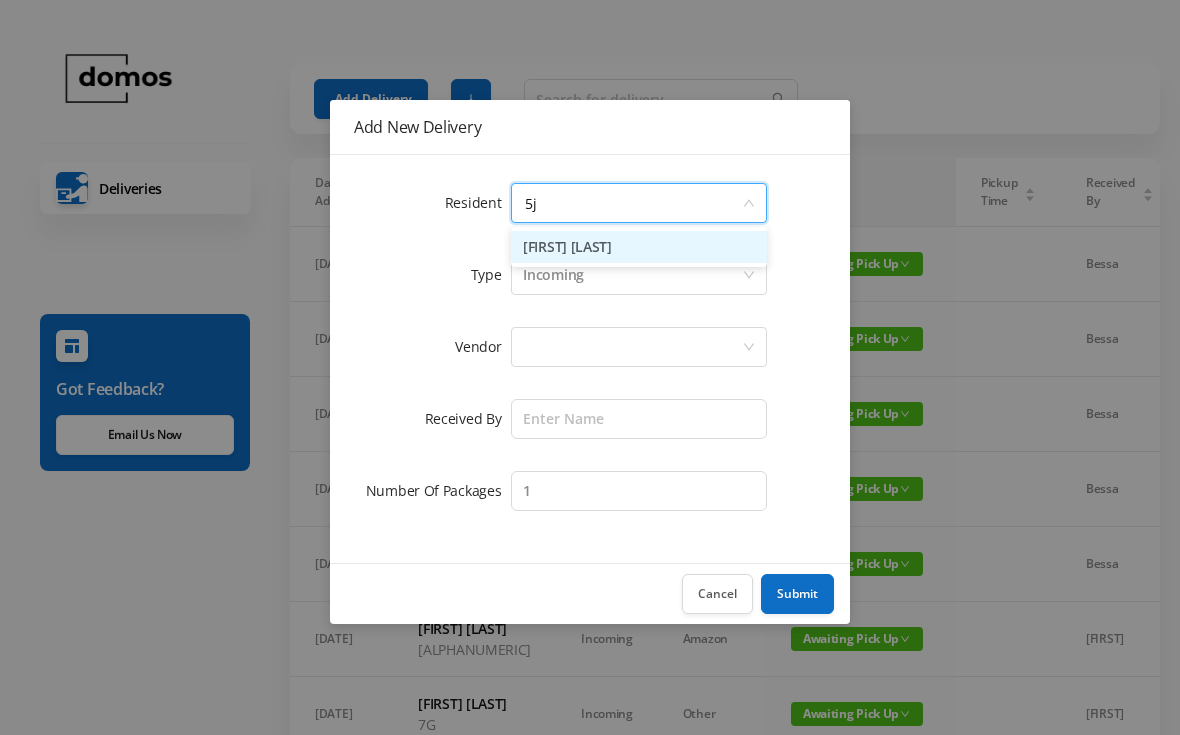 click on "[FIRST] [LAST]" at bounding box center (639, 247) 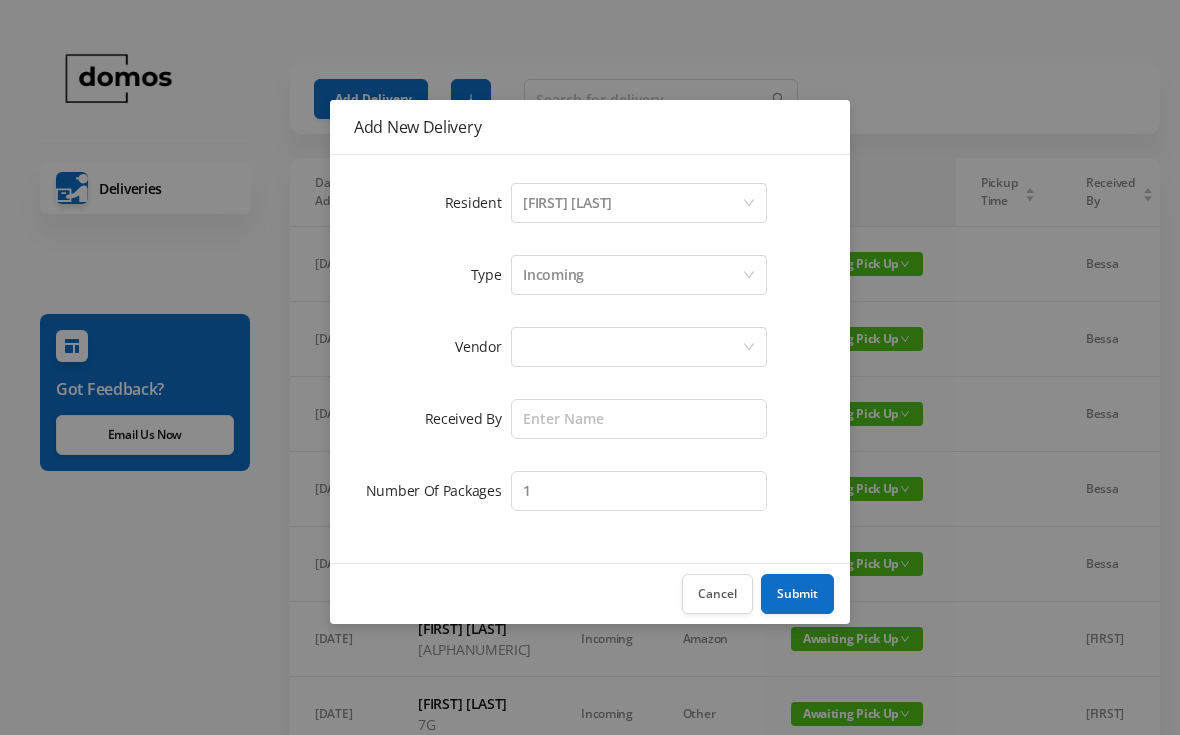 click on "Resident Select a person  [FIRST] [LAST]  Type Incoming Vendor Received By Number Of Packages 1" at bounding box center [590, 347] 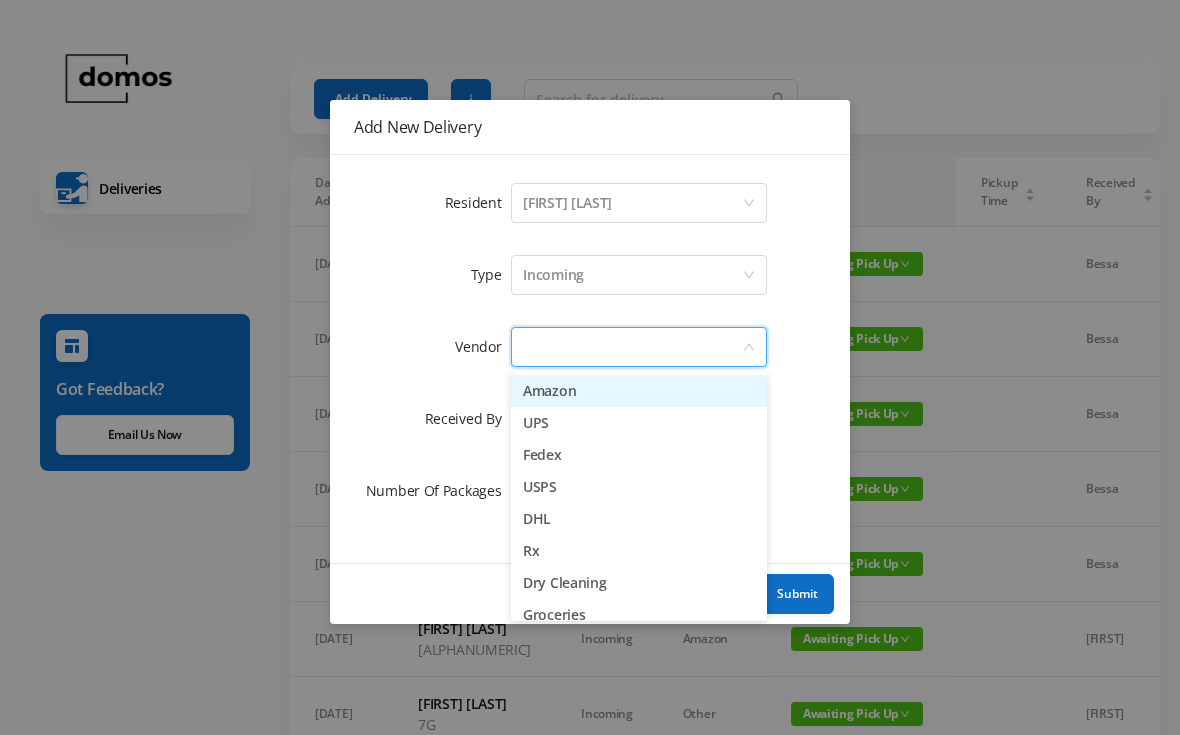 click on "Amazon" at bounding box center (639, 391) 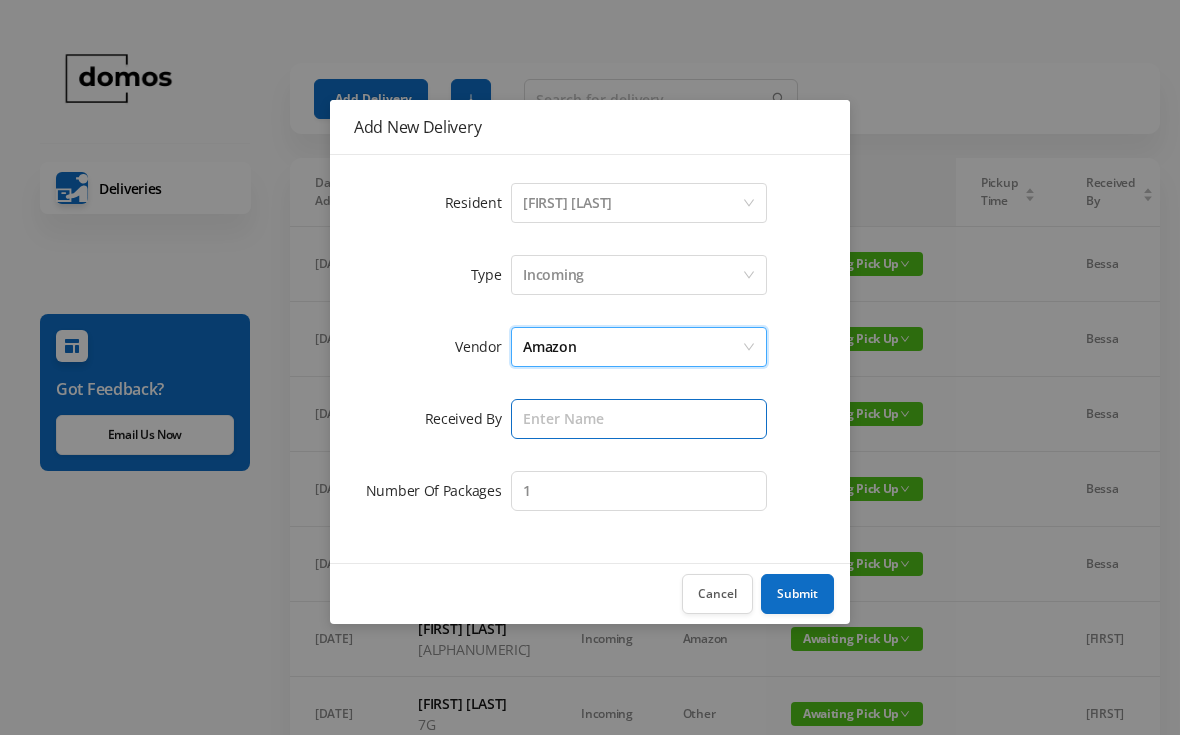 click at bounding box center (639, 419) 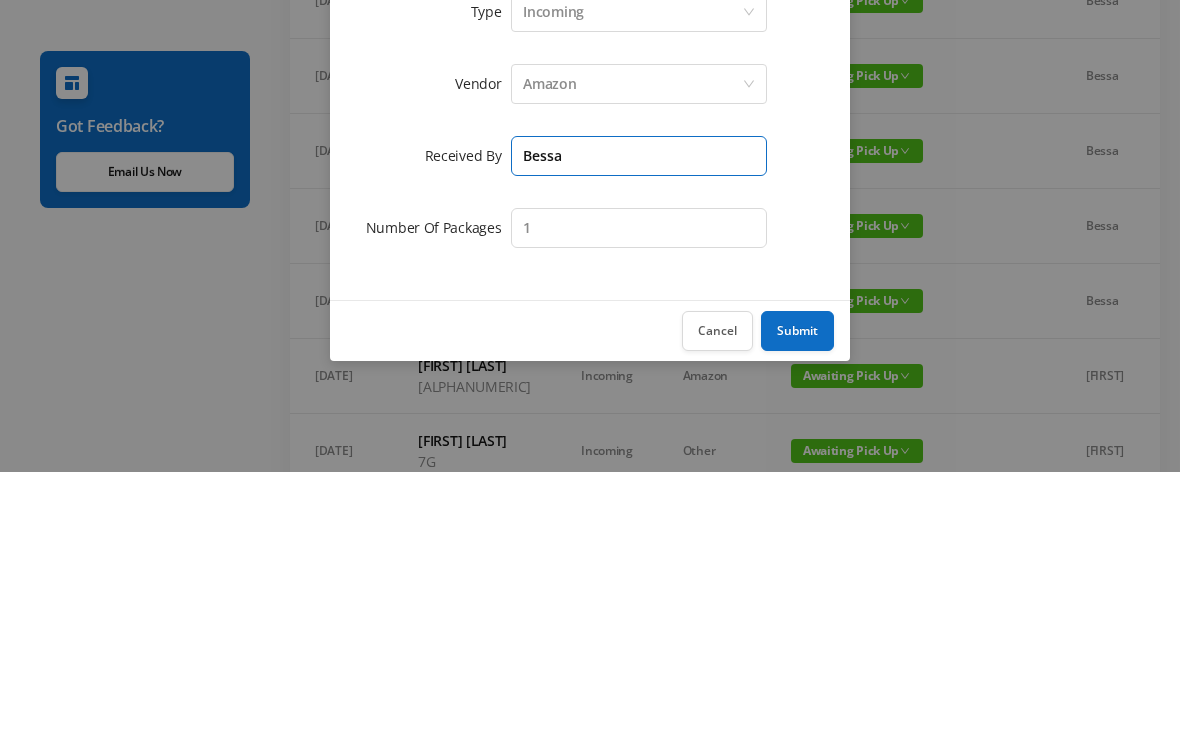 type on "Bessa" 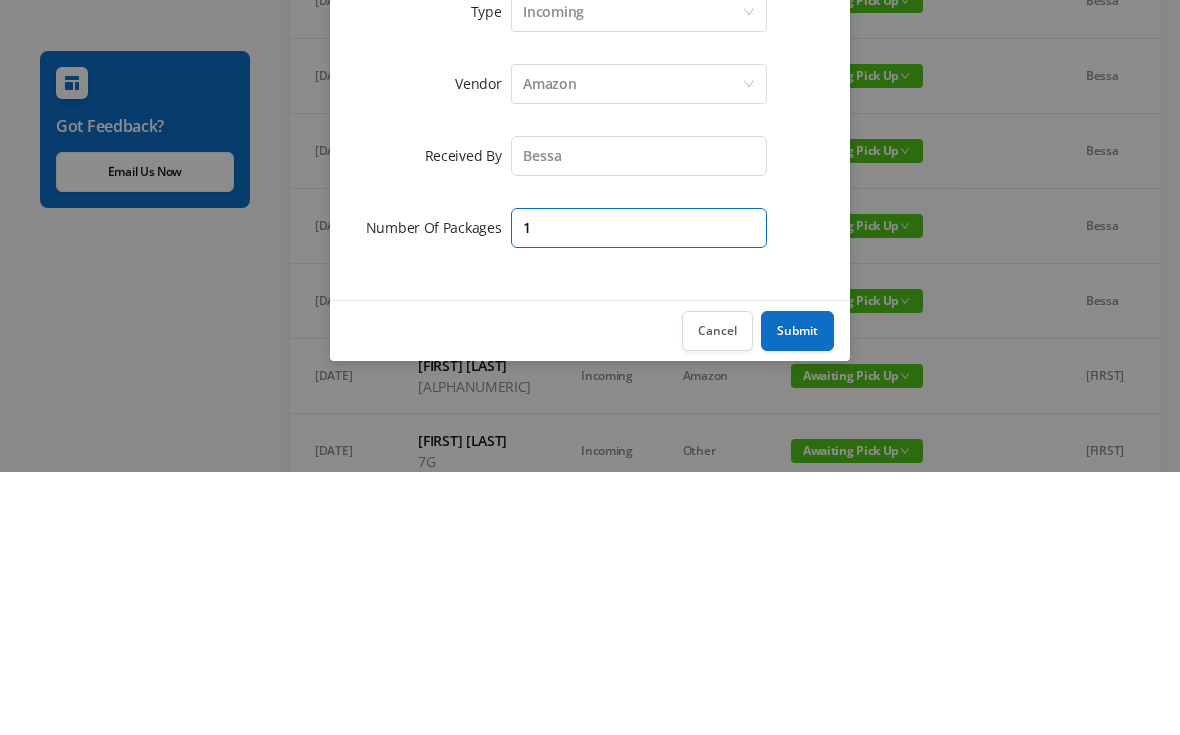 click on "1" at bounding box center [639, 491] 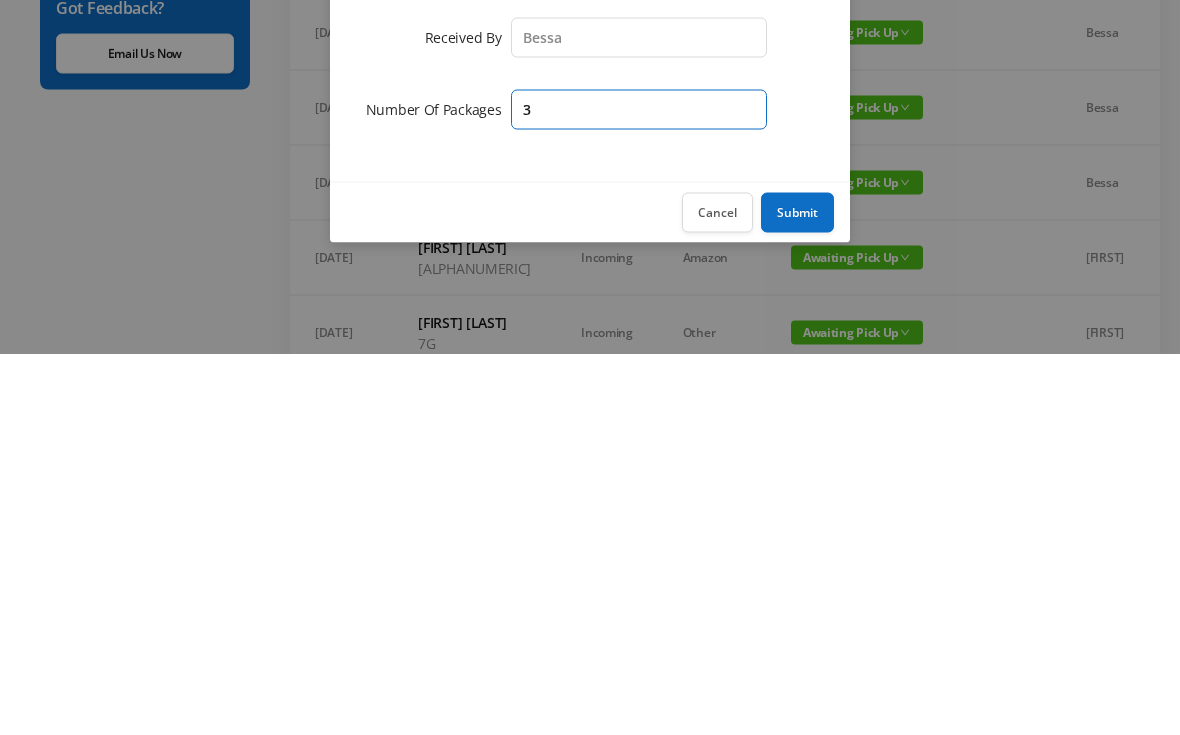 type on "3" 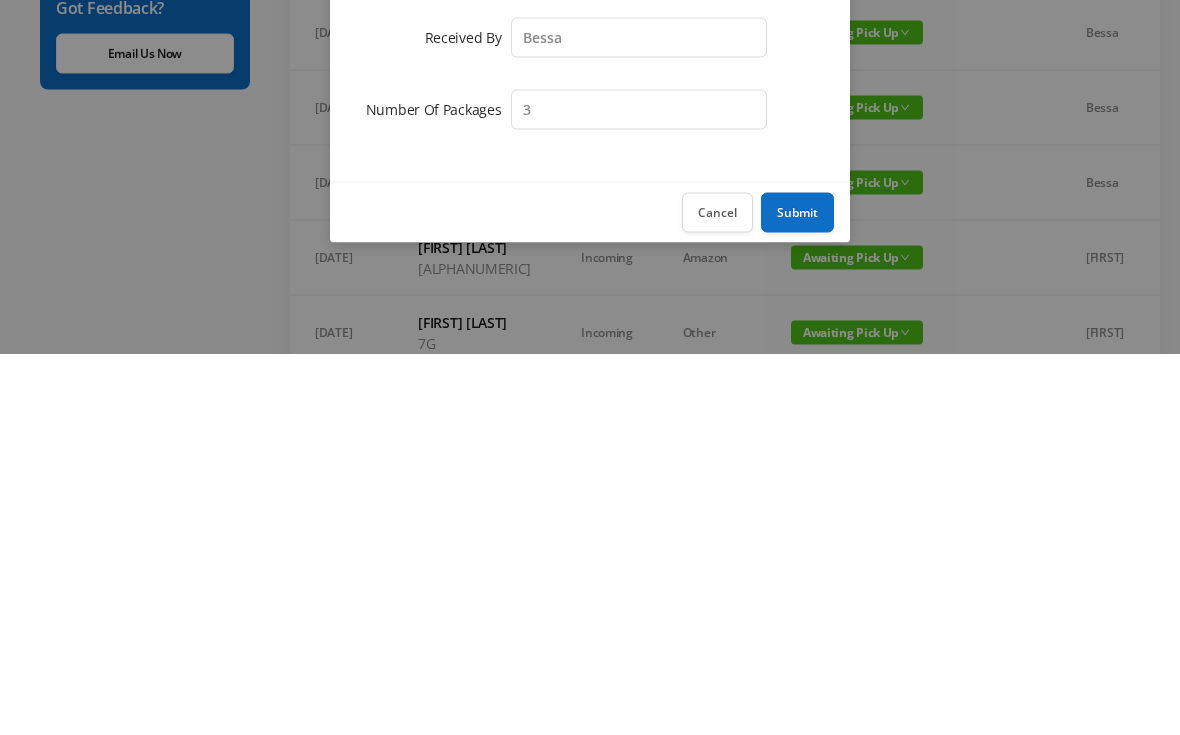 click on "Submit" at bounding box center (797, 594) 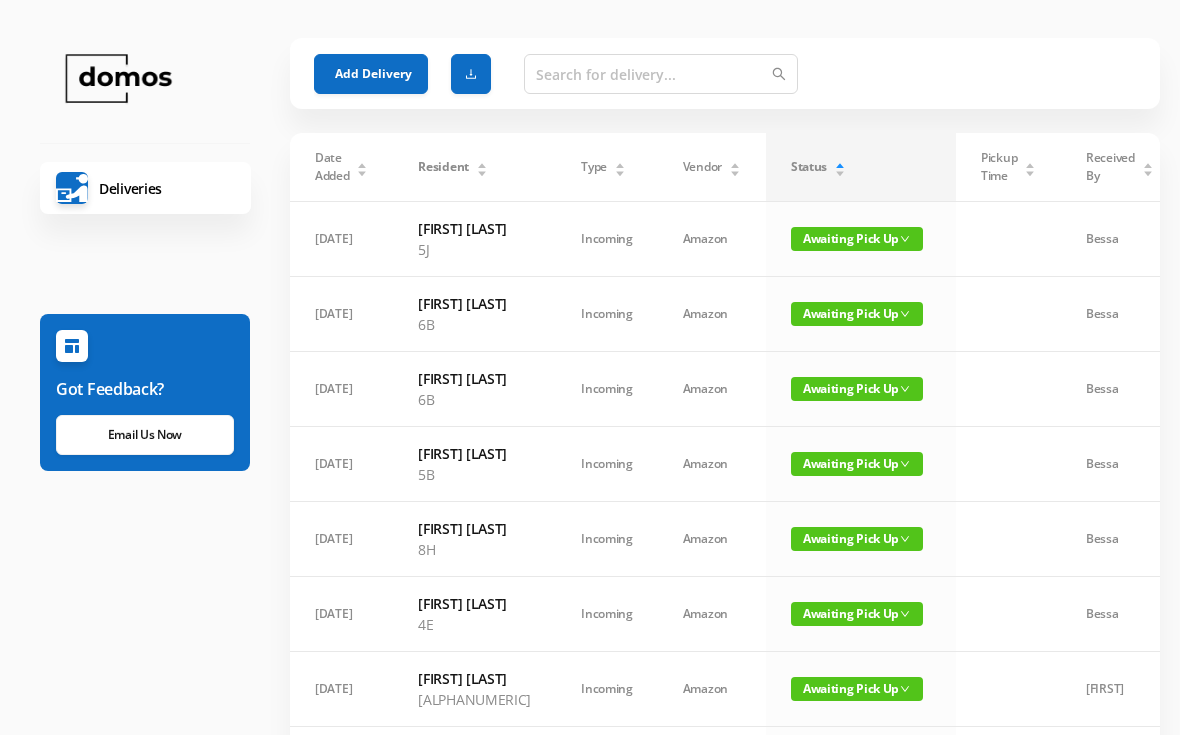 scroll, scrollTop: 0, scrollLeft: 0, axis: both 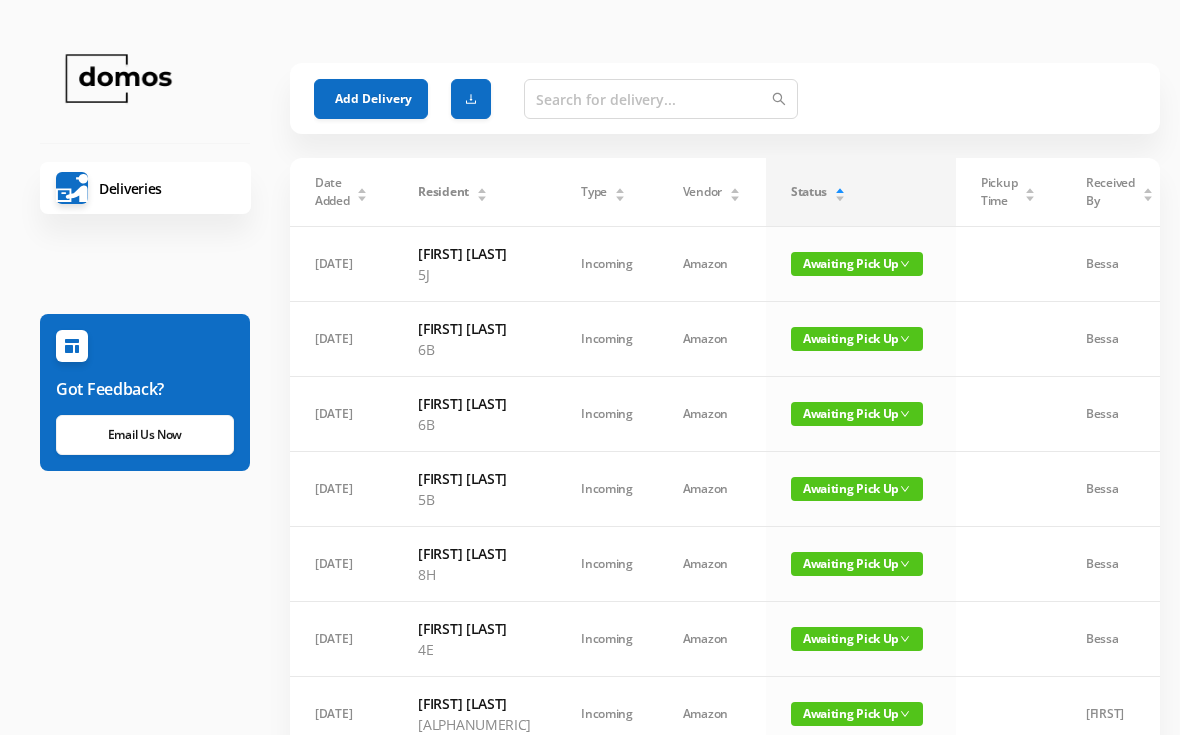 click on "Add Delivery" at bounding box center [371, 99] 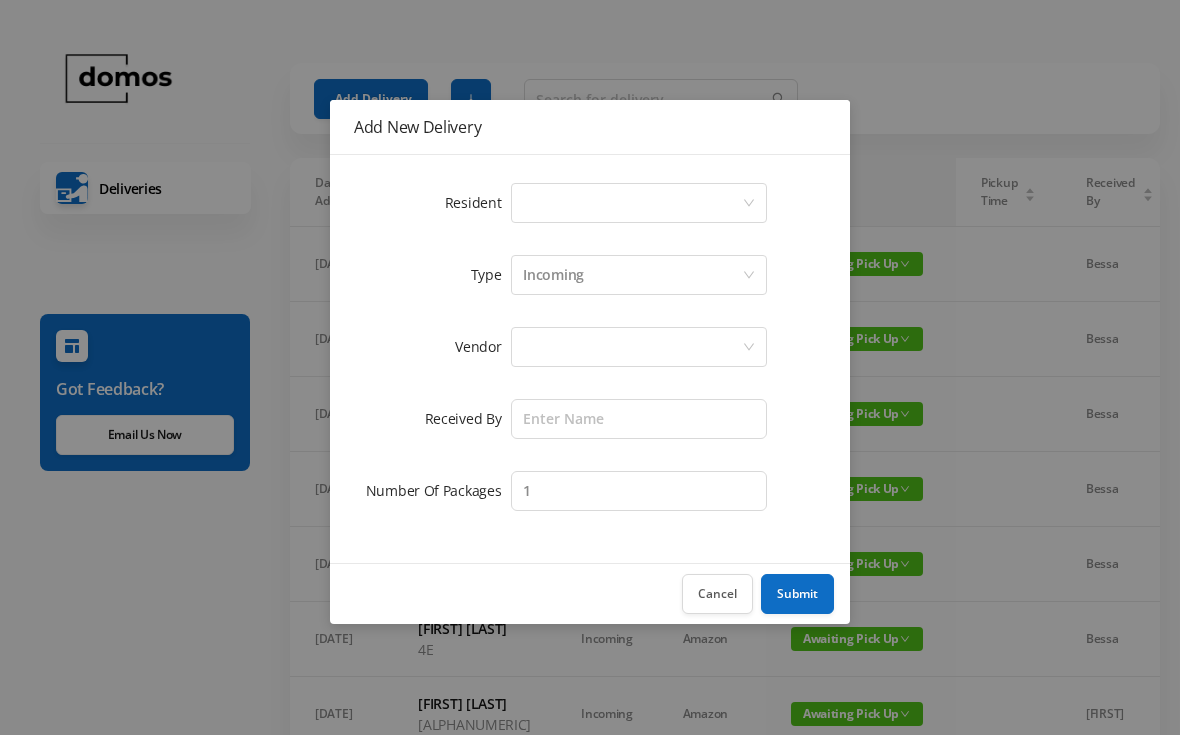 click on "Select a person" at bounding box center [632, 203] 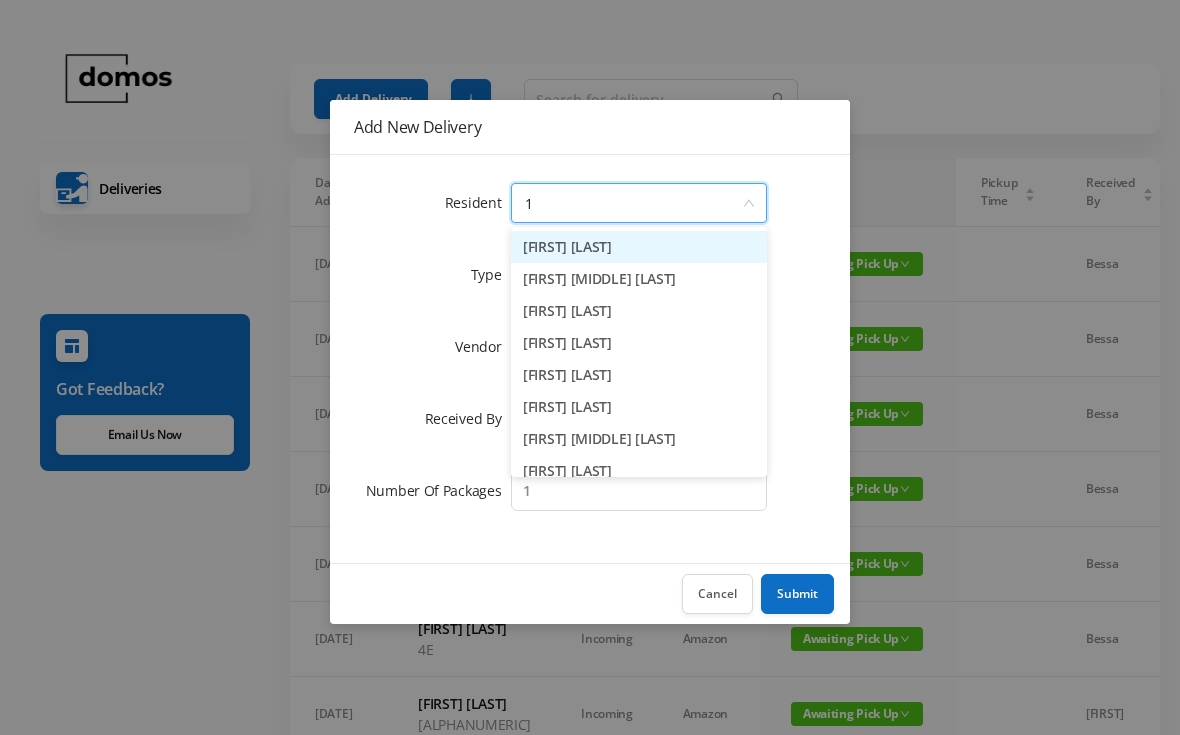 type on "[ALPHANUMERIC]" 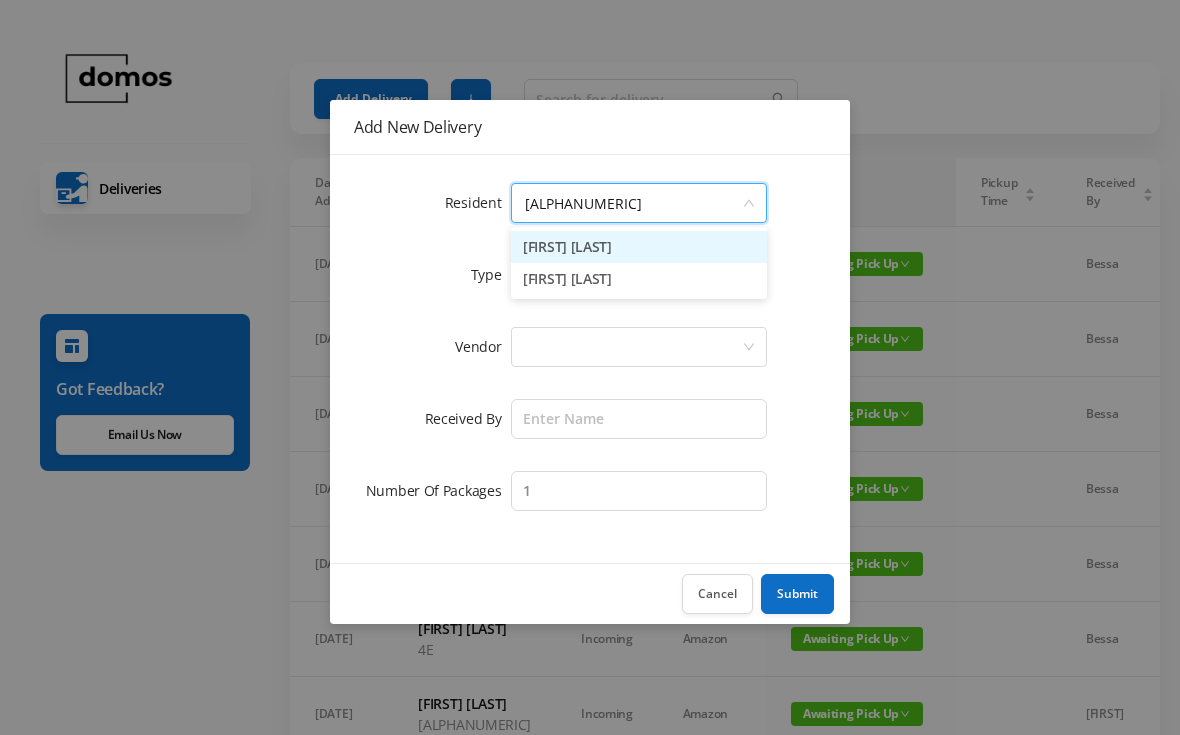 click on "[FIRST] [LAST]" at bounding box center (639, 247) 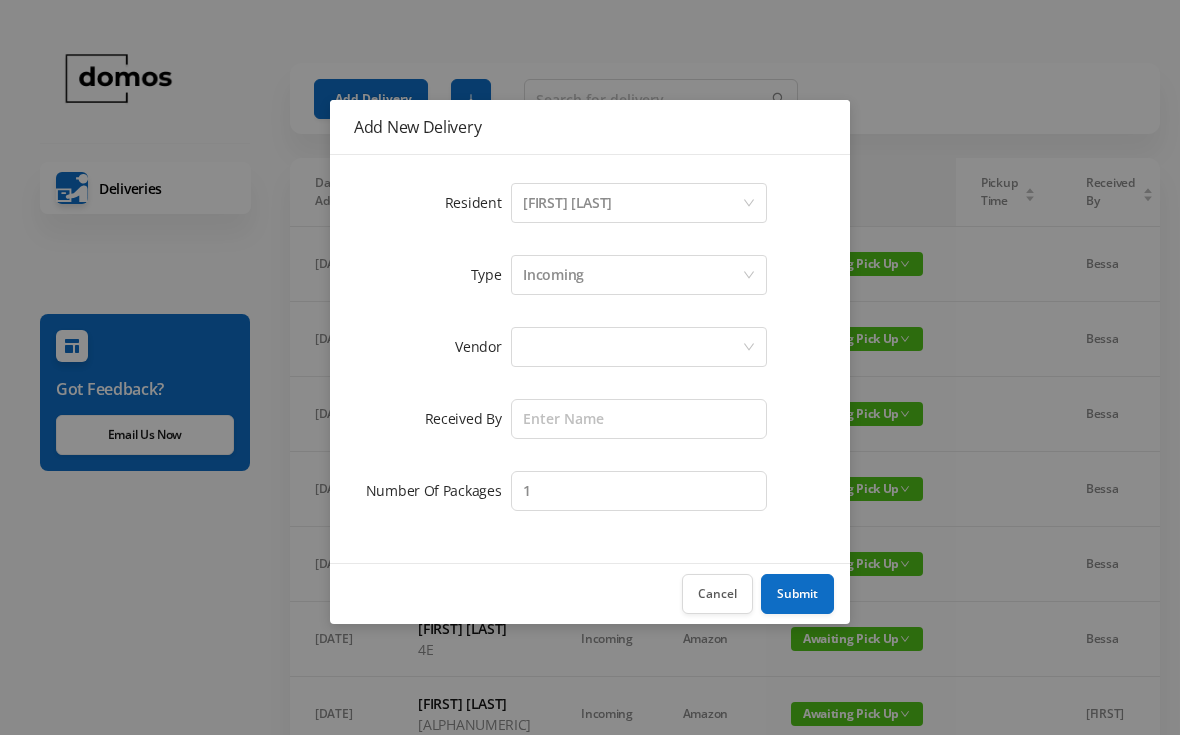 click at bounding box center [632, 347] 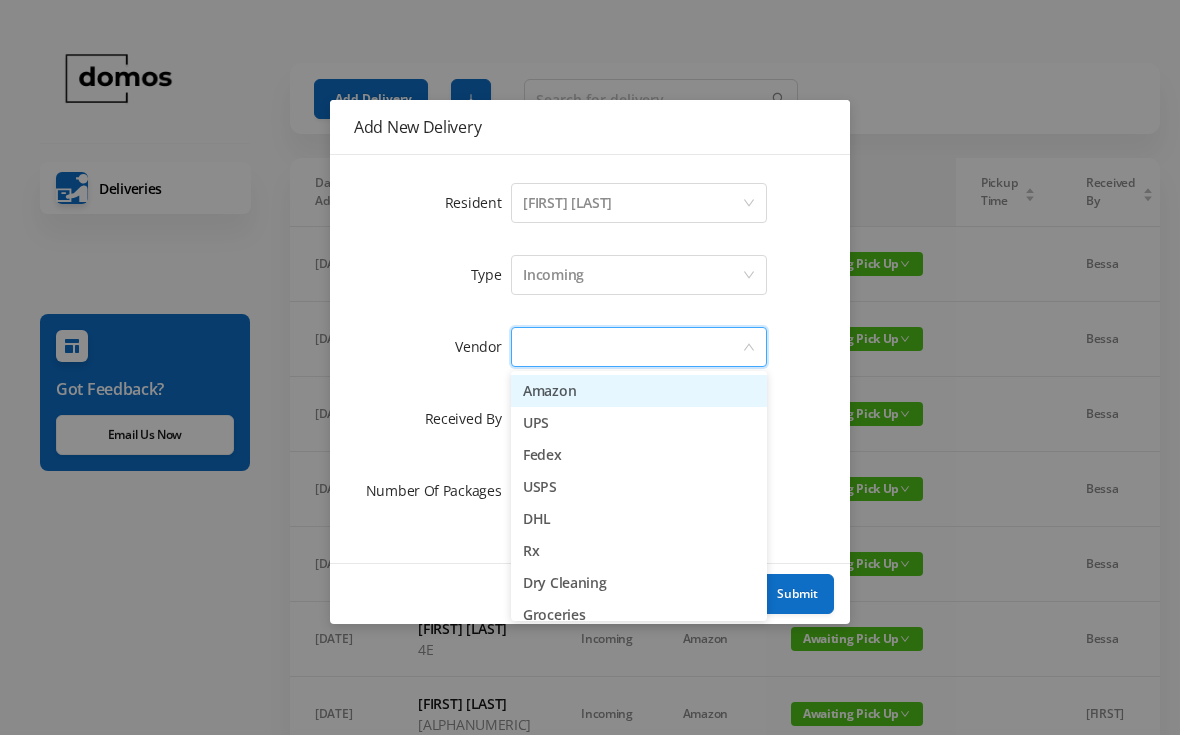 click on "Amazon" at bounding box center (639, 391) 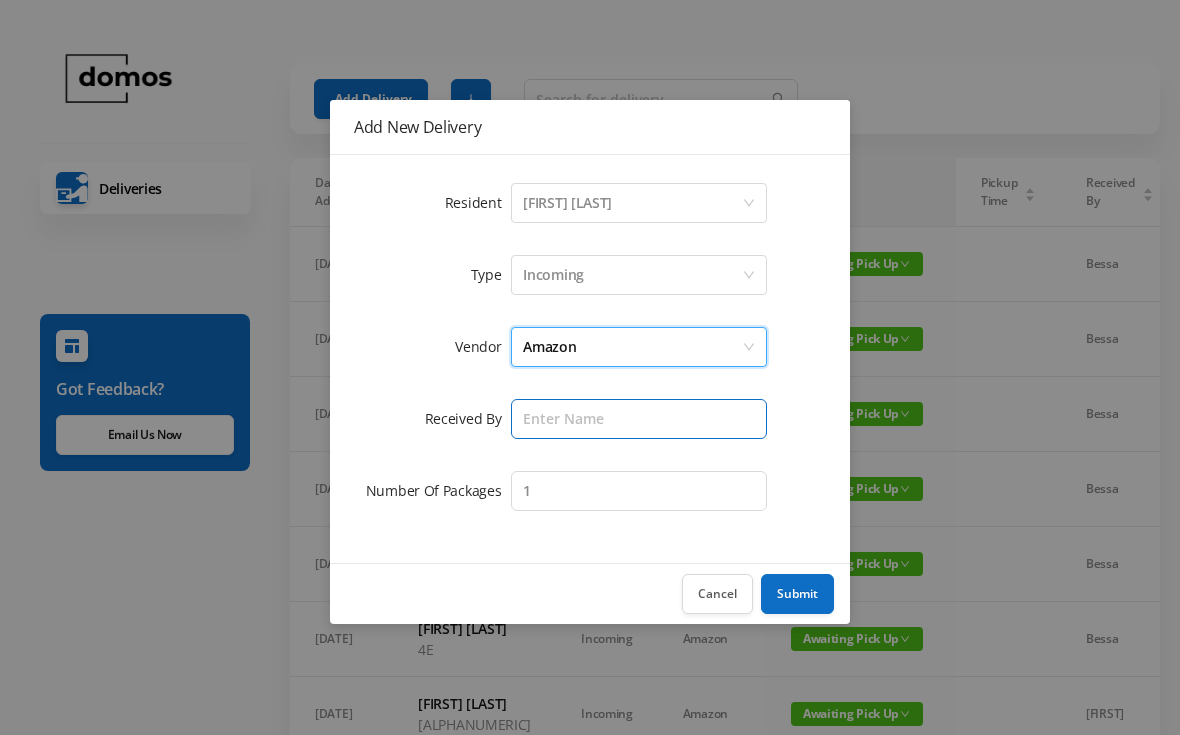 click at bounding box center [639, 419] 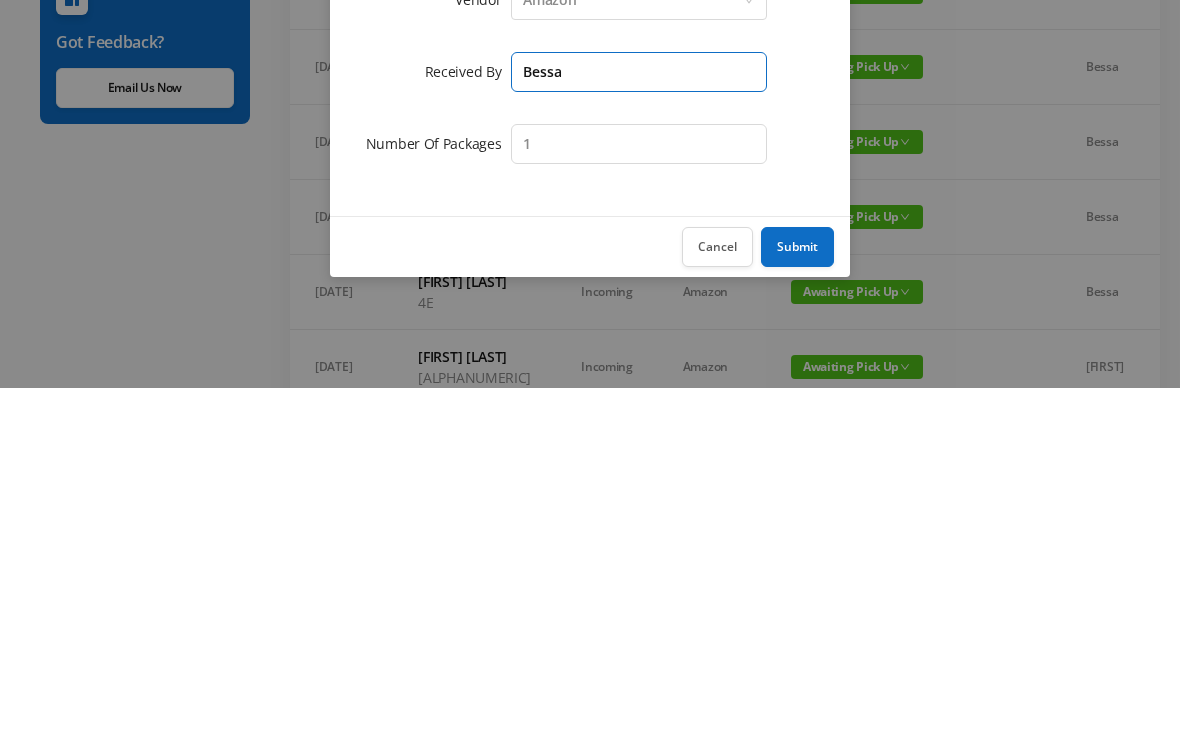 type on "Bessa" 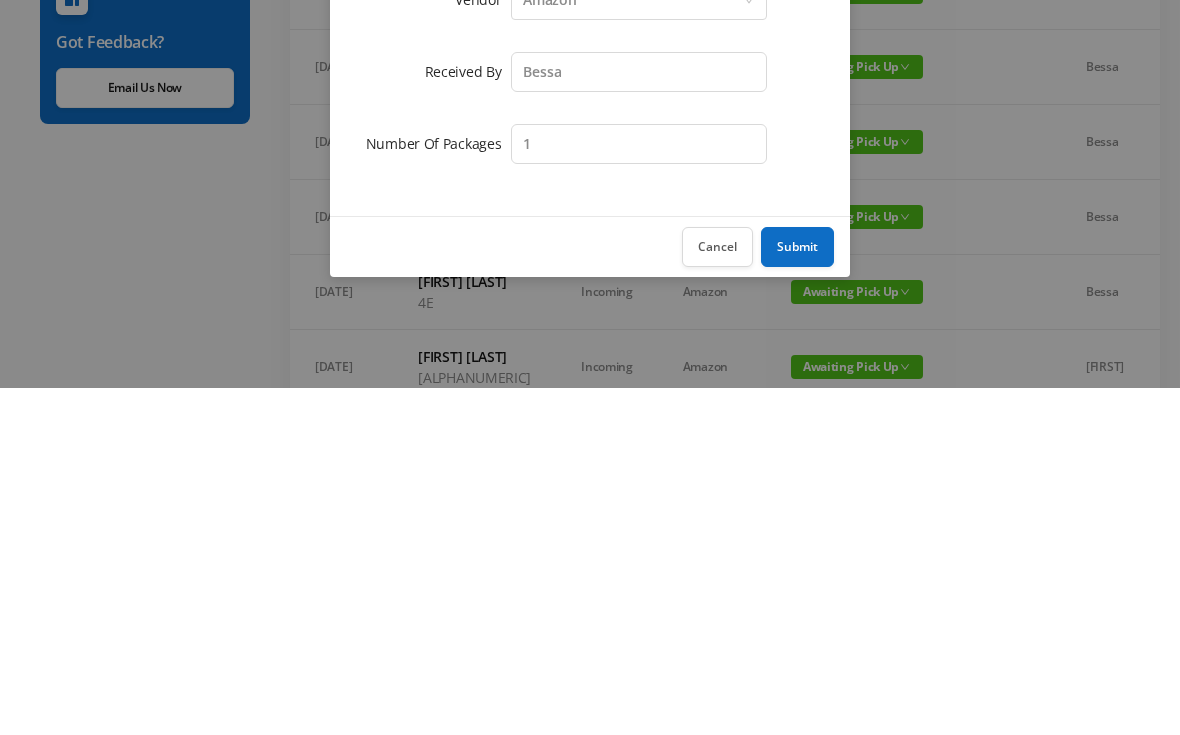 click on "Submit" at bounding box center (797, 594) 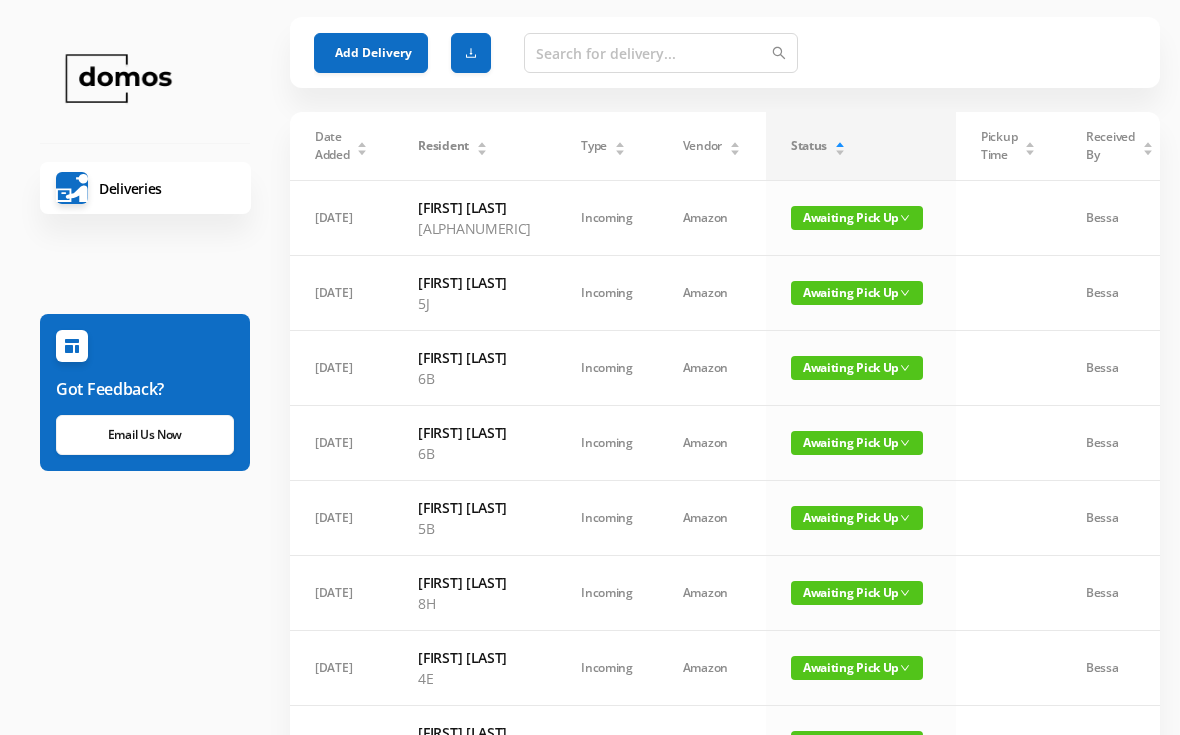 scroll, scrollTop: 0, scrollLeft: 0, axis: both 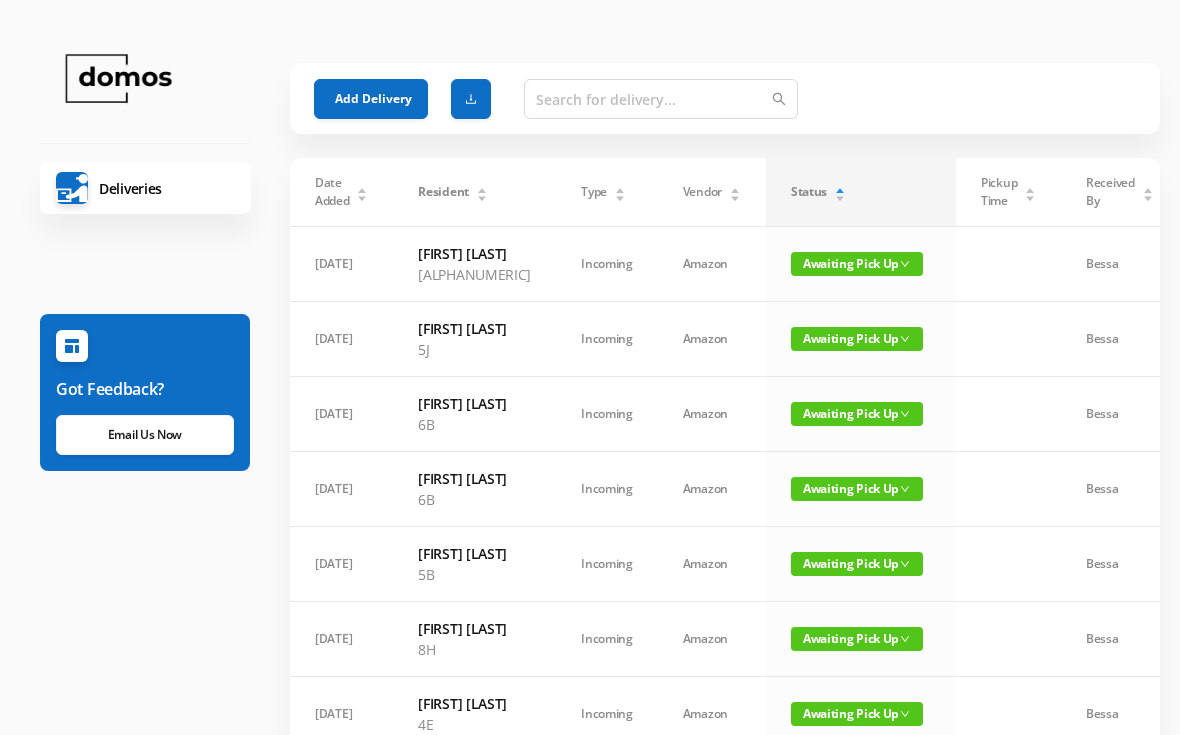 click on "Add Delivery" at bounding box center [371, 99] 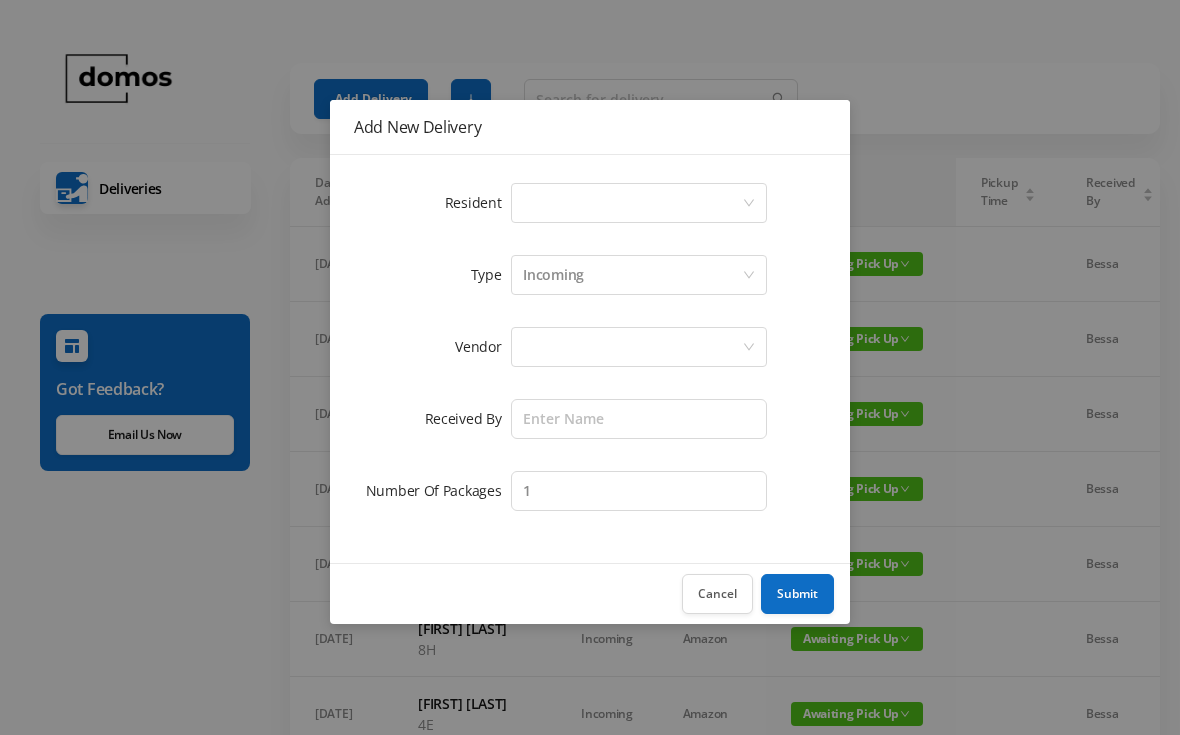 click on "Select a person" at bounding box center [632, 203] 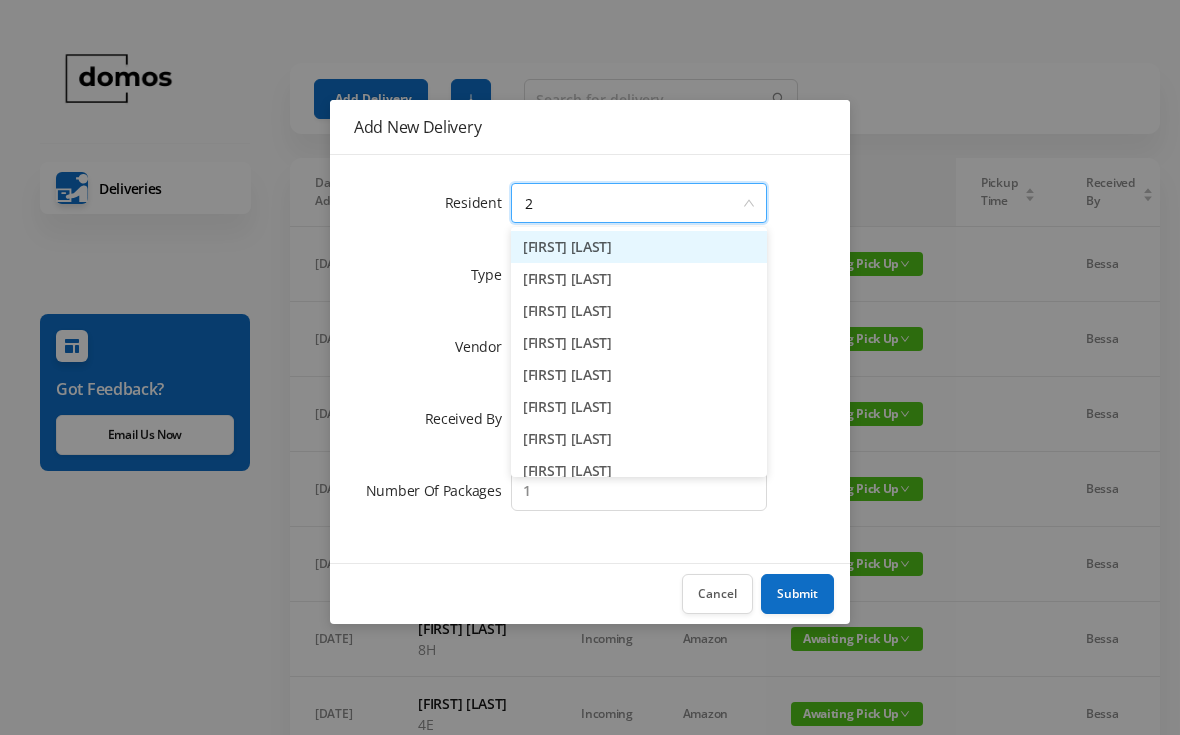 type on "2h" 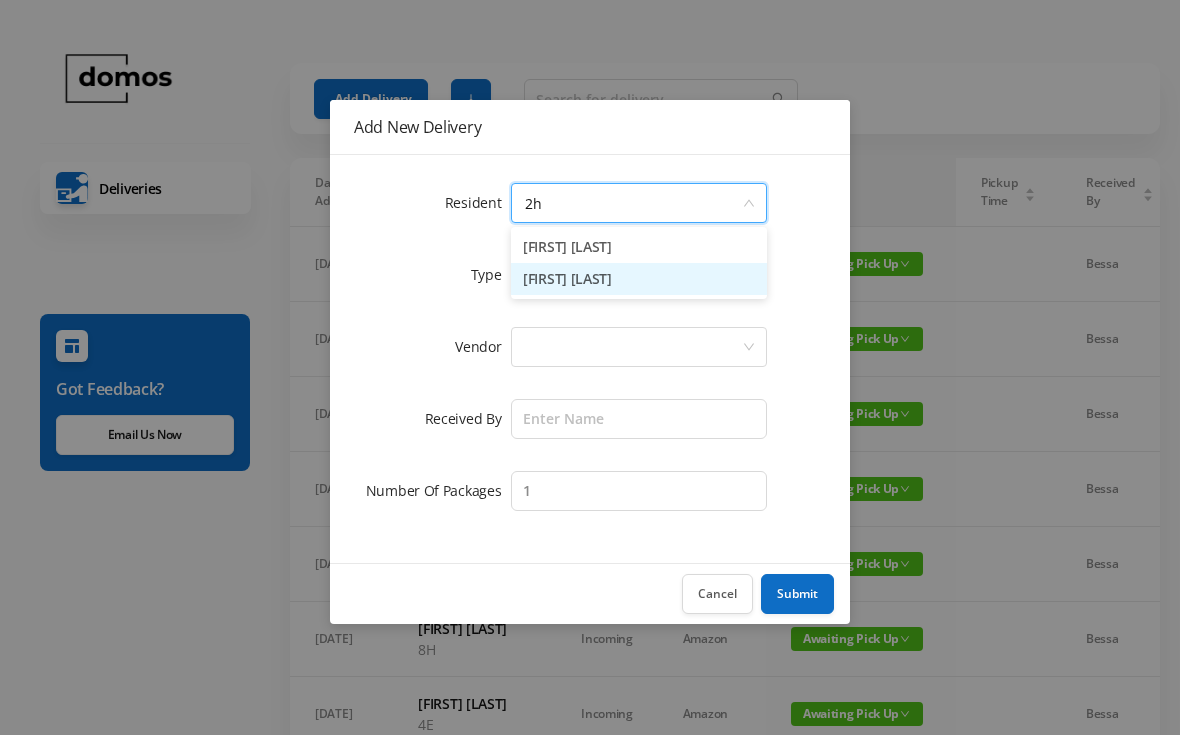 click on "[FIRST] [LAST]" at bounding box center [639, 279] 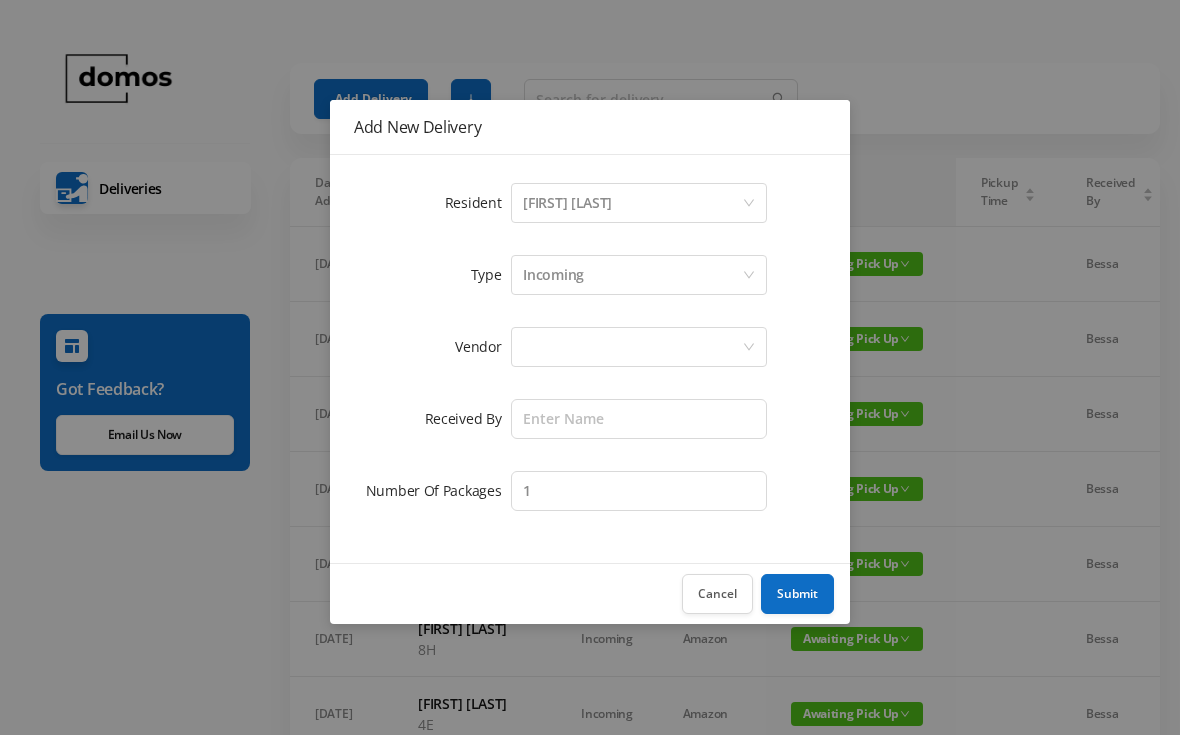 click at bounding box center [632, 347] 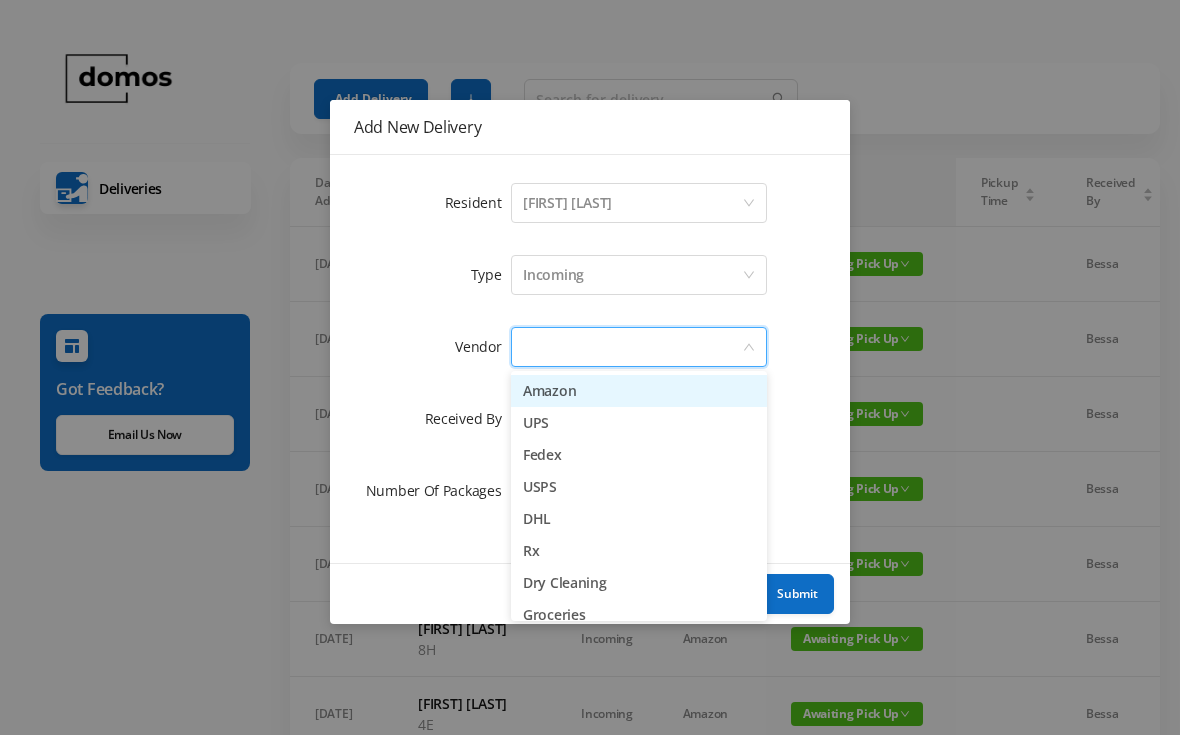 click on "Amazon" at bounding box center (639, 391) 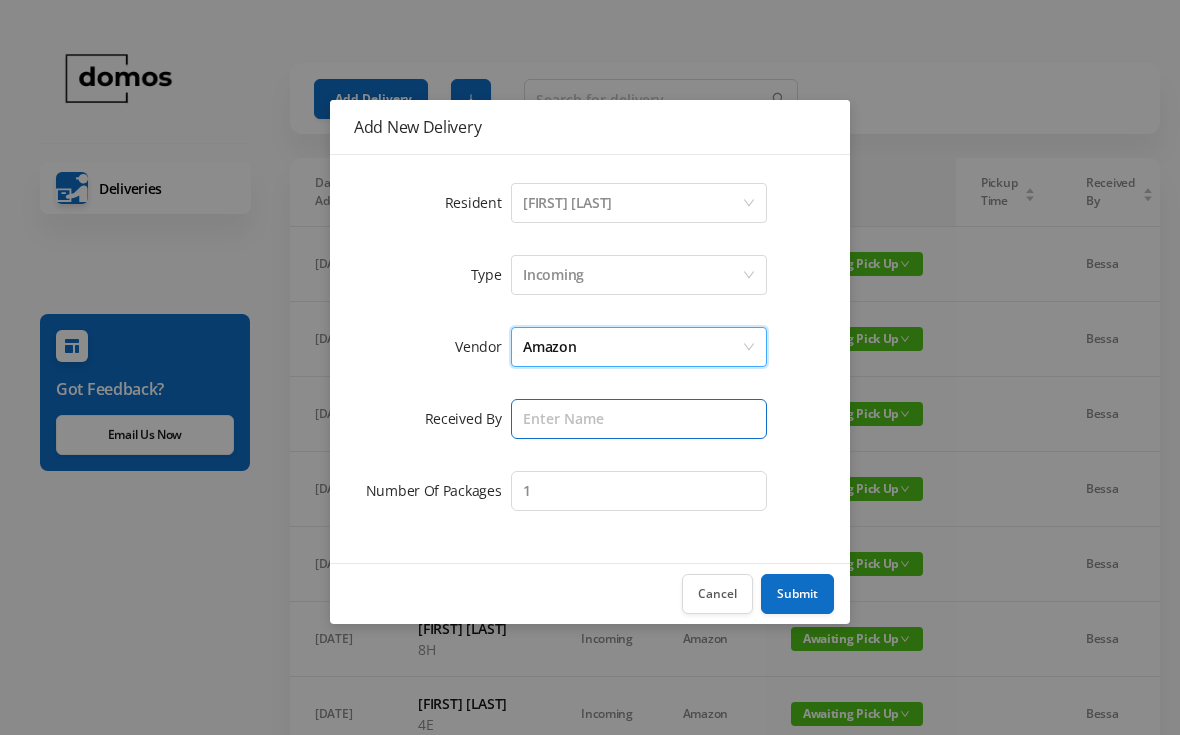 click at bounding box center [639, 419] 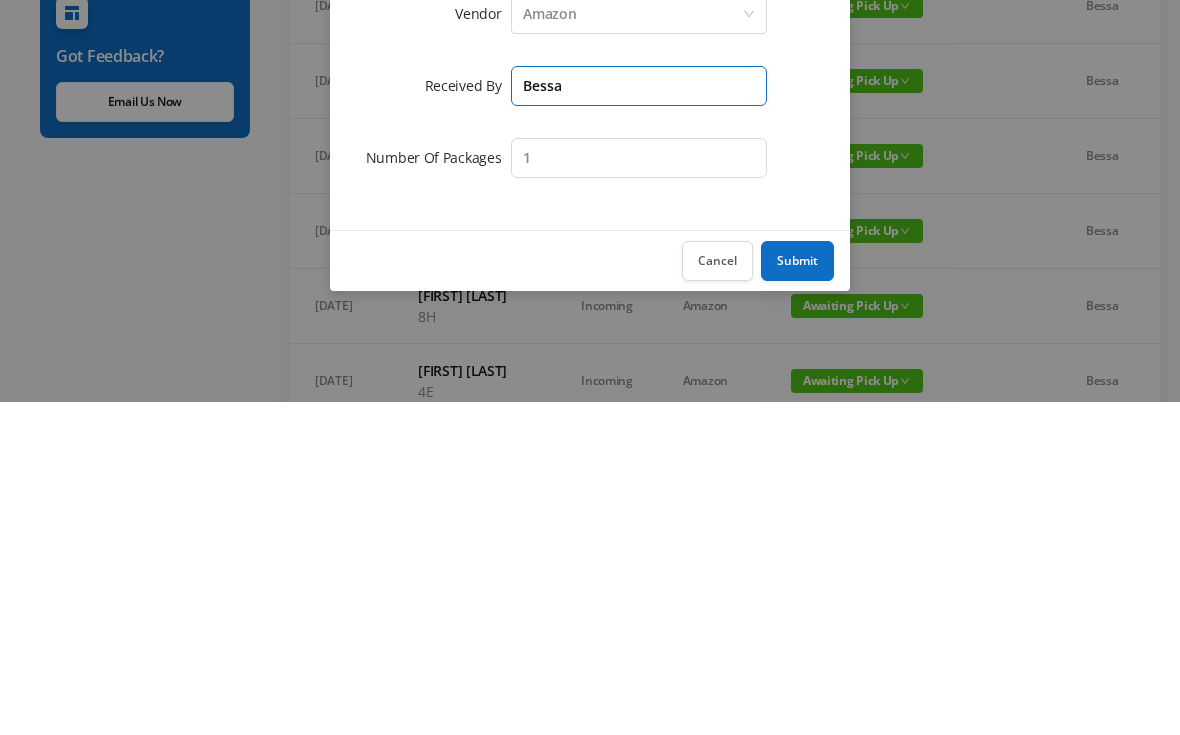 type on "Bessa" 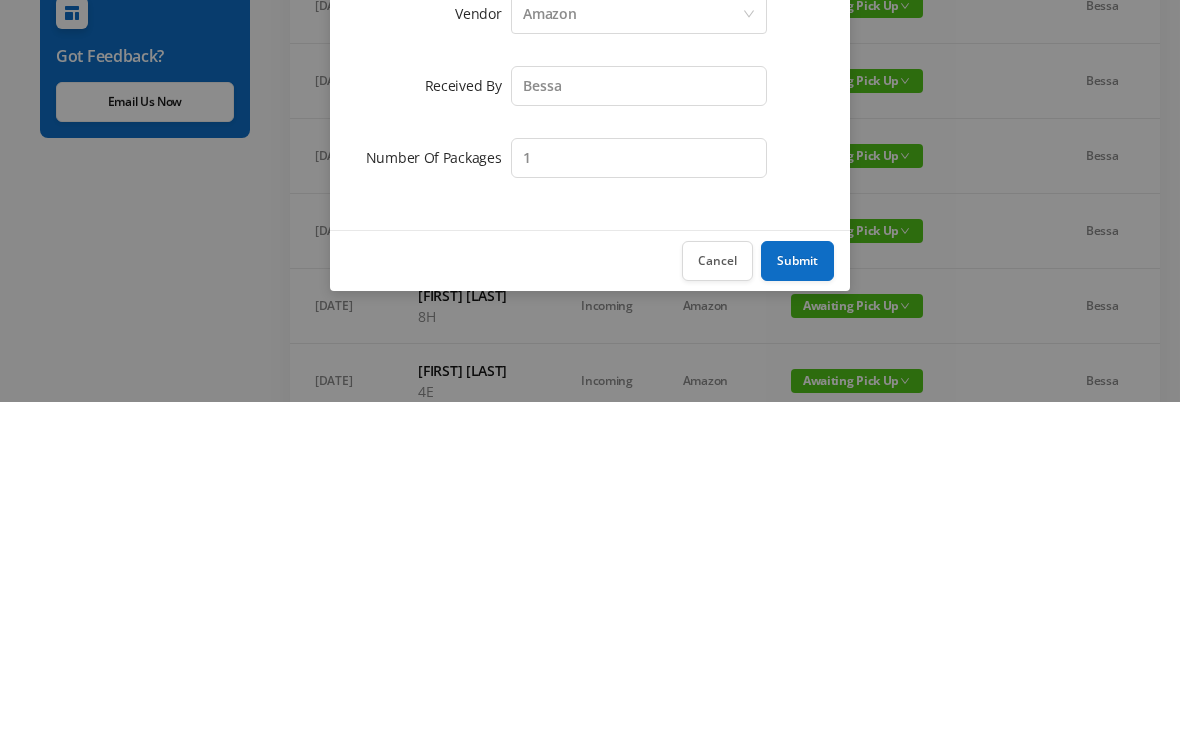 click on "Submit" at bounding box center [797, 594] 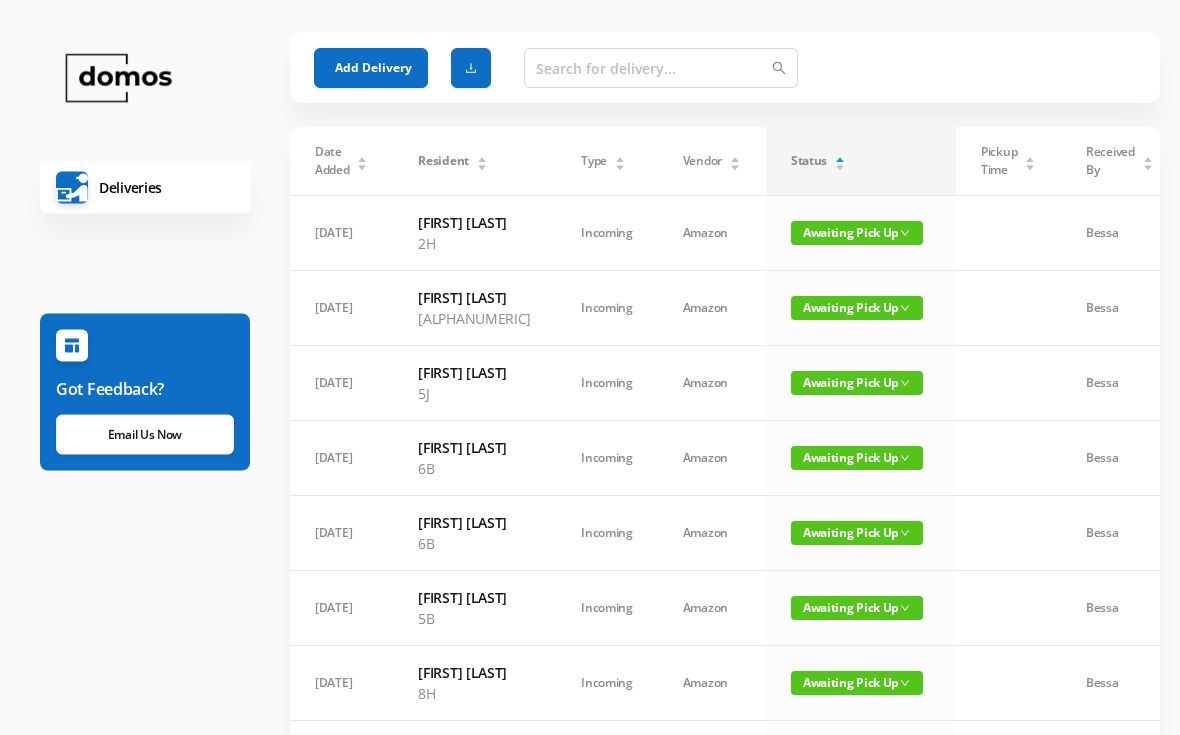 scroll, scrollTop: 0, scrollLeft: 0, axis: both 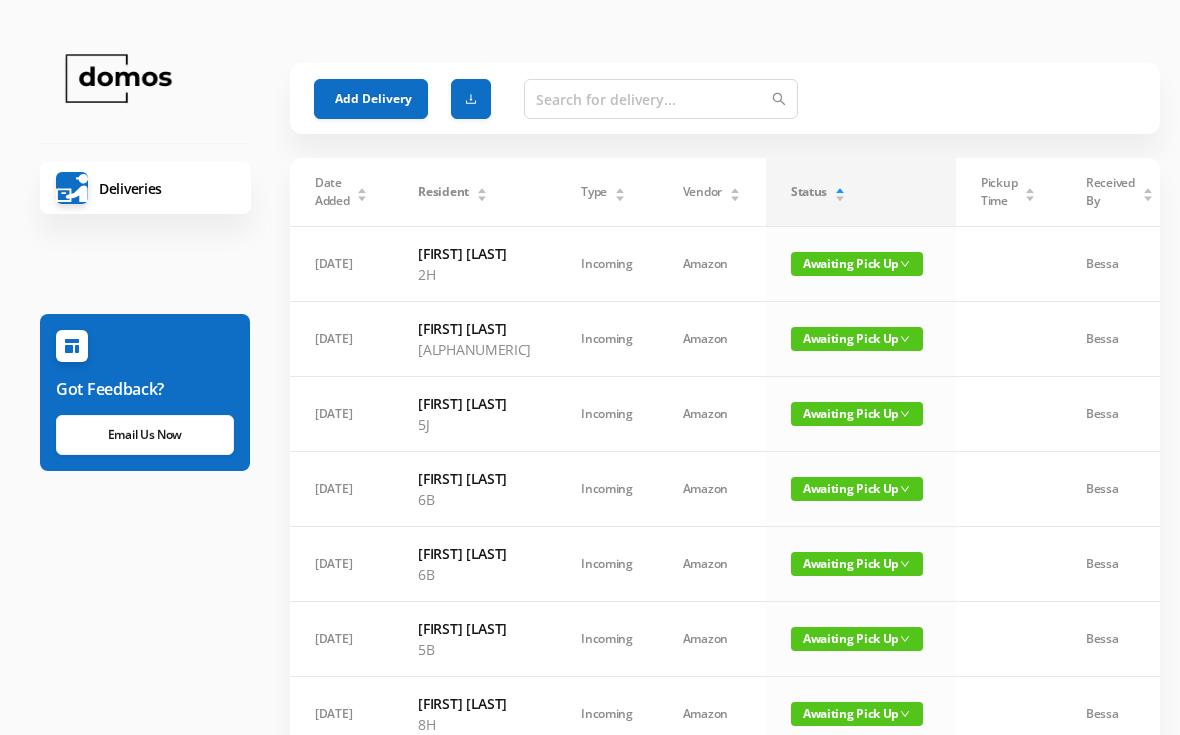 click on "Add Delivery" at bounding box center [371, 99] 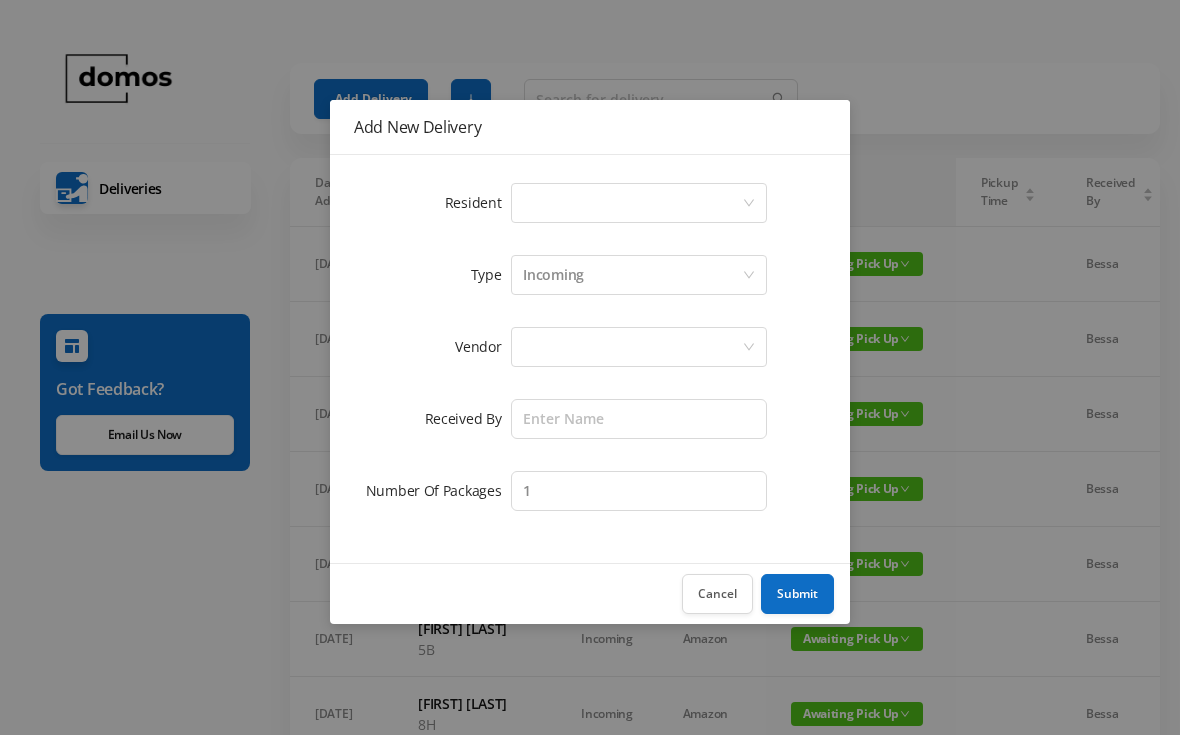 click on "Select a person" at bounding box center (632, 203) 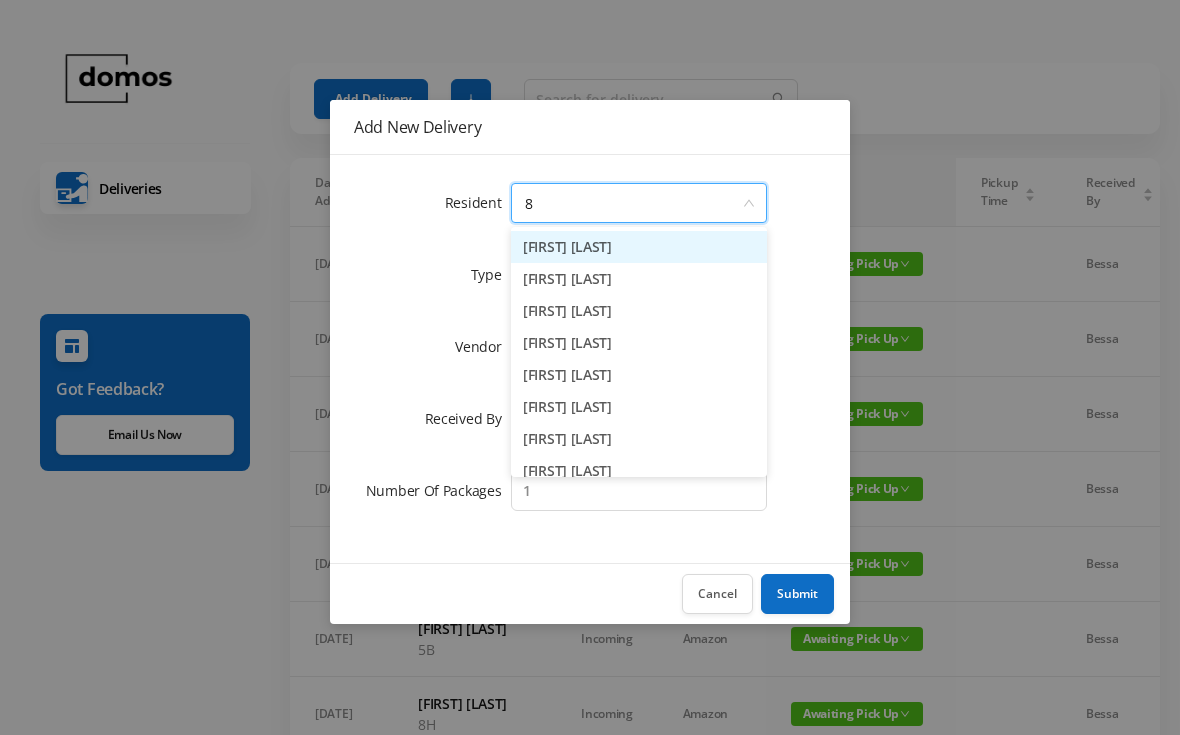 type on "[ALPHANUMERIC]" 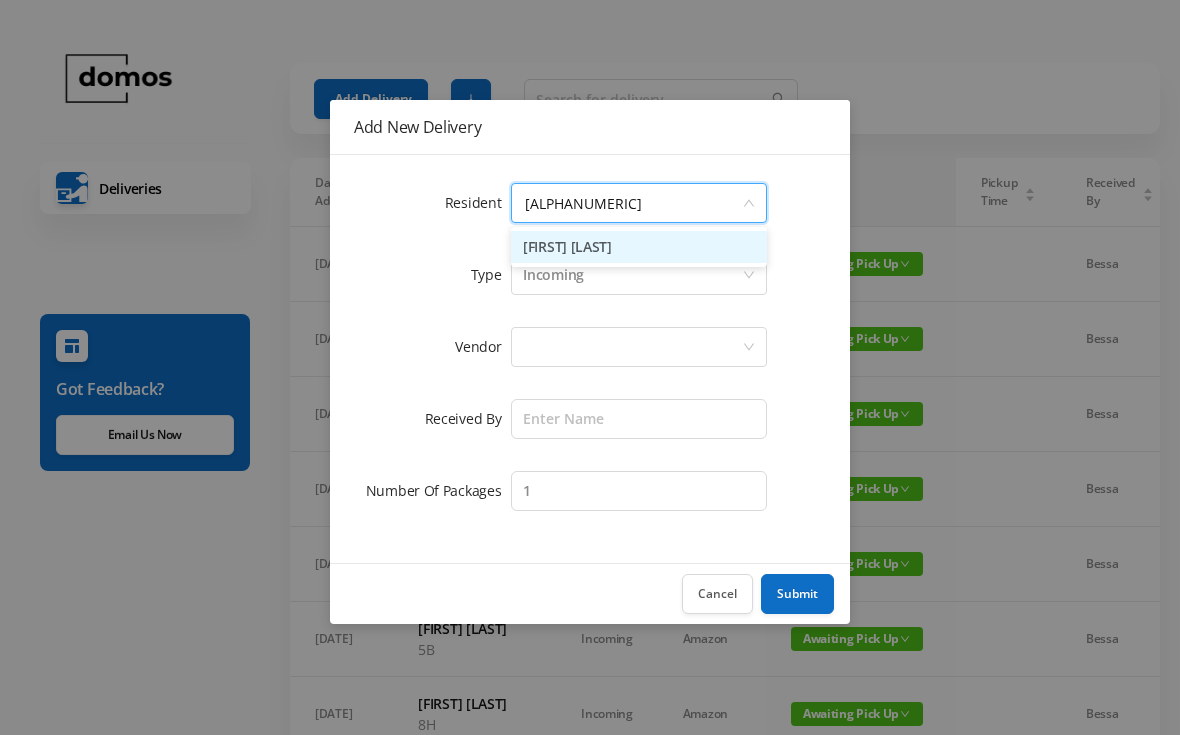 click on "[FIRST] [LAST]" at bounding box center (639, 247) 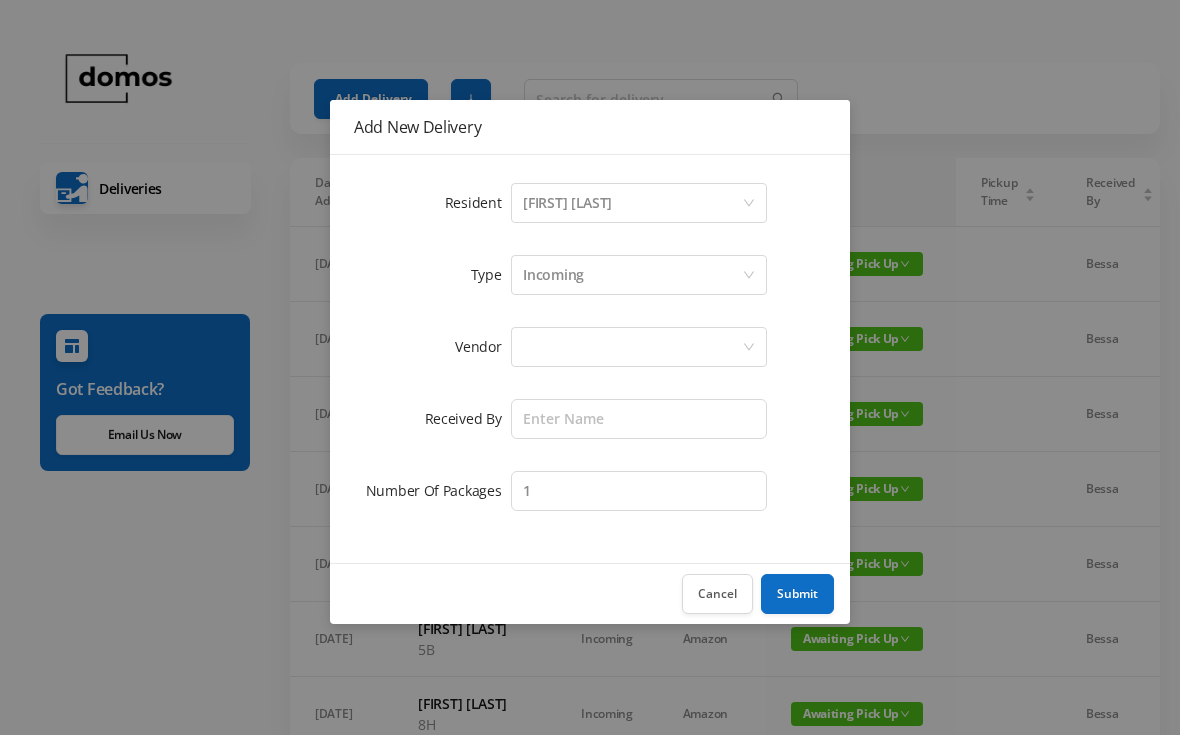 click at bounding box center (632, 347) 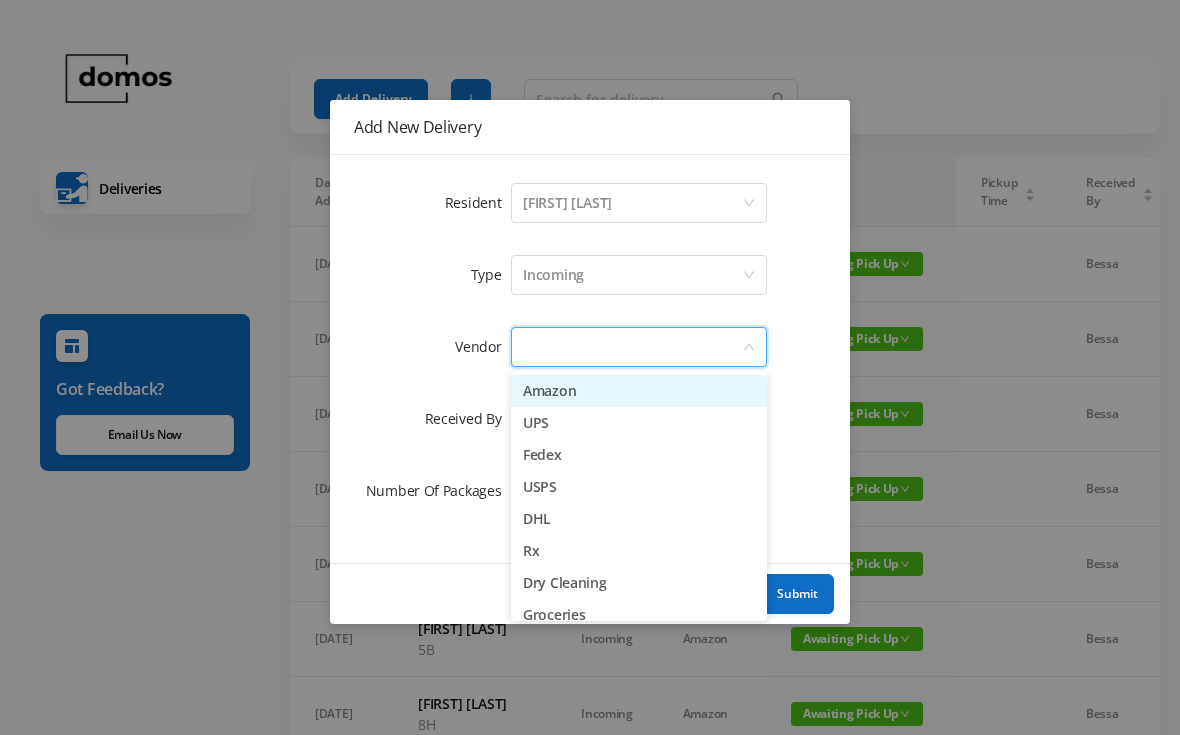 click on "Amazon" at bounding box center (639, 391) 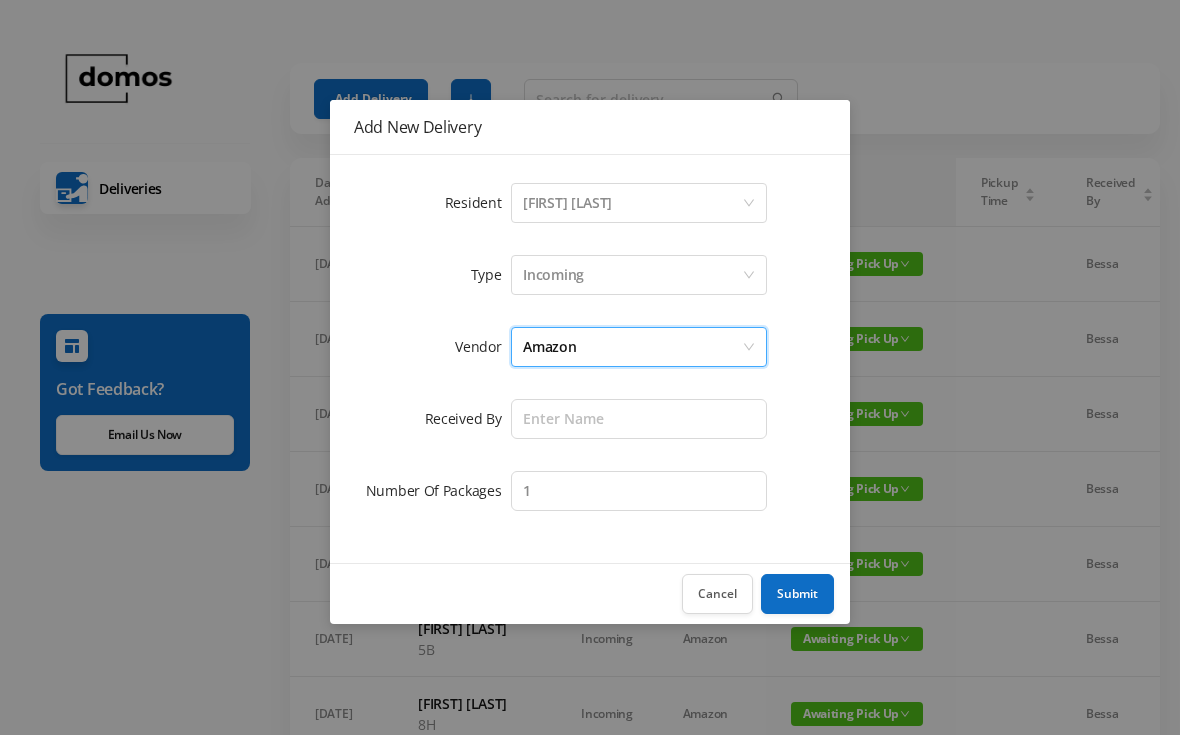 click on "Resident Select a person  [FIRST] [LAST]  Type Incoming Vendor Amazon Received By Number Of Packages 1" at bounding box center [590, 347] 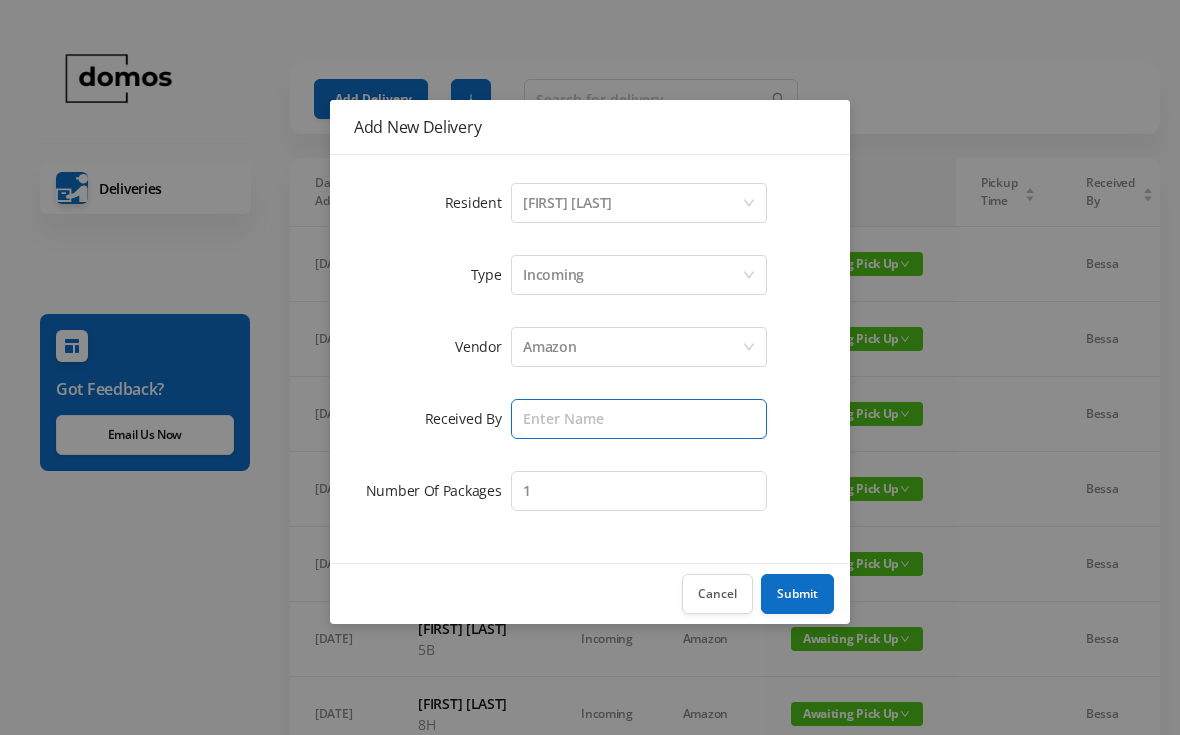 click at bounding box center [639, 419] 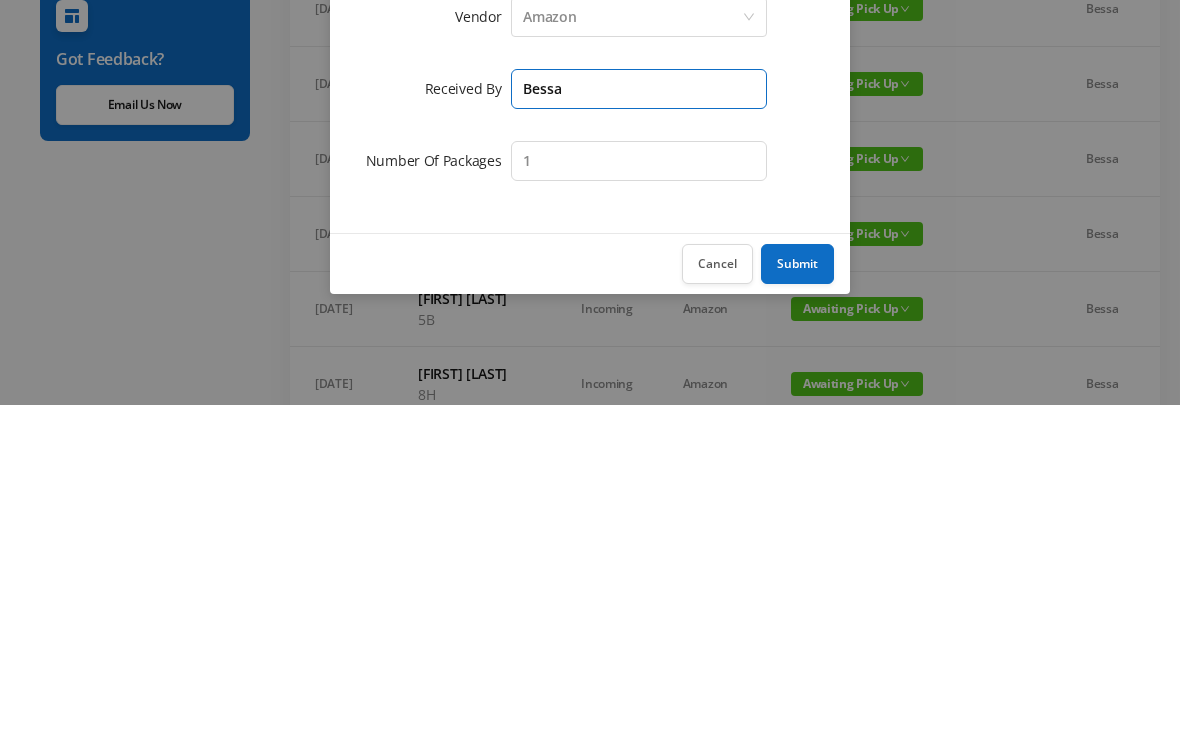 type on "Bessa" 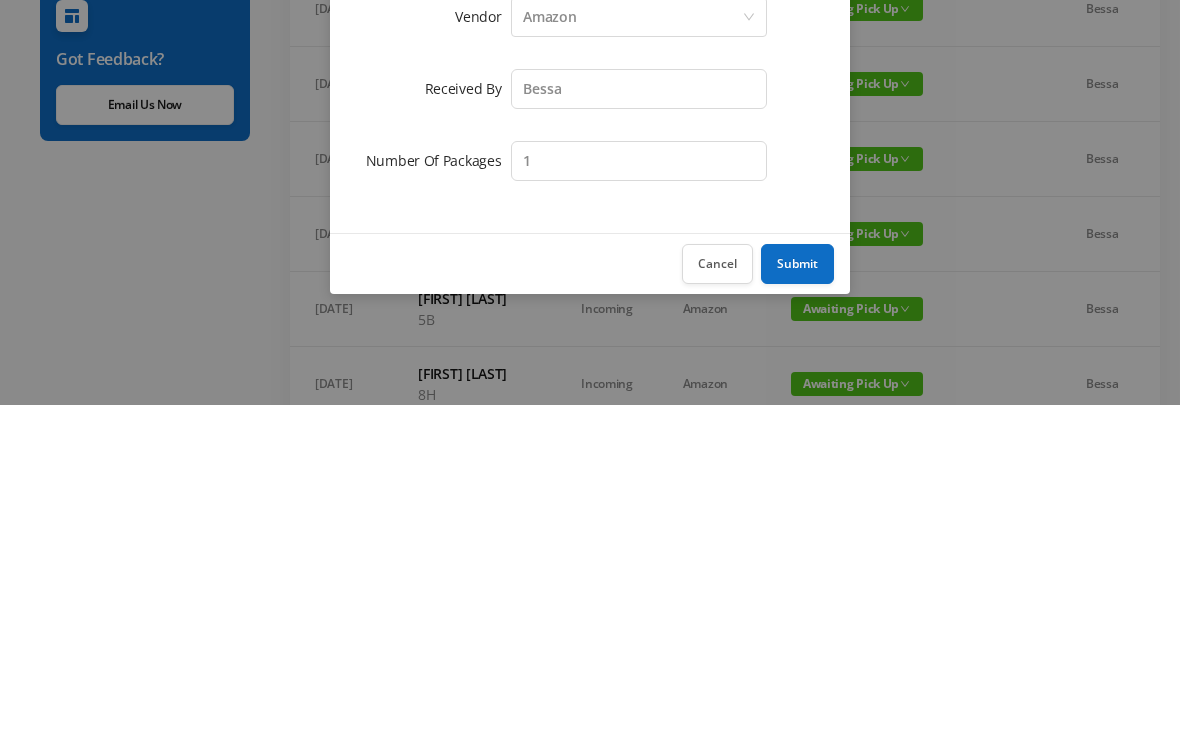 click on "Submit" at bounding box center [797, 594] 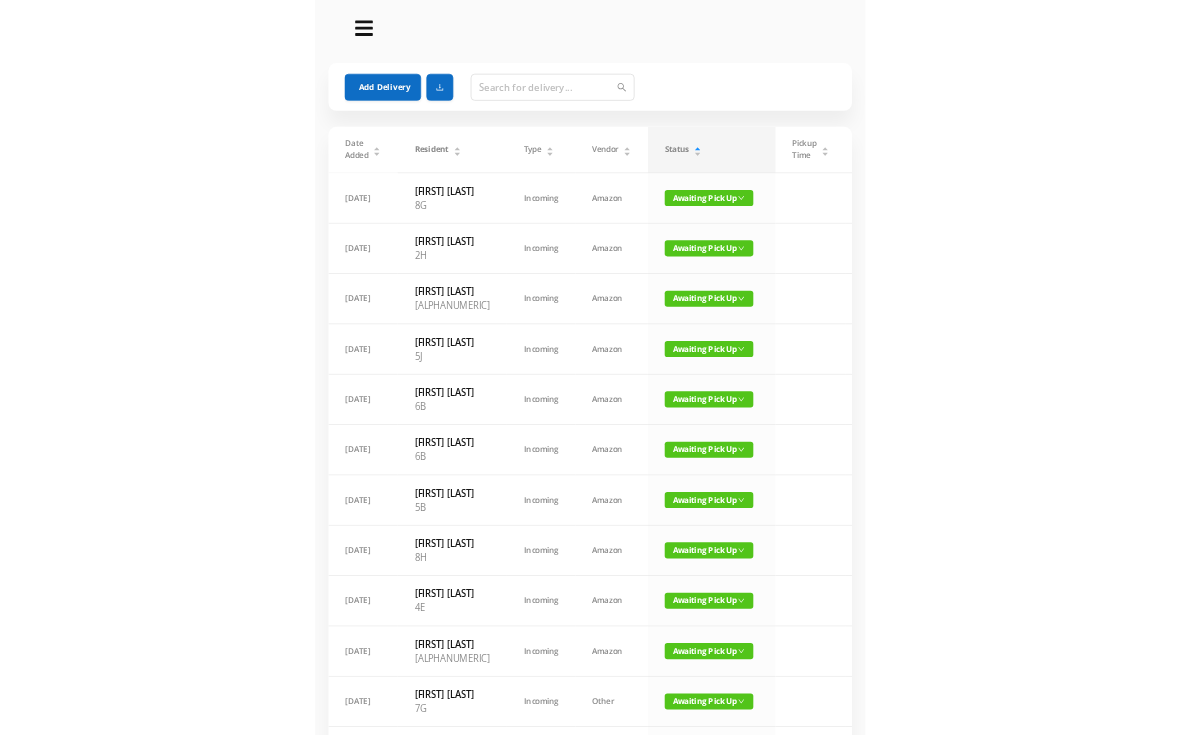 scroll, scrollTop: 330, scrollLeft: 0, axis: vertical 